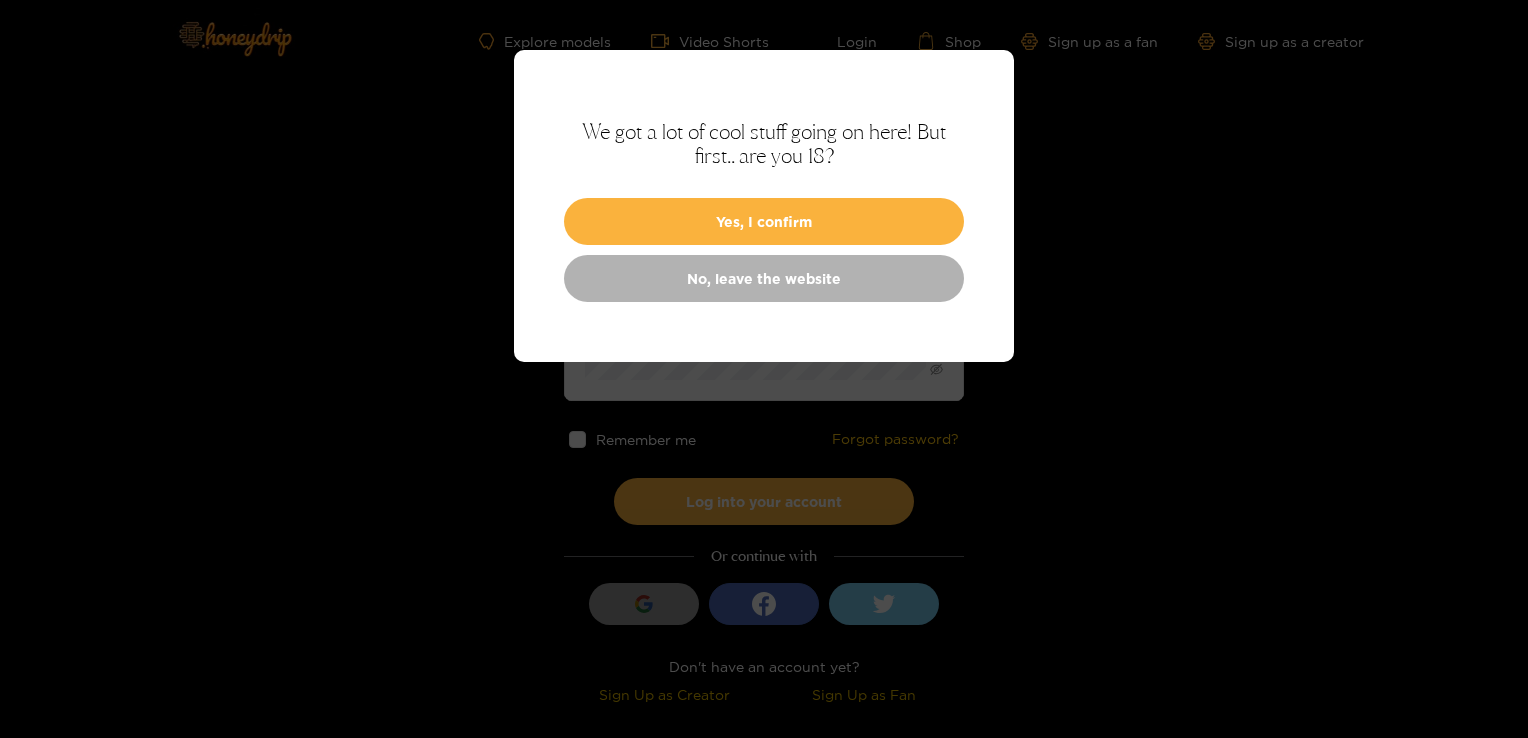 scroll, scrollTop: 0, scrollLeft: 0, axis: both 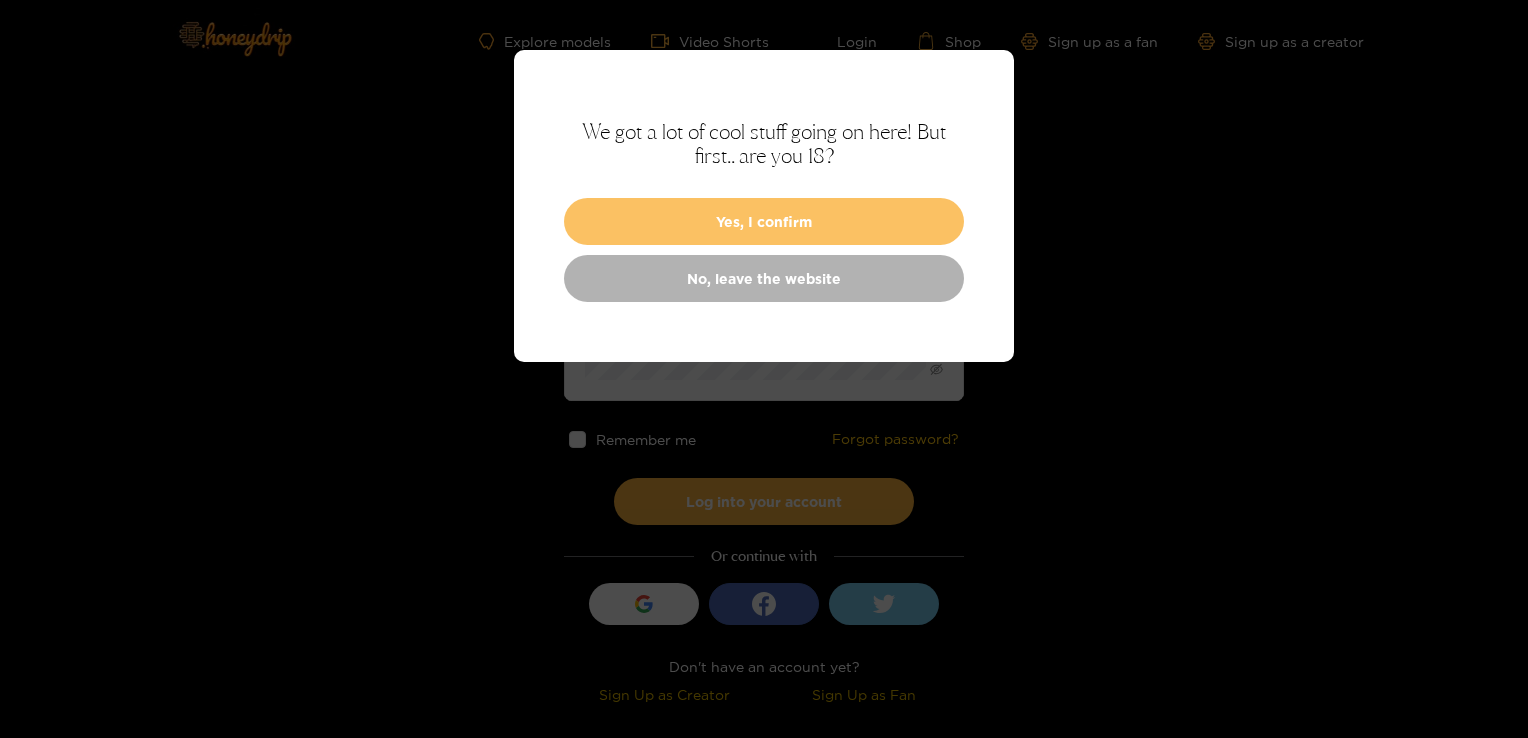 click on "Yes, I confirm" at bounding box center (764, 221) 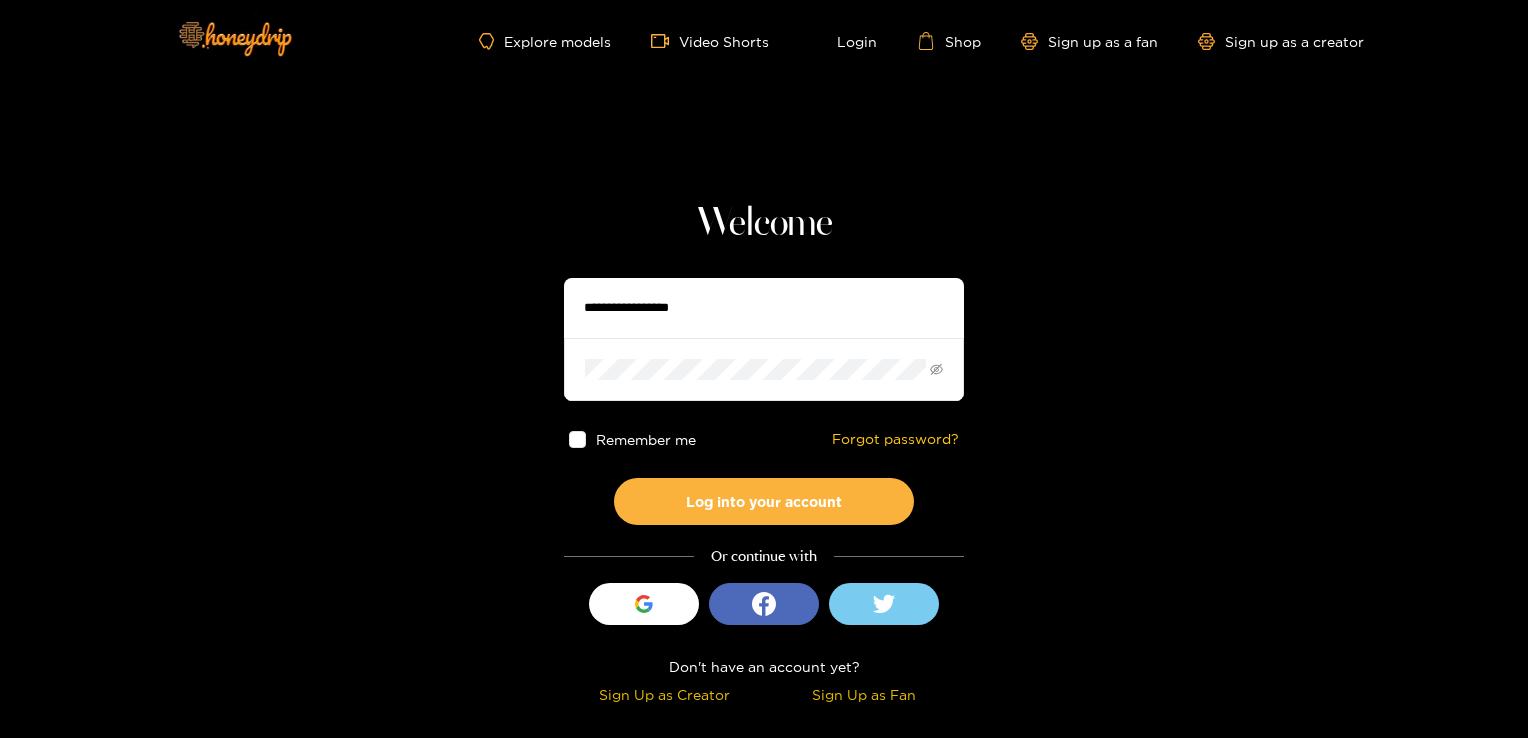 click at bounding box center (764, 308) 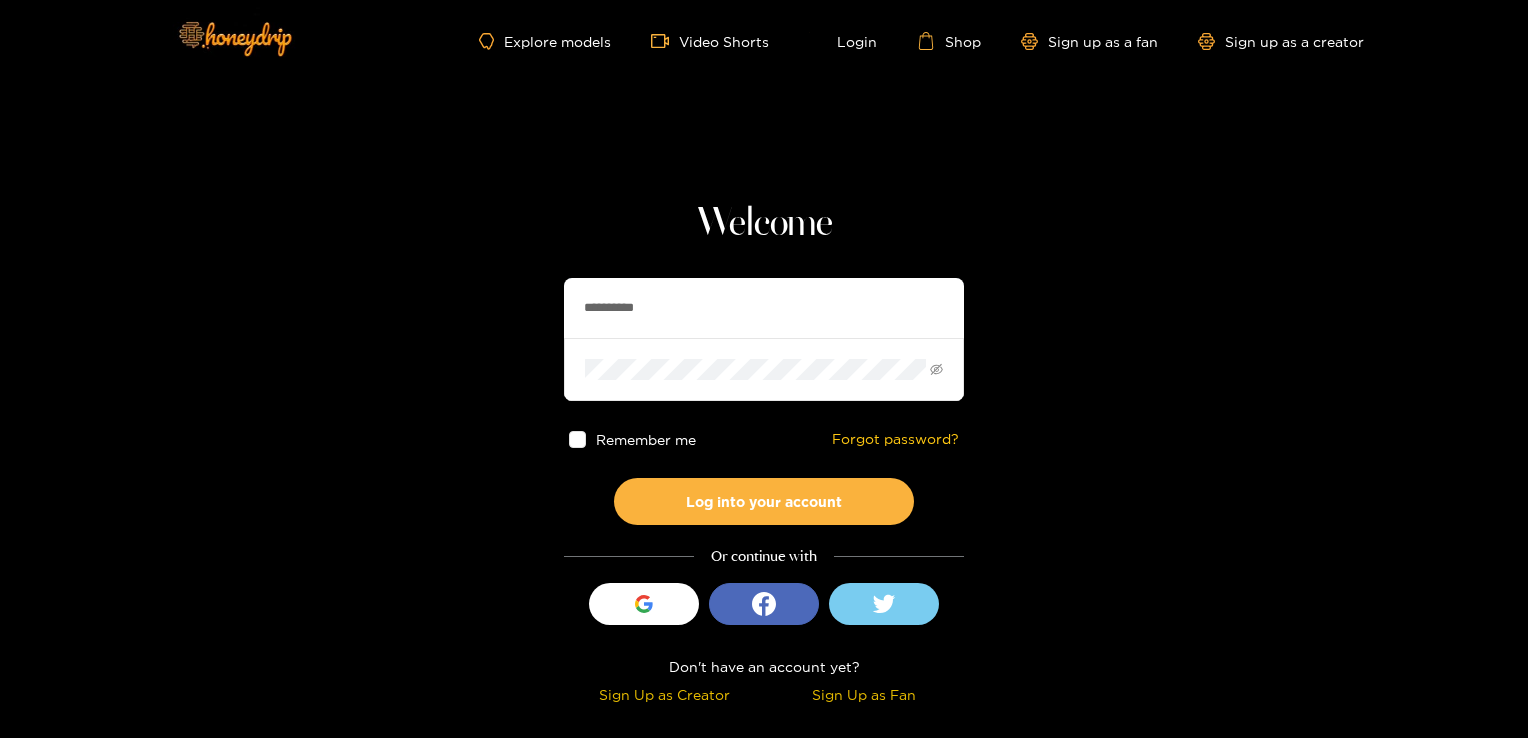 type on "**********" 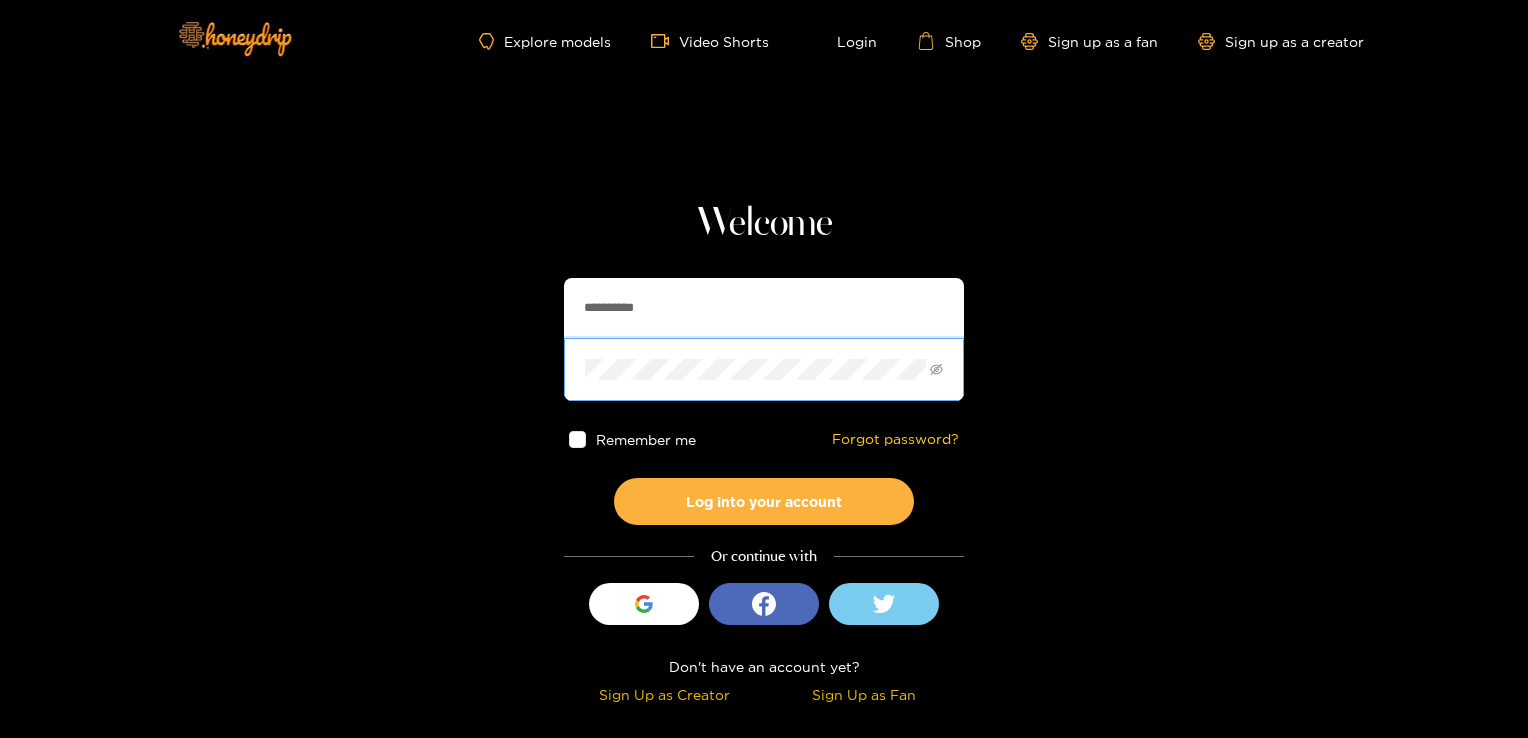 click on "Log into your account" at bounding box center (764, 501) 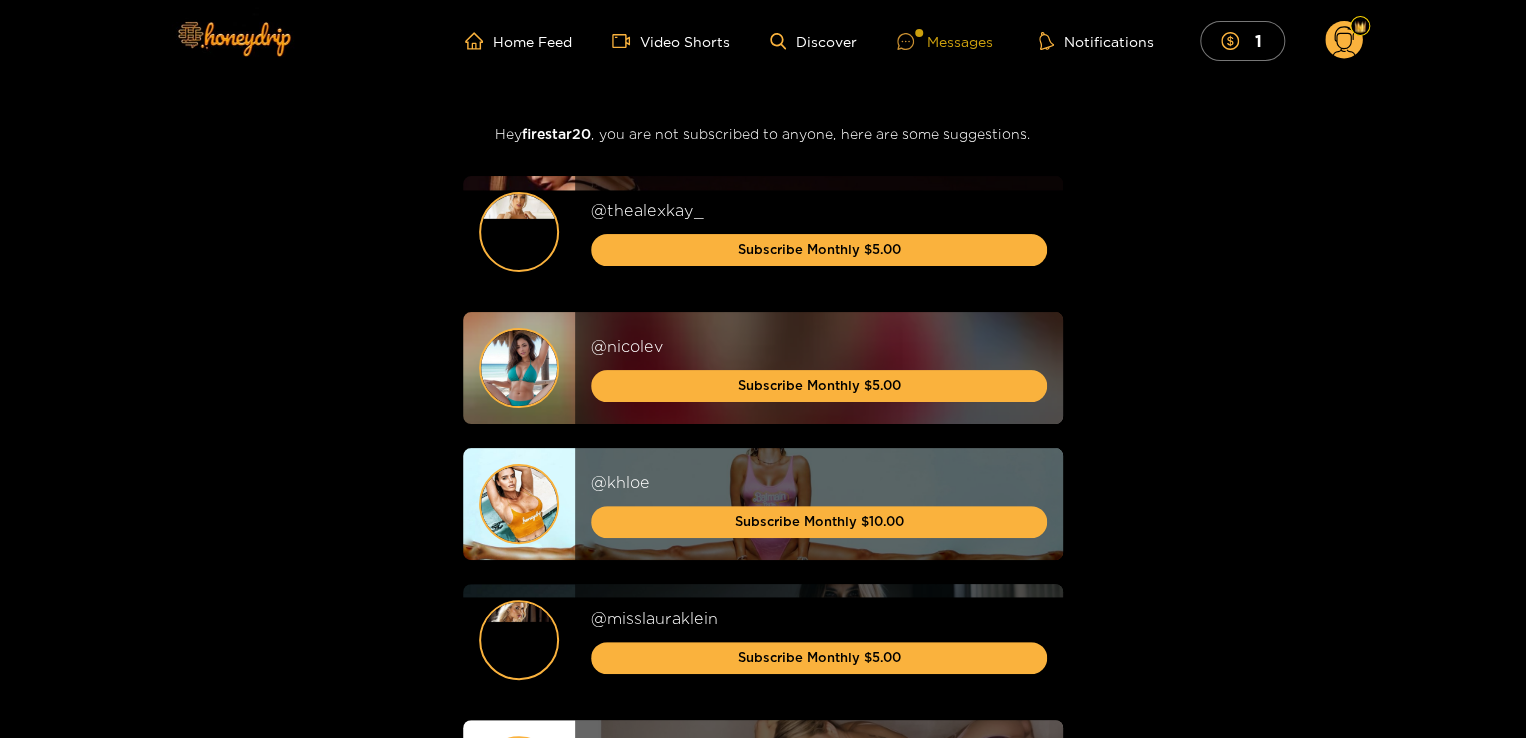 click on "Messages" at bounding box center (945, 41) 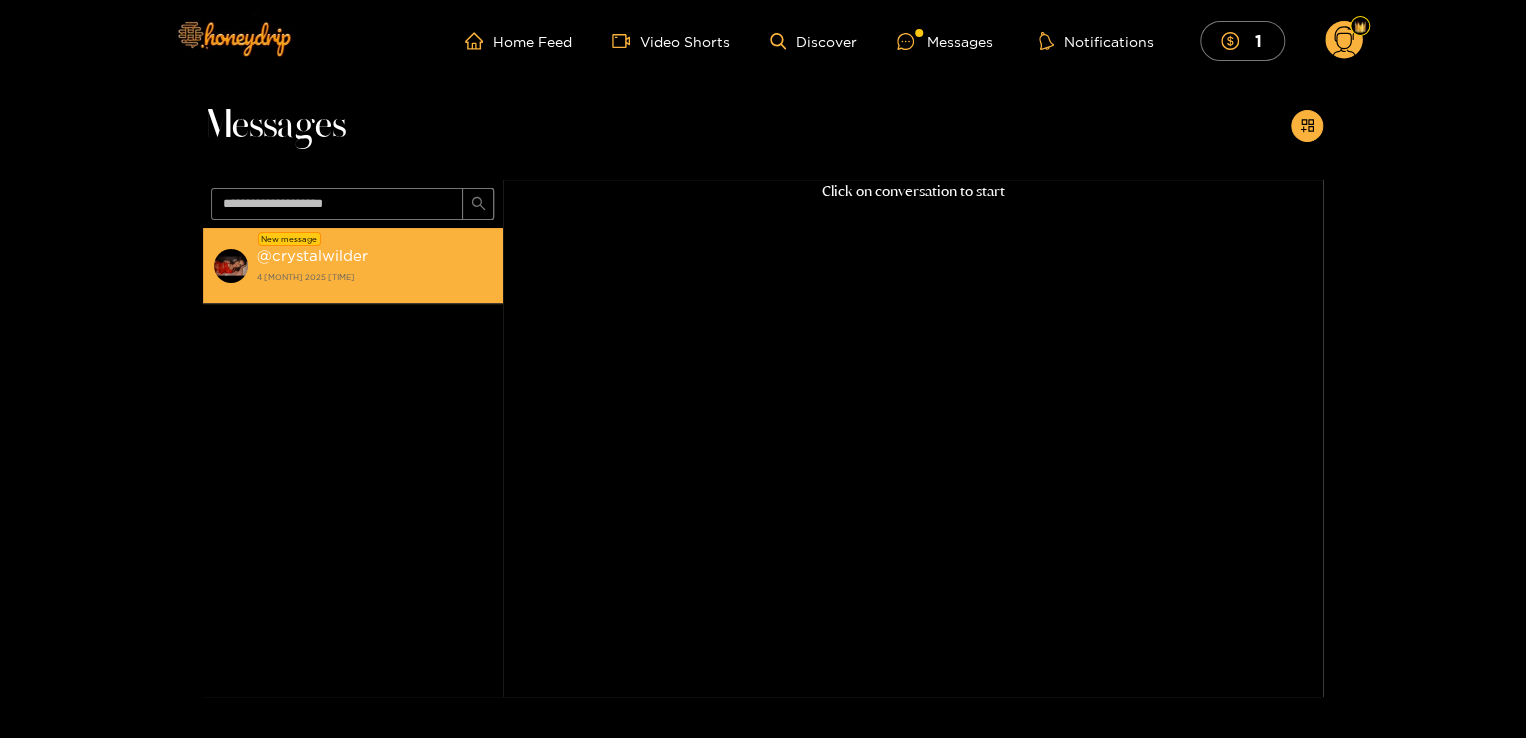 click on "@ crystalwilder 4 August 2025 18:04" at bounding box center [375, 265] 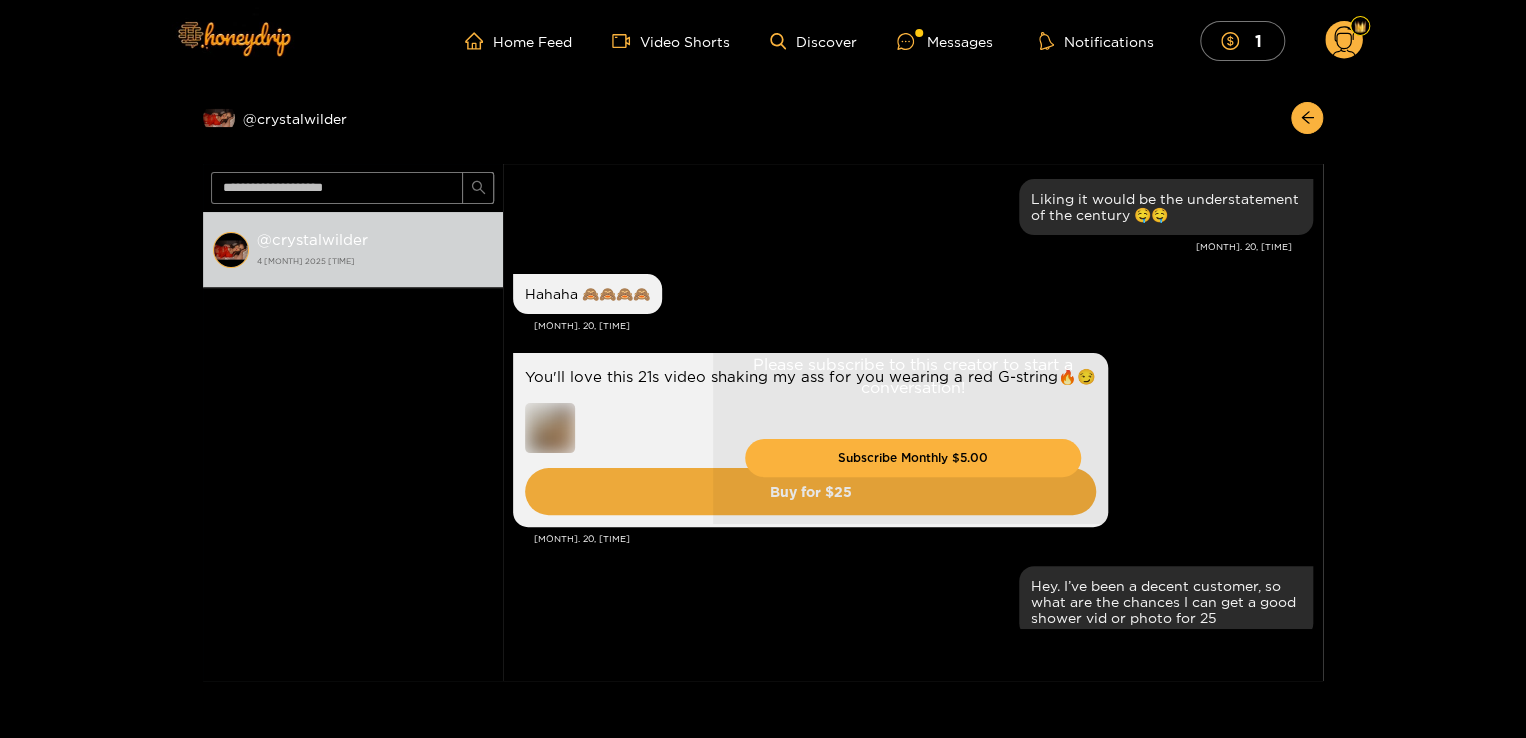 scroll, scrollTop: 3857, scrollLeft: 0, axis: vertical 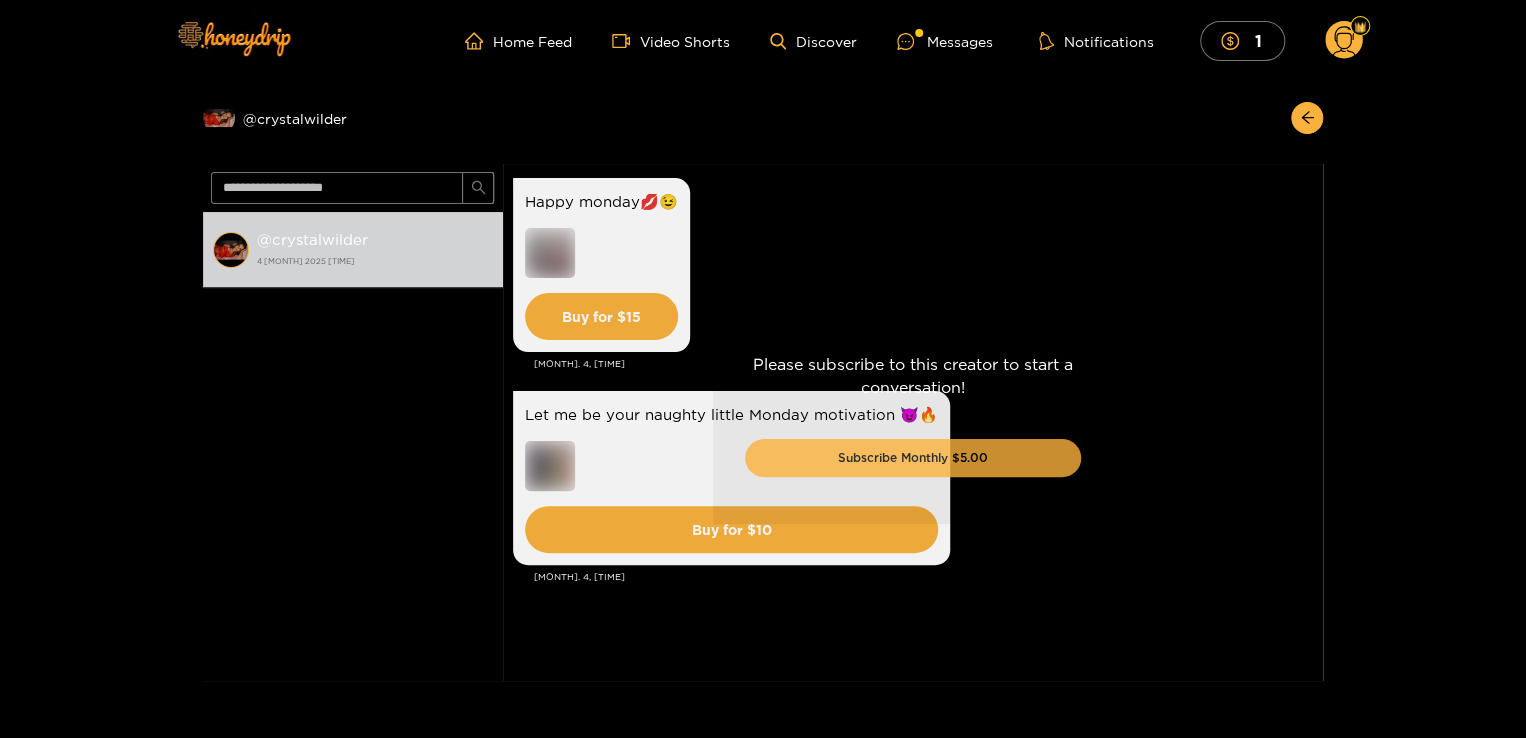 click on "Subscribe Monthly $5.00" at bounding box center (913, 458) 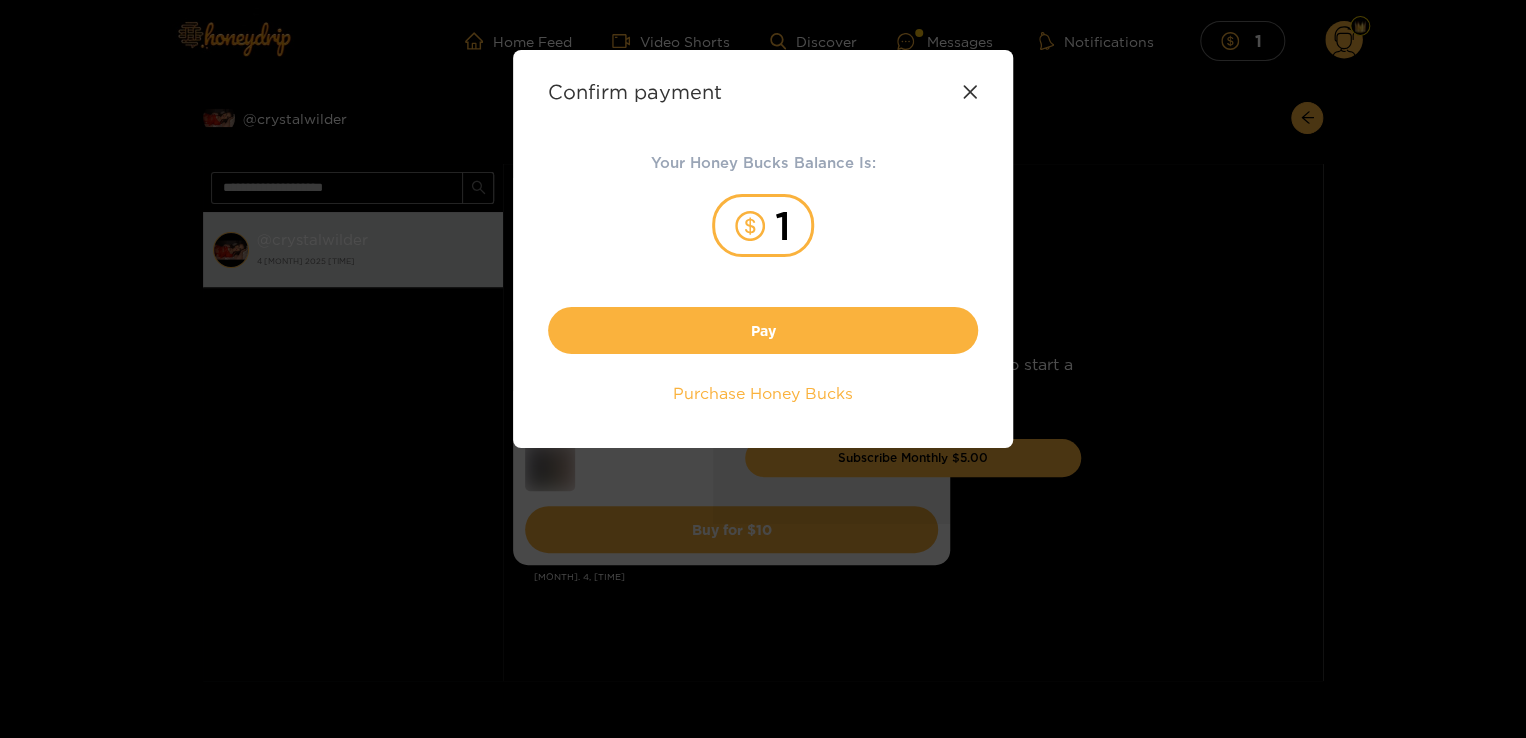 click on "1" at bounding box center [763, 225] 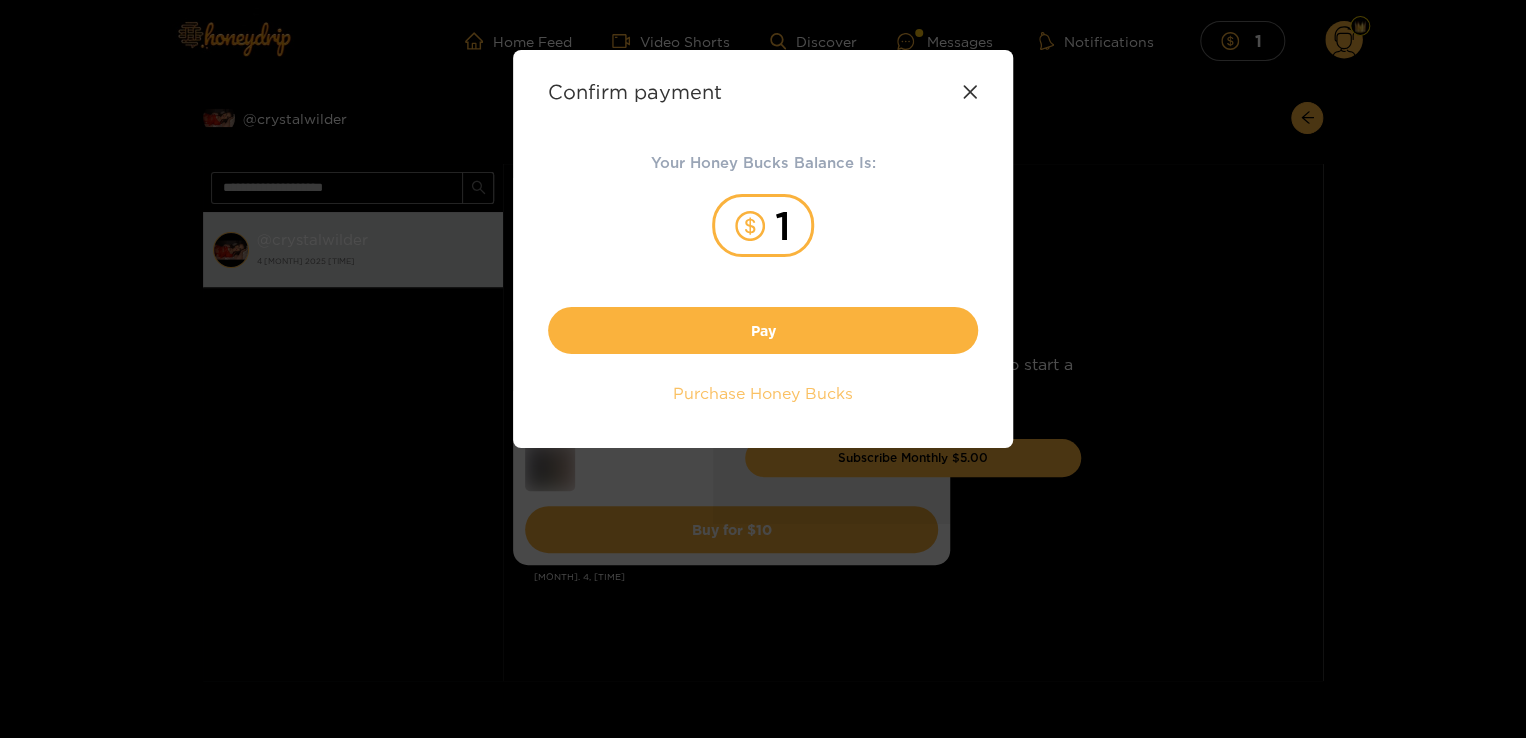 click on "Purchase Honey Bucks" at bounding box center [763, 393] 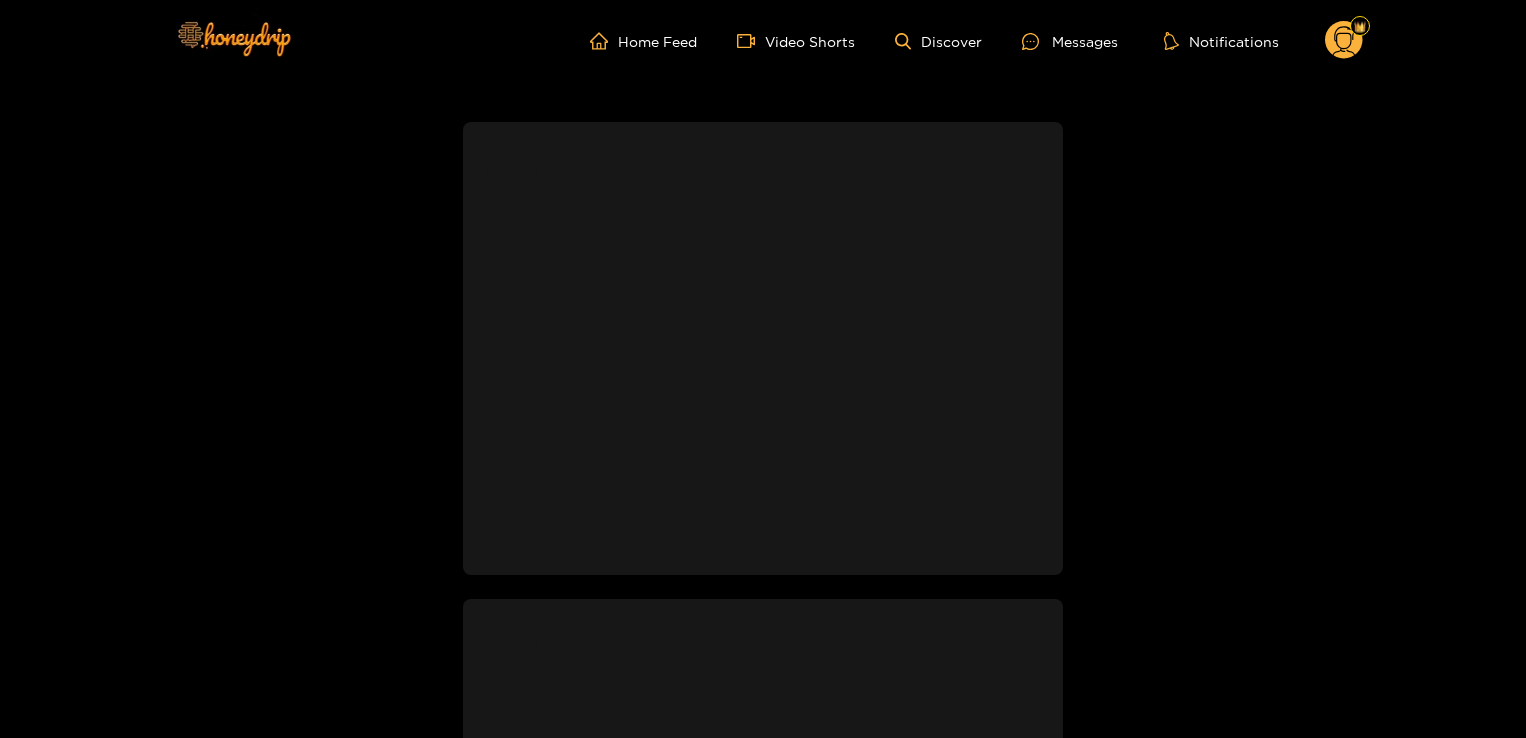 scroll, scrollTop: 0, scrollLeft: 0, axis: both 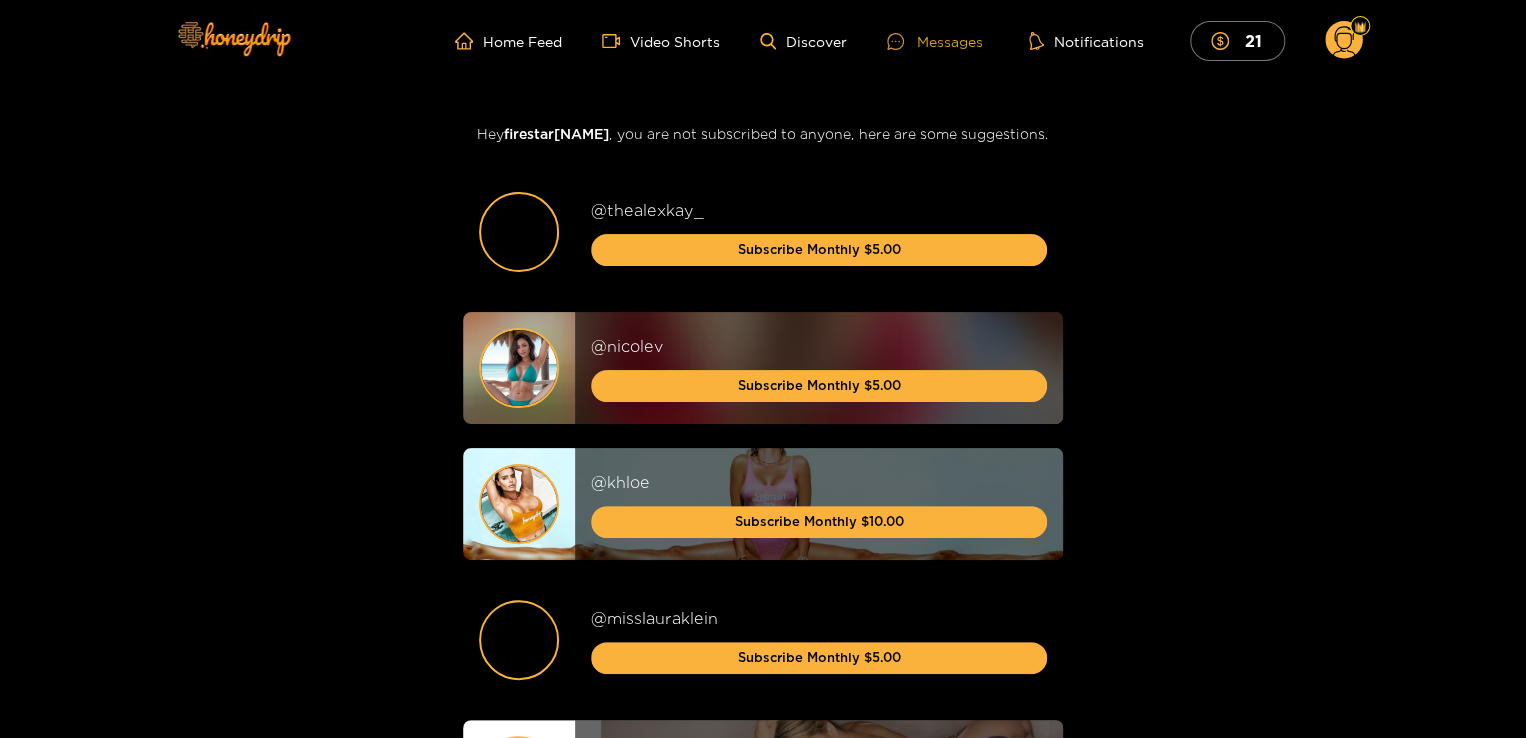 click on "Messages" at bounding box center [935, 41] 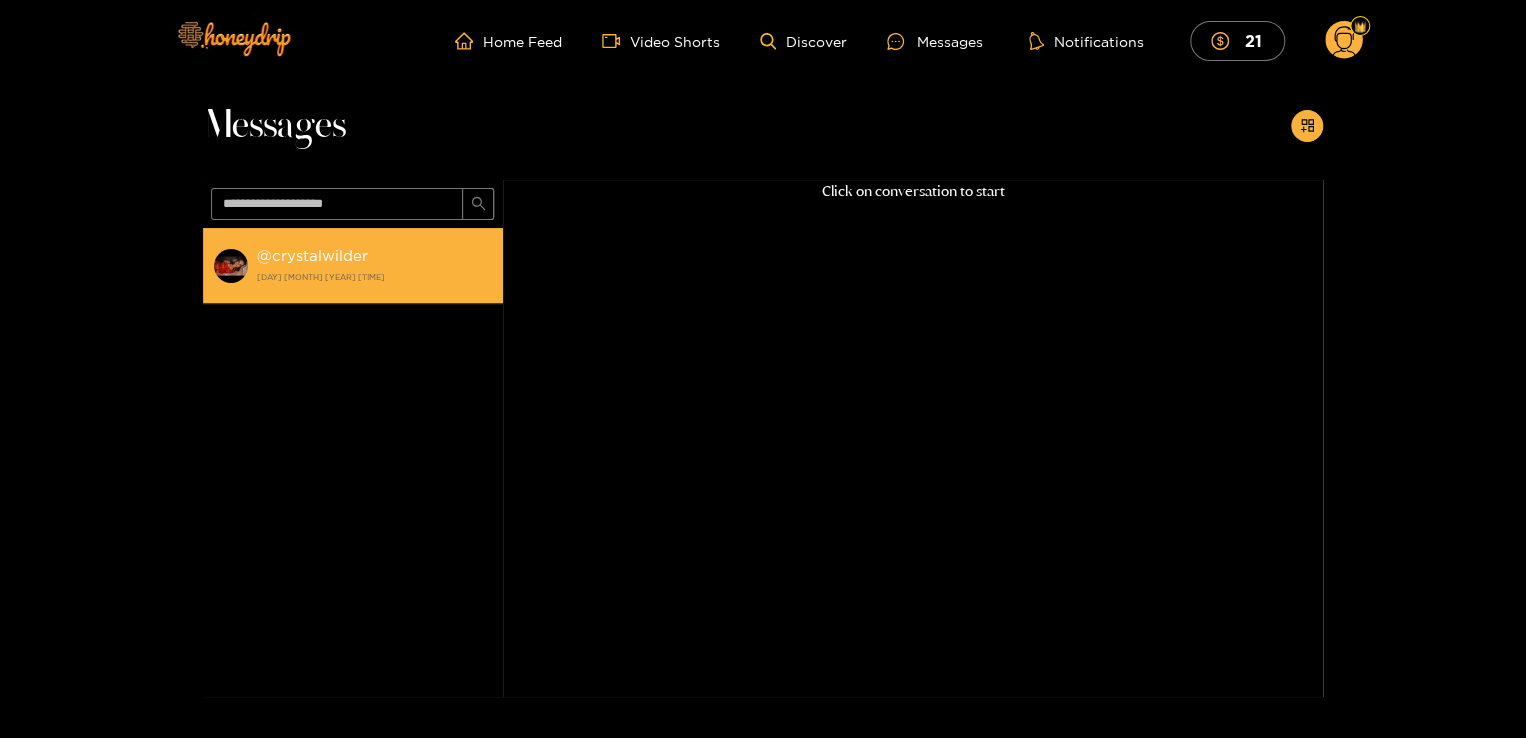 click on "4 [MONTH] 2025 [TIME]" at bounding box center (375, 277) 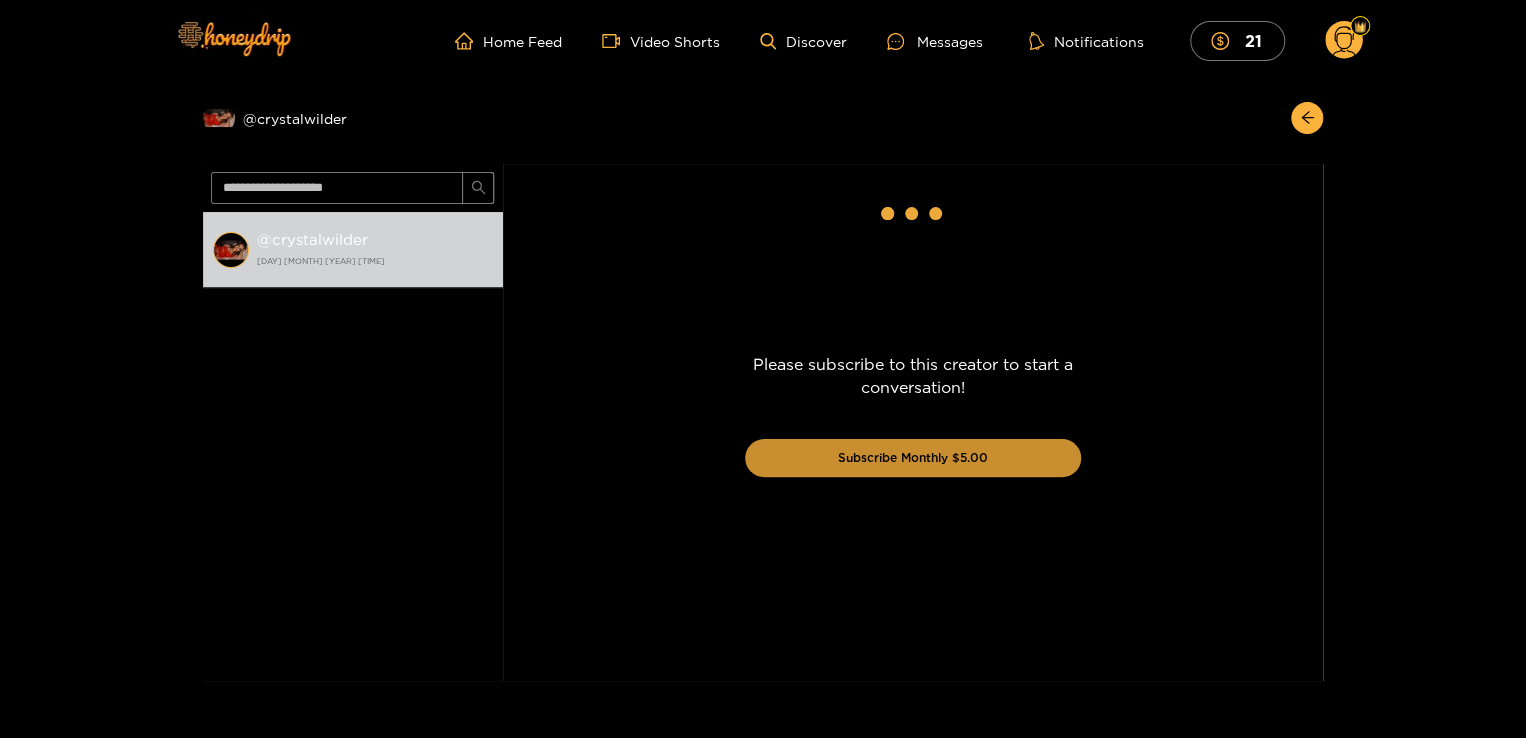 scroll, scrollTop: 3857, scrollLeft: 0, axis: vertical 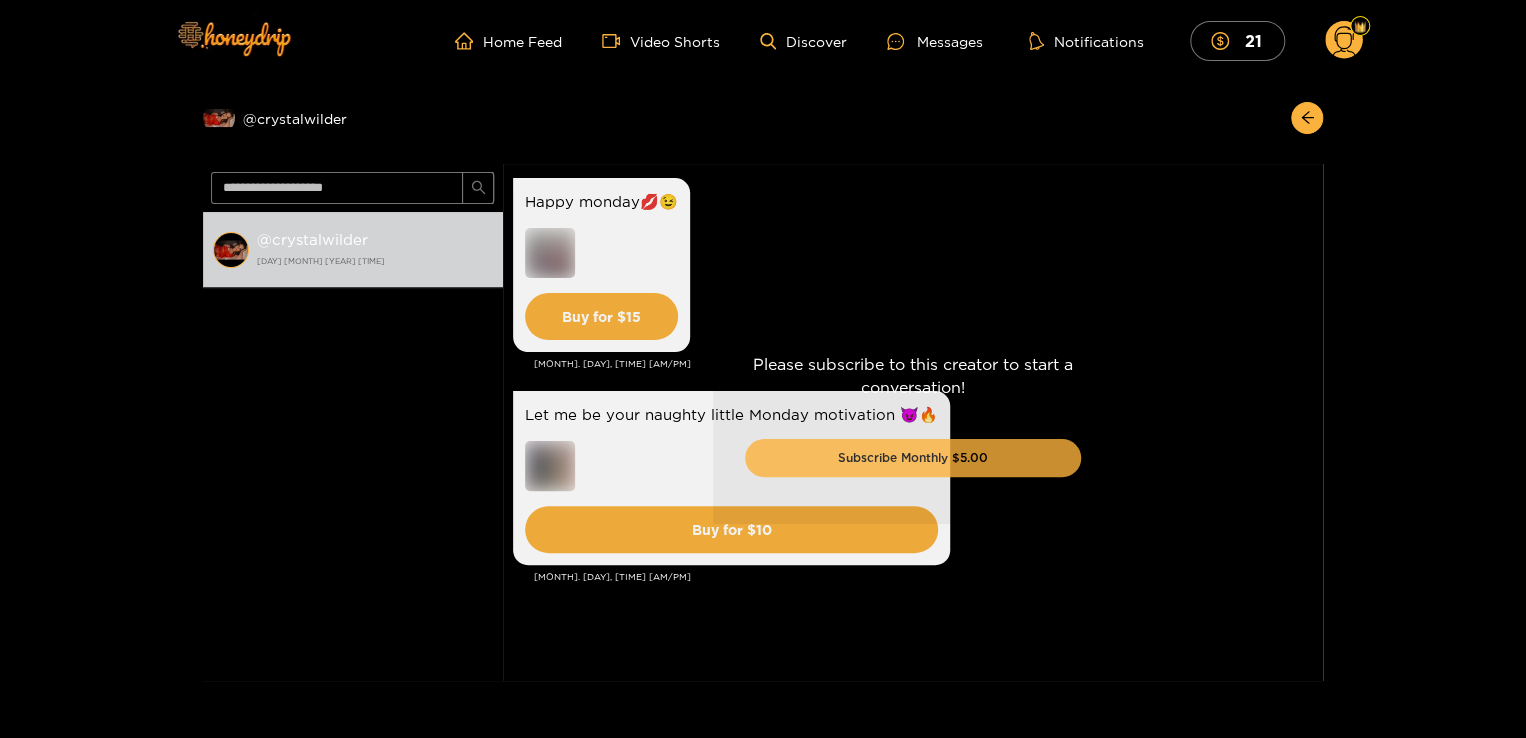 click on "Subscribe Monthly $5.00" at bounding box center [913, 458] 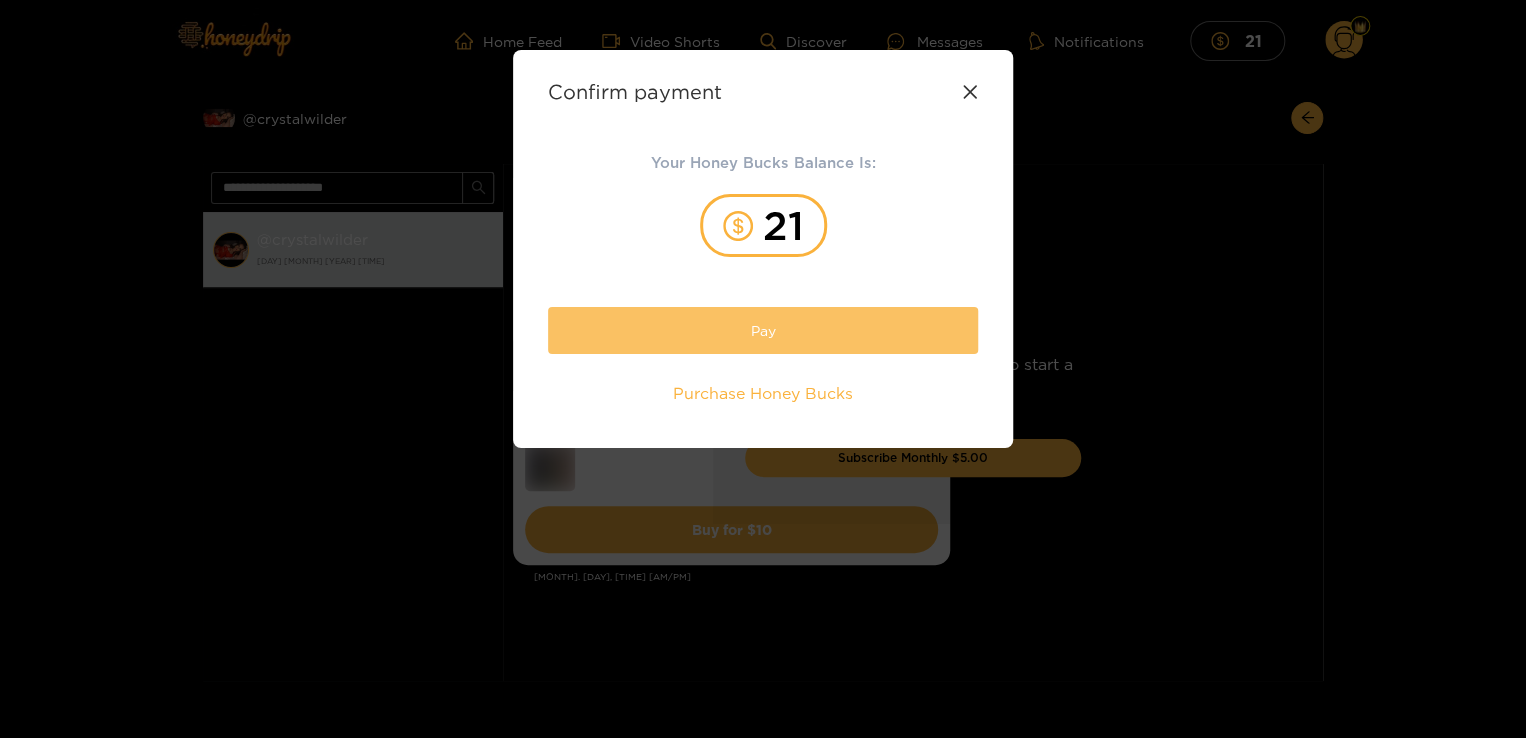 click on "Pay" at bounding box center [763, 330] 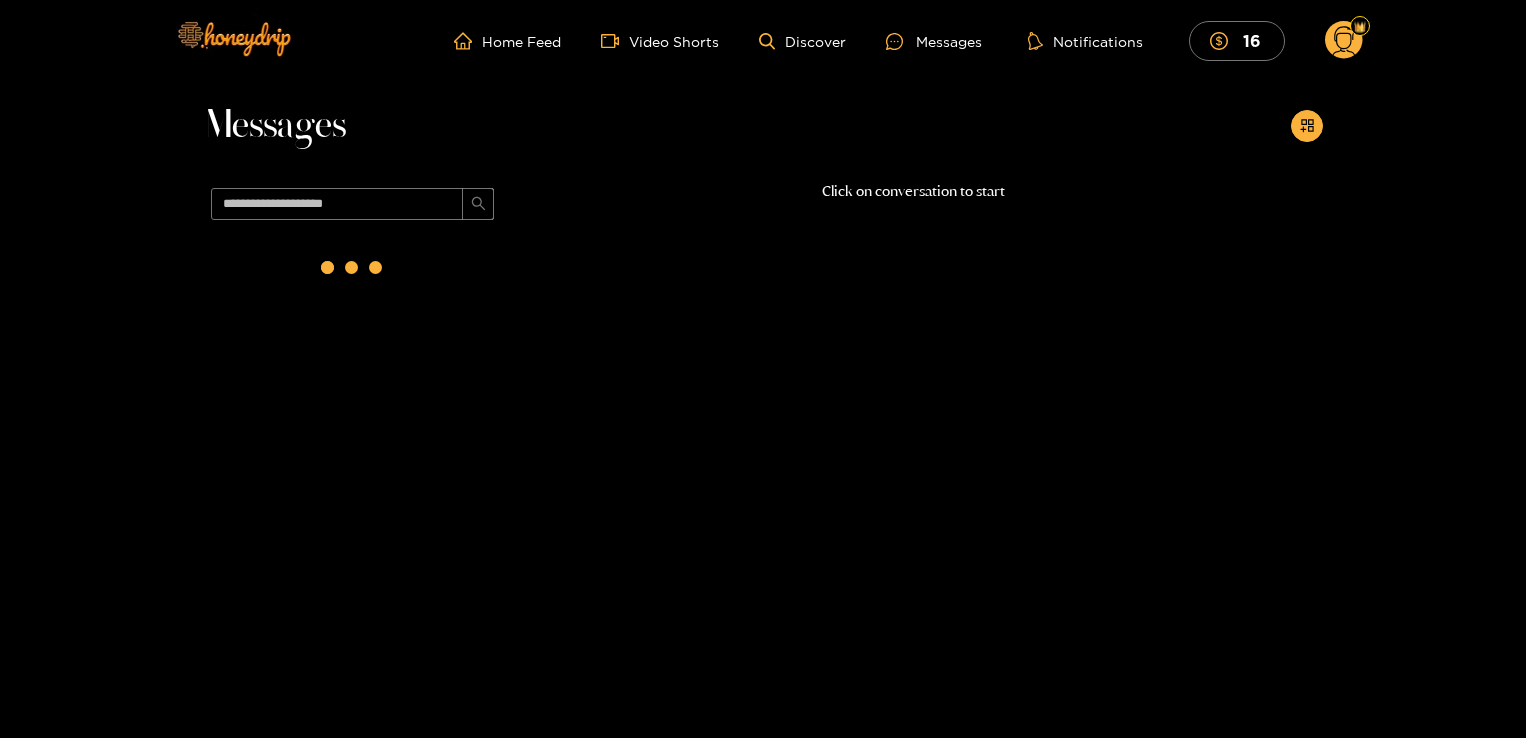 scroll, scrollTop: 0, scrollLeft: 0, axis: both 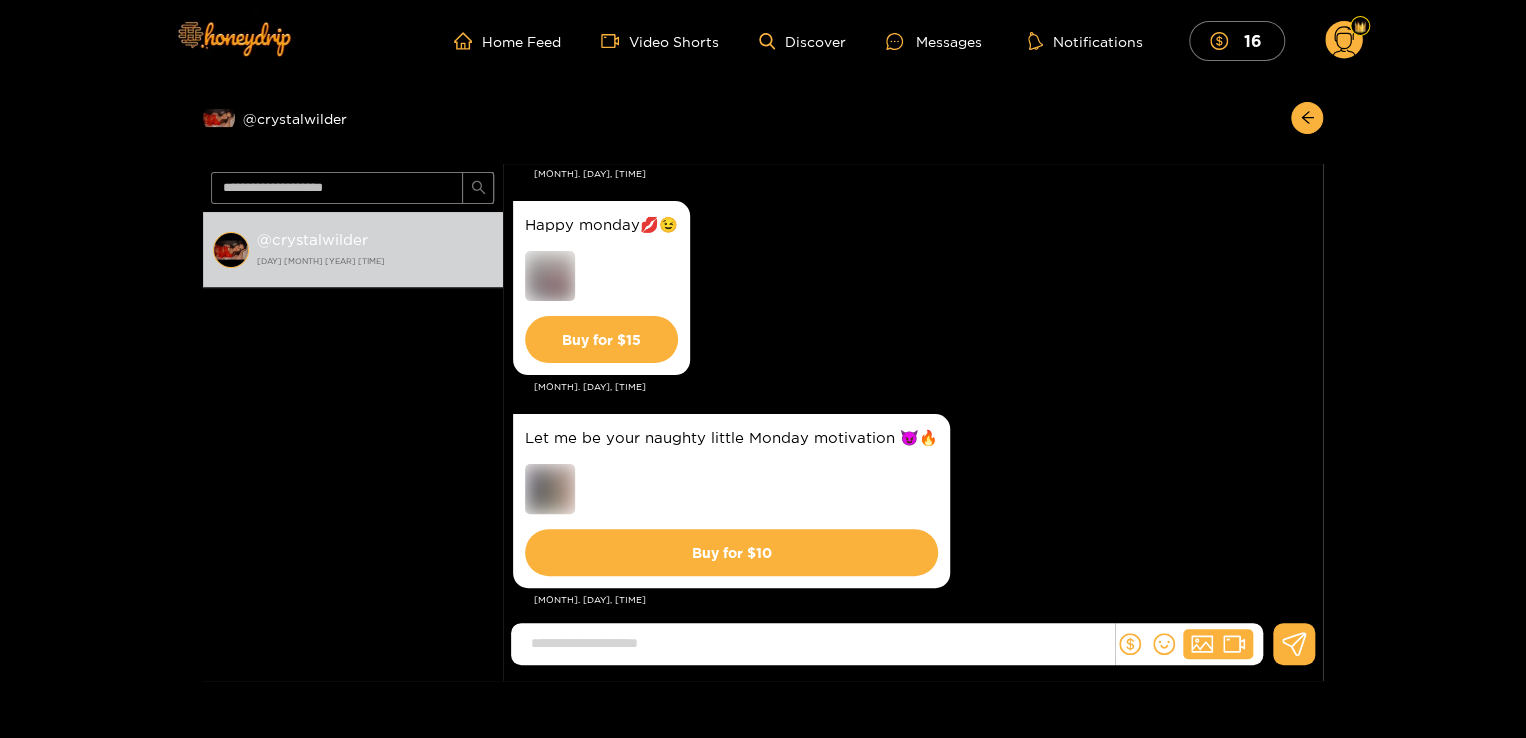 click on "Happy monday💋😉 Buy for $ 15" at bounding box center [601, 288] 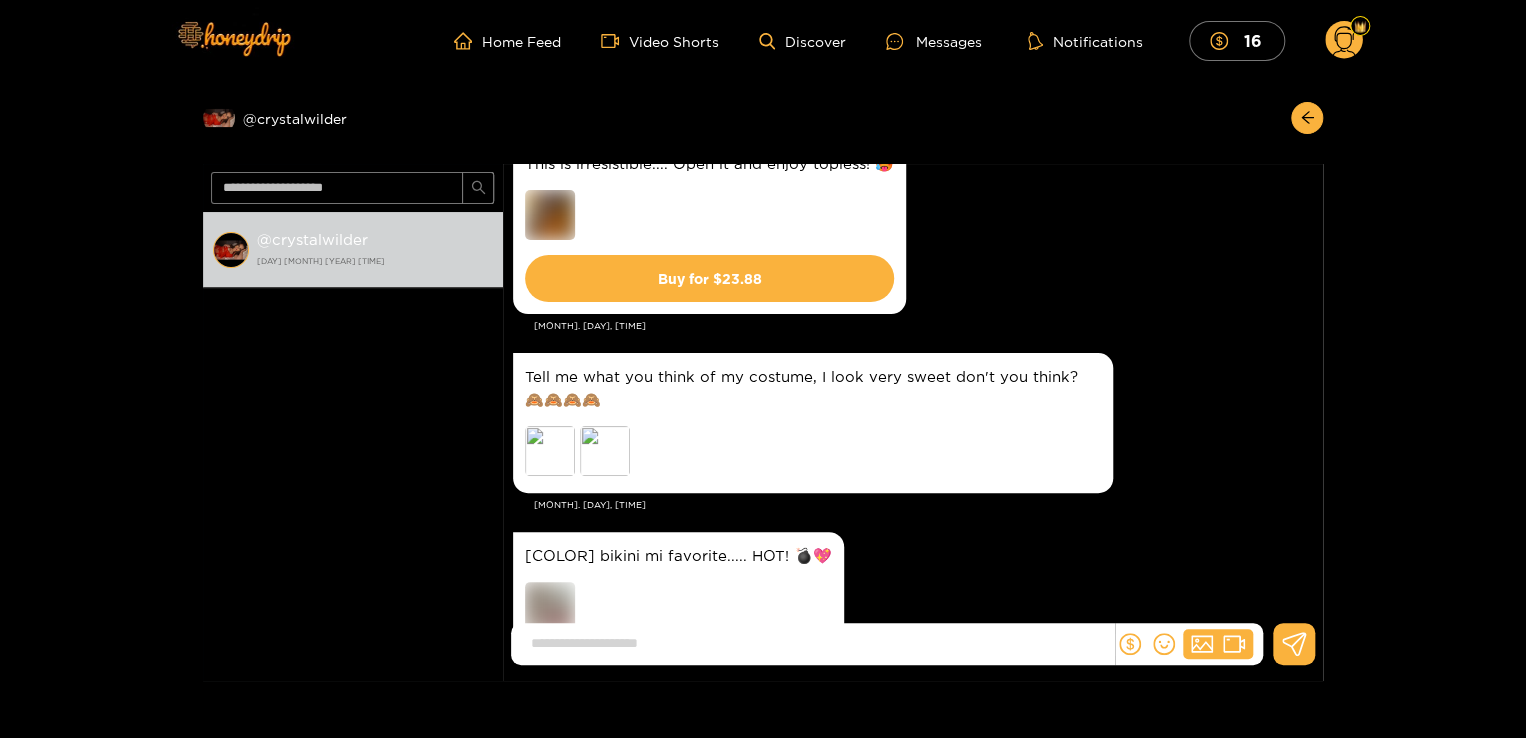 scroll, scrollTop: 9987, scrollLeft: 0, axis: vertical 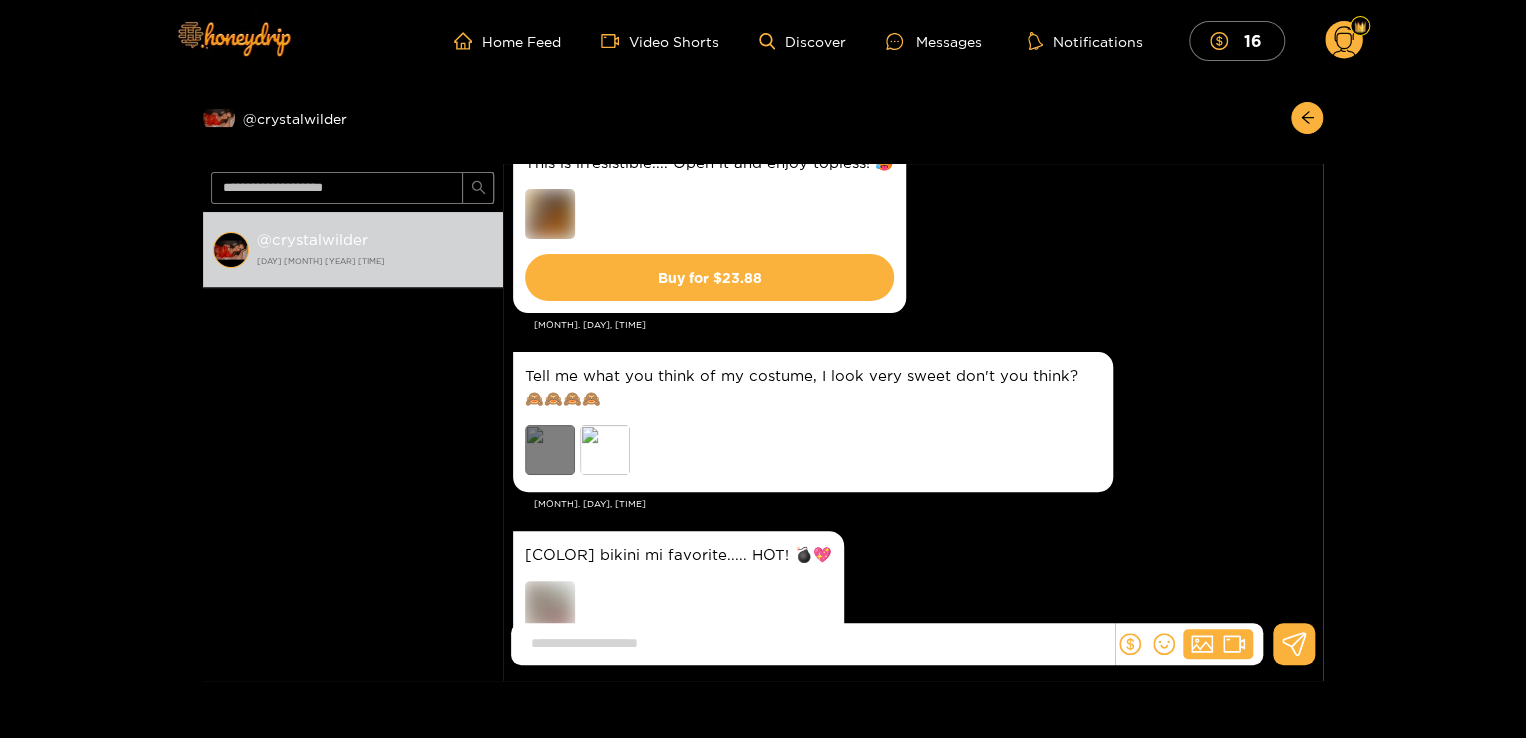 click on "Preview" at bounding box center [550, 450] 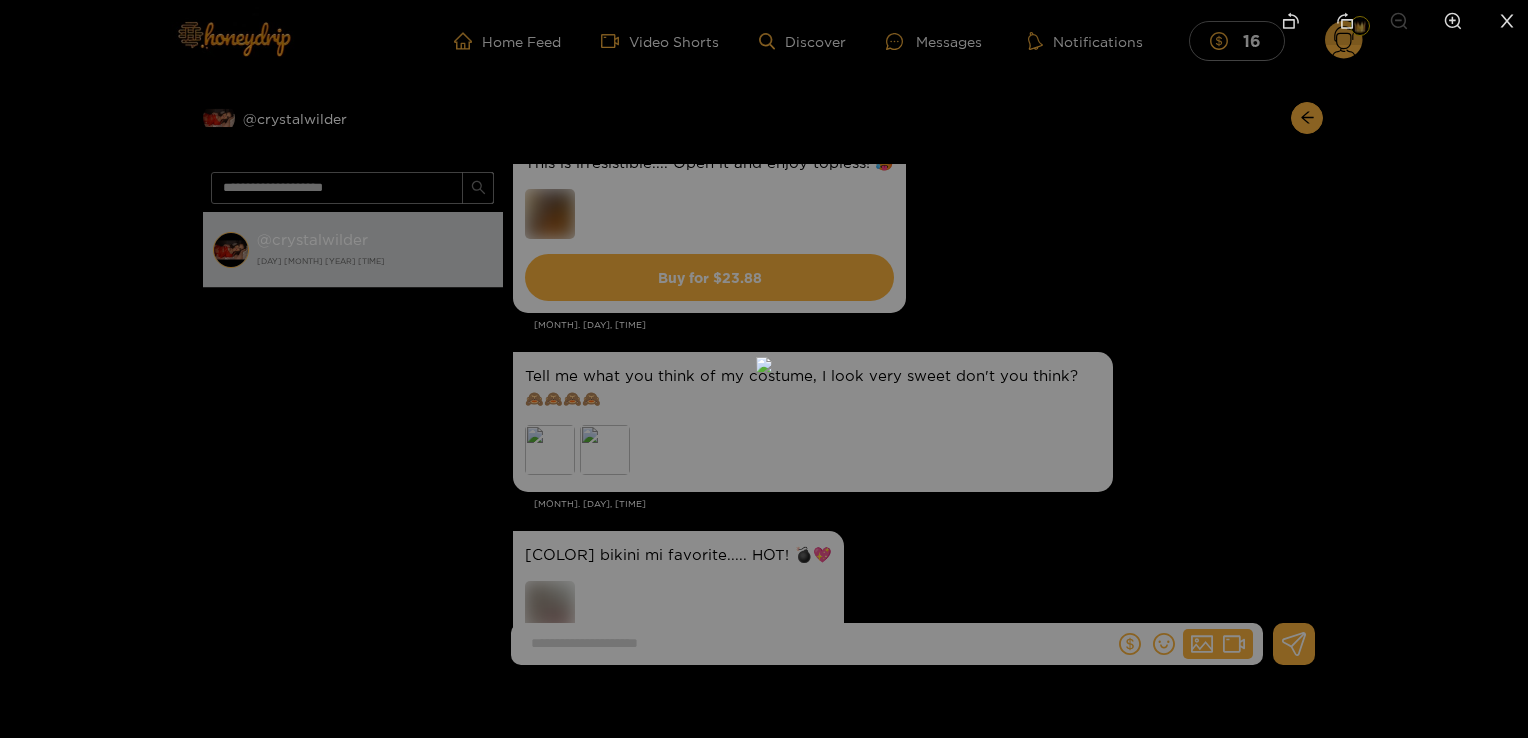 click at bounding box center (764, 365) 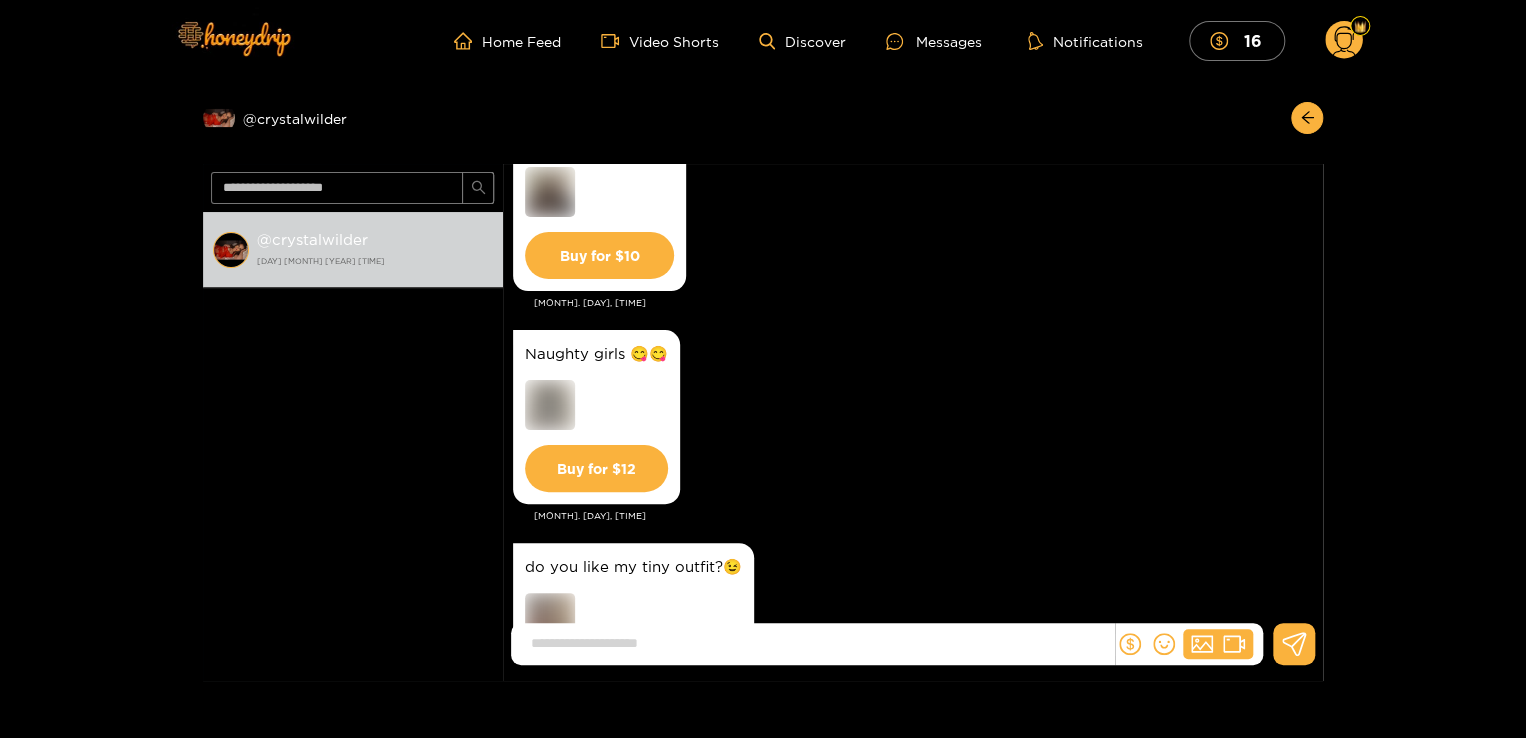 scroll, scrollTop: 20904, scrollLeft: 0, axis: vertical 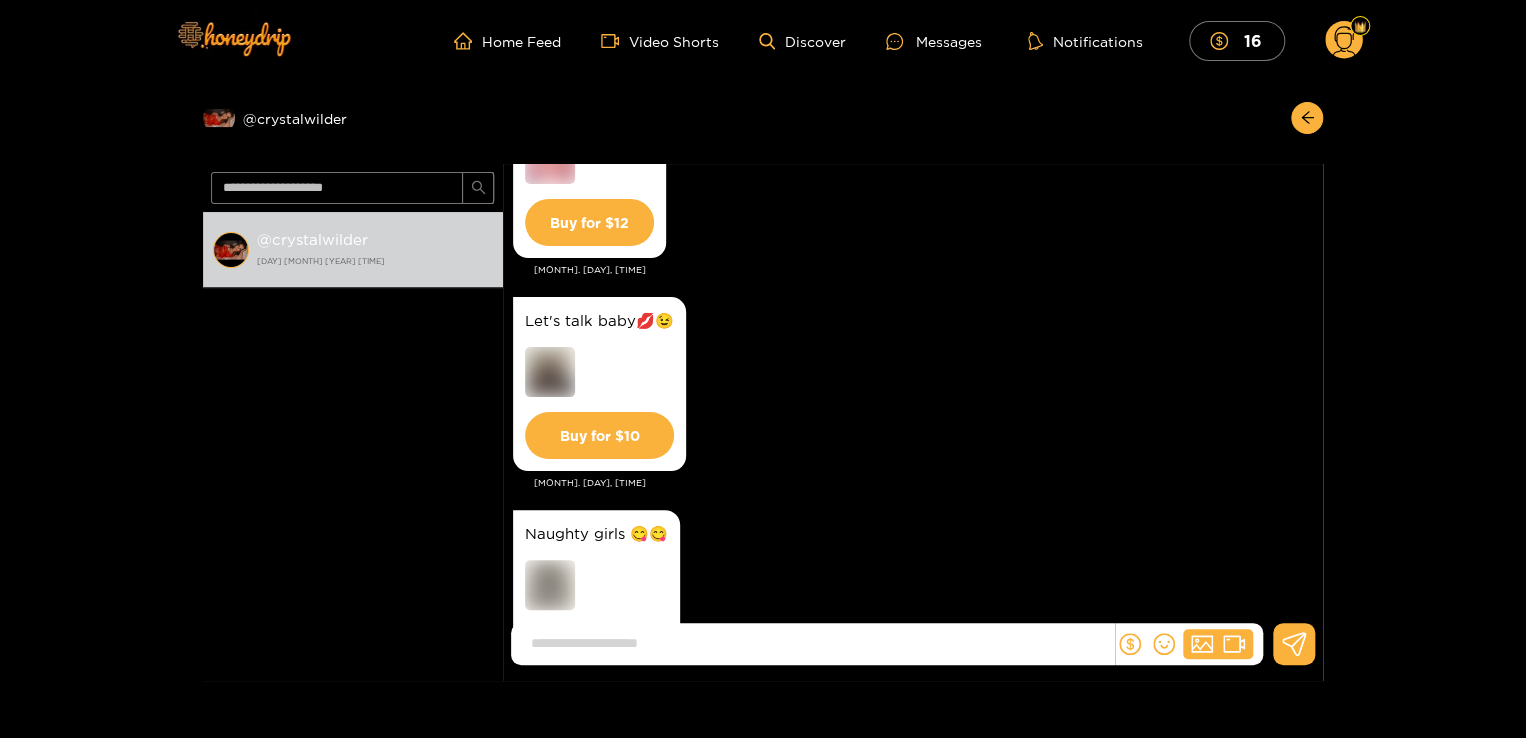 click on "Naughty girls 😋😋" at bounding box center [596, 533] 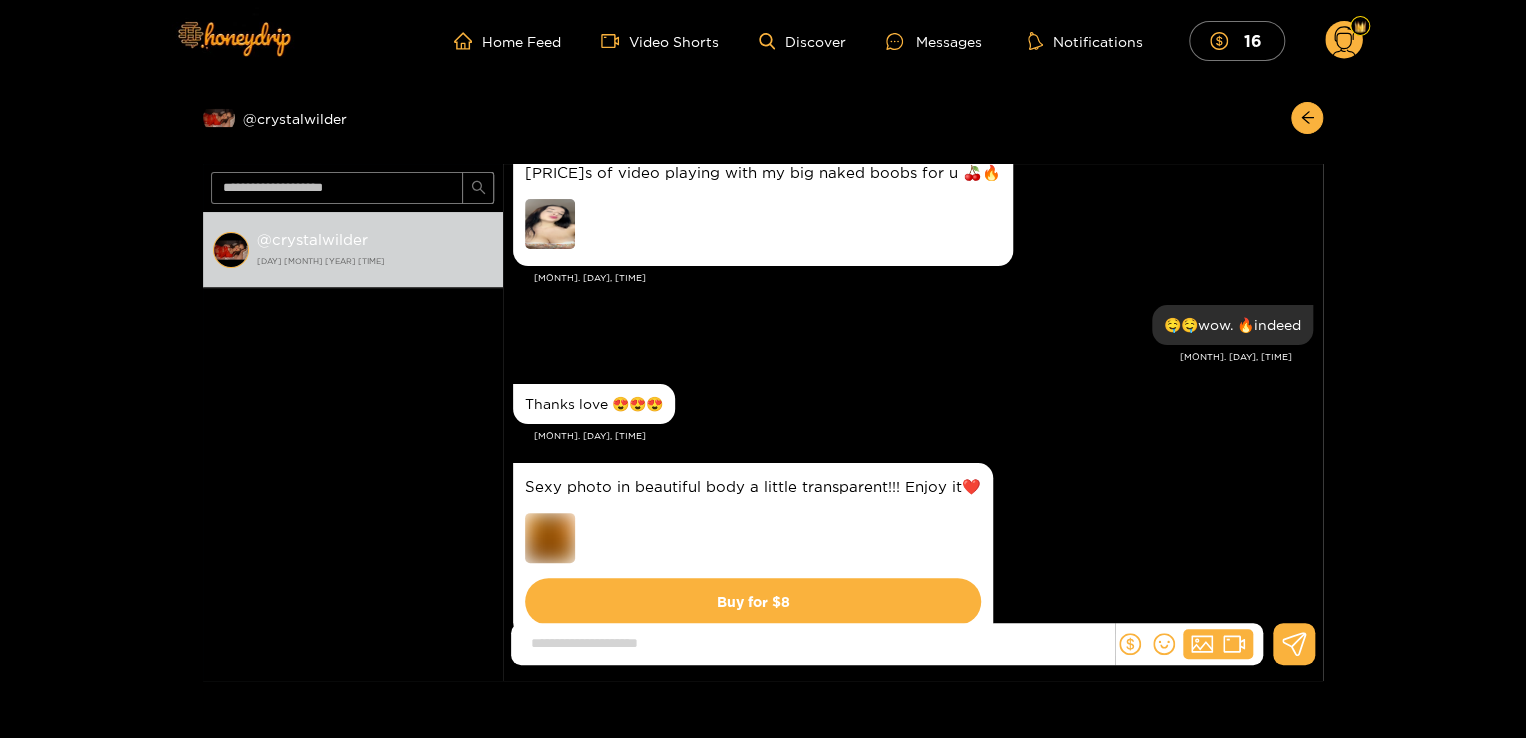 scroll, scrollTop: 14540, scrollLeft: 0, axis: vertical 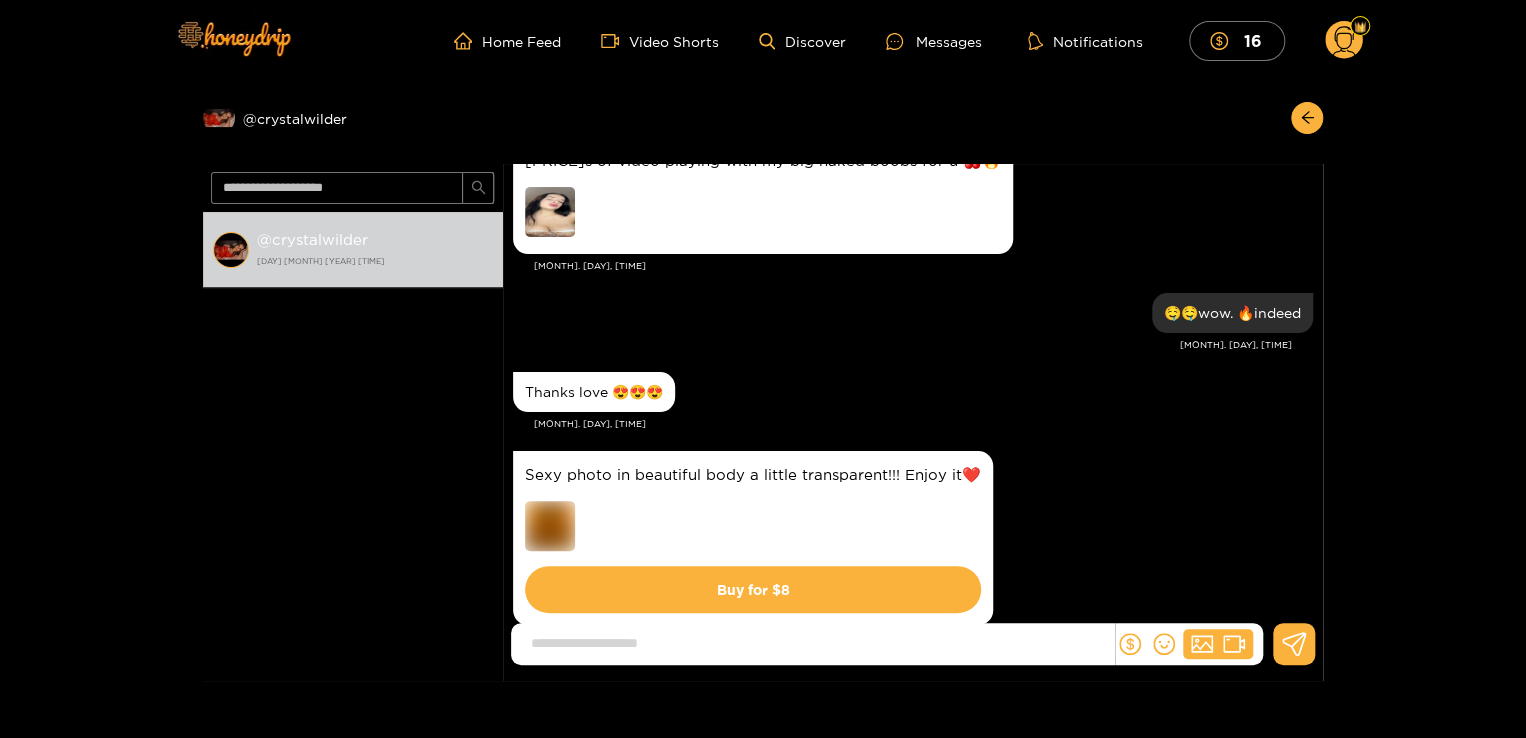 click at bounding box center (550, 526) 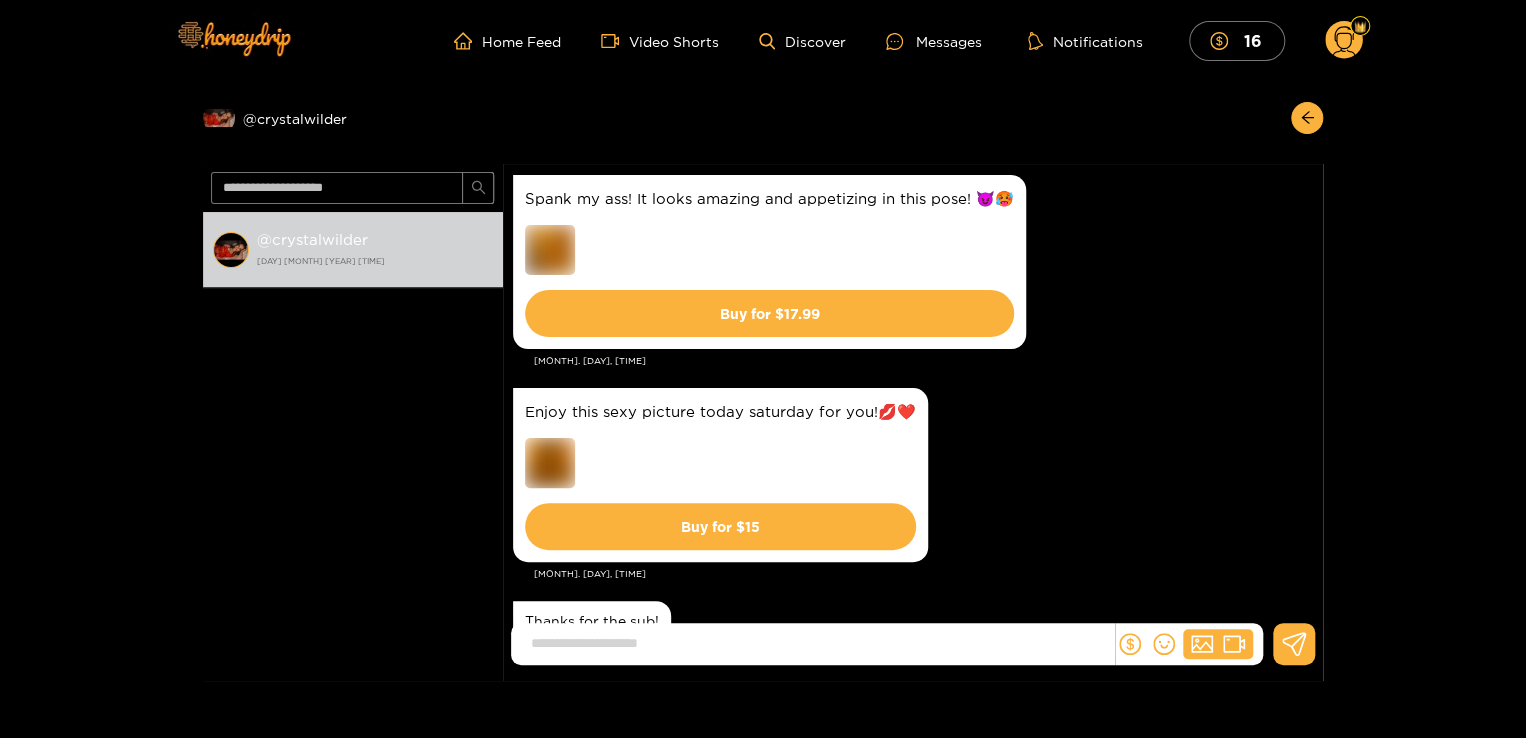 scroll, scrollTop: 13721, scrollLeft: 0, axis: vertical 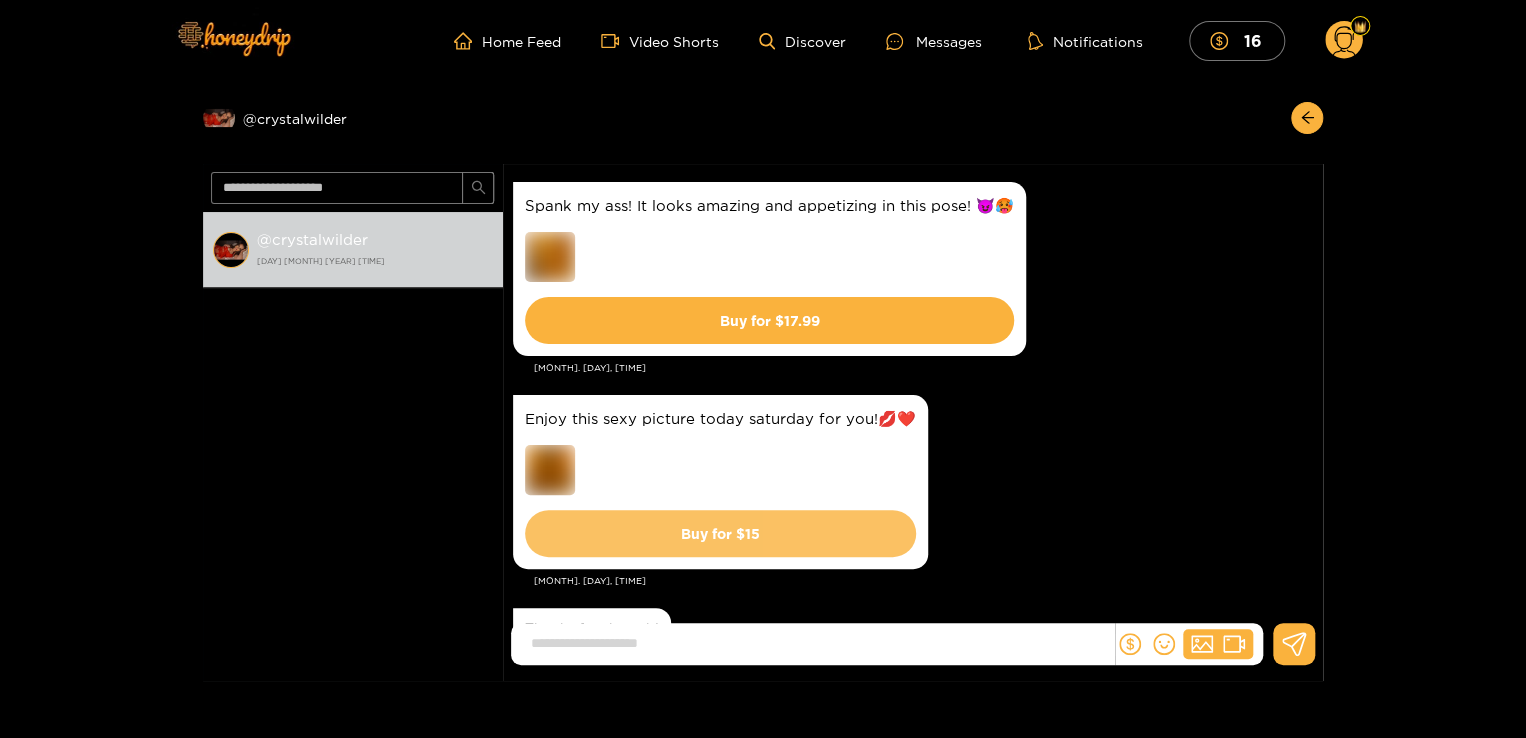 click on "Buy for $ 15" at bounding box center [720, 533] 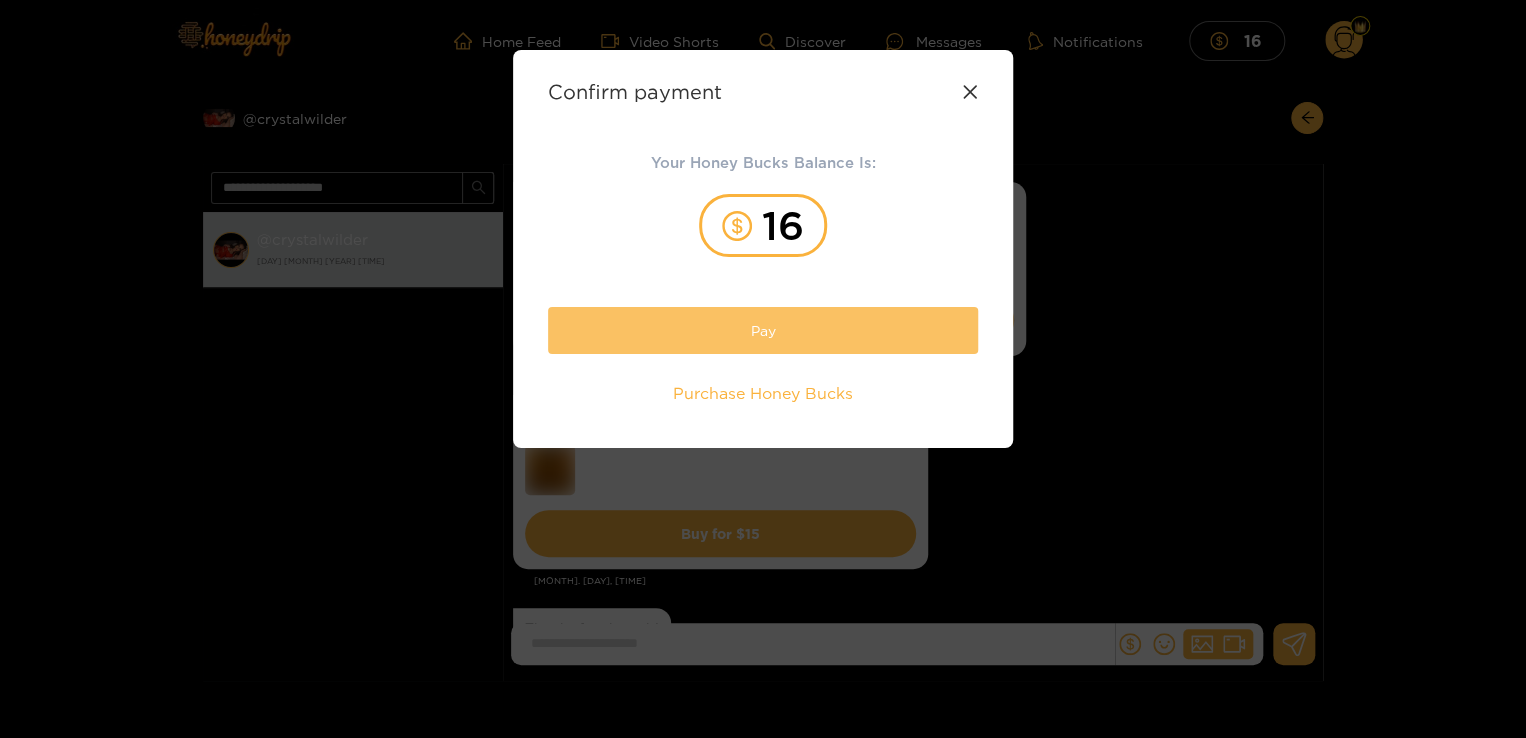 click on "Pay" at bounding box center [763, 330] 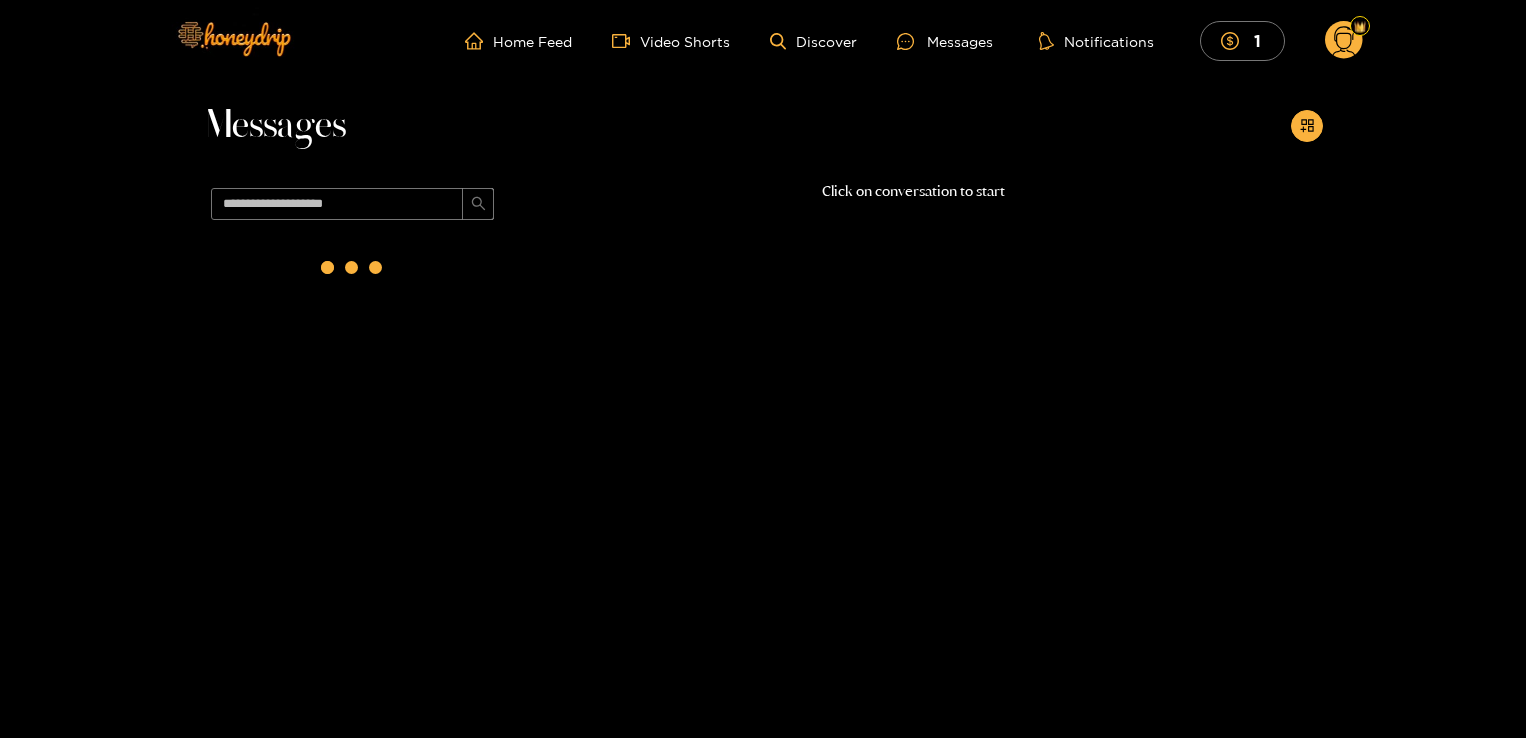 scroll, scrollTop: 0, scrollLeft: 0, axis: both 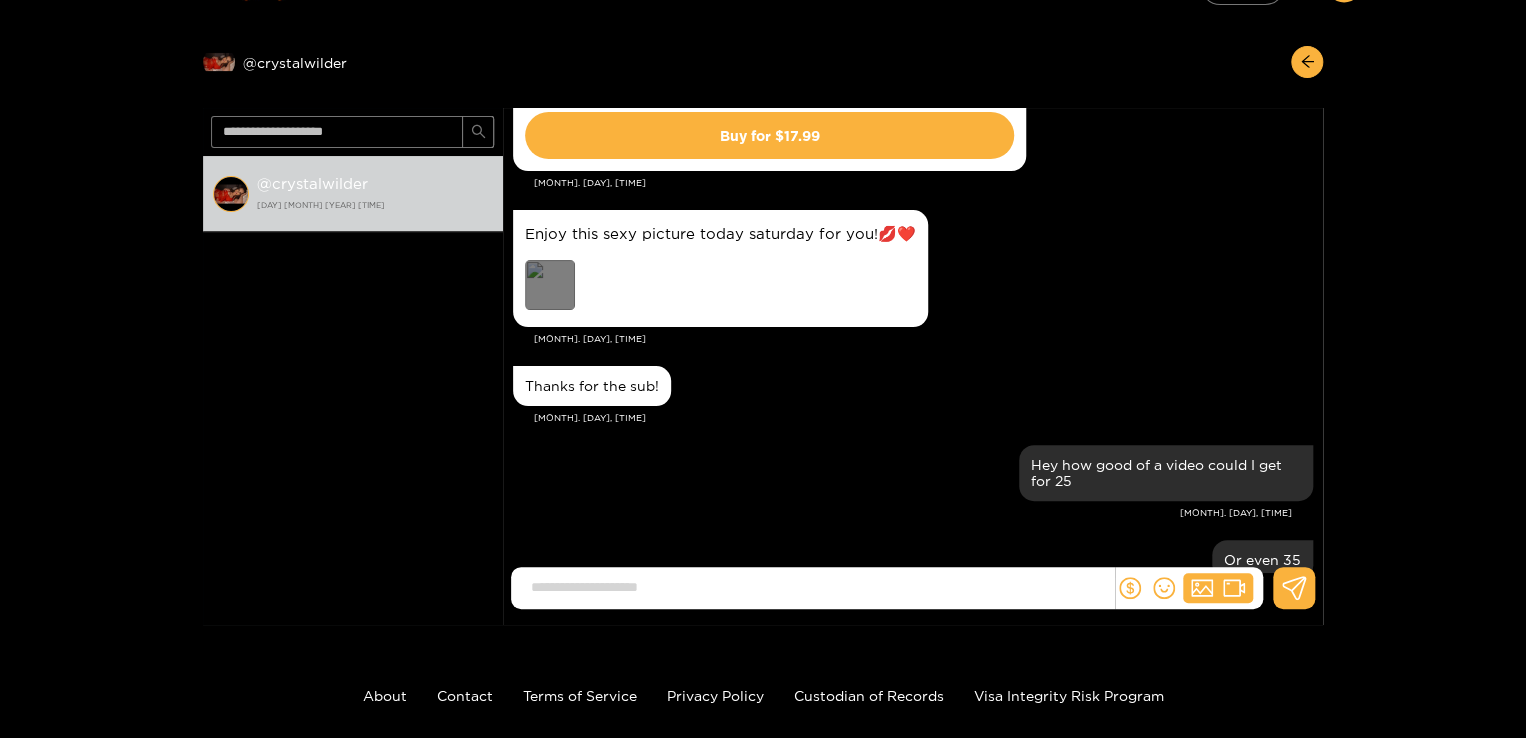 click on "Preview" at bounding box center [550, 285] 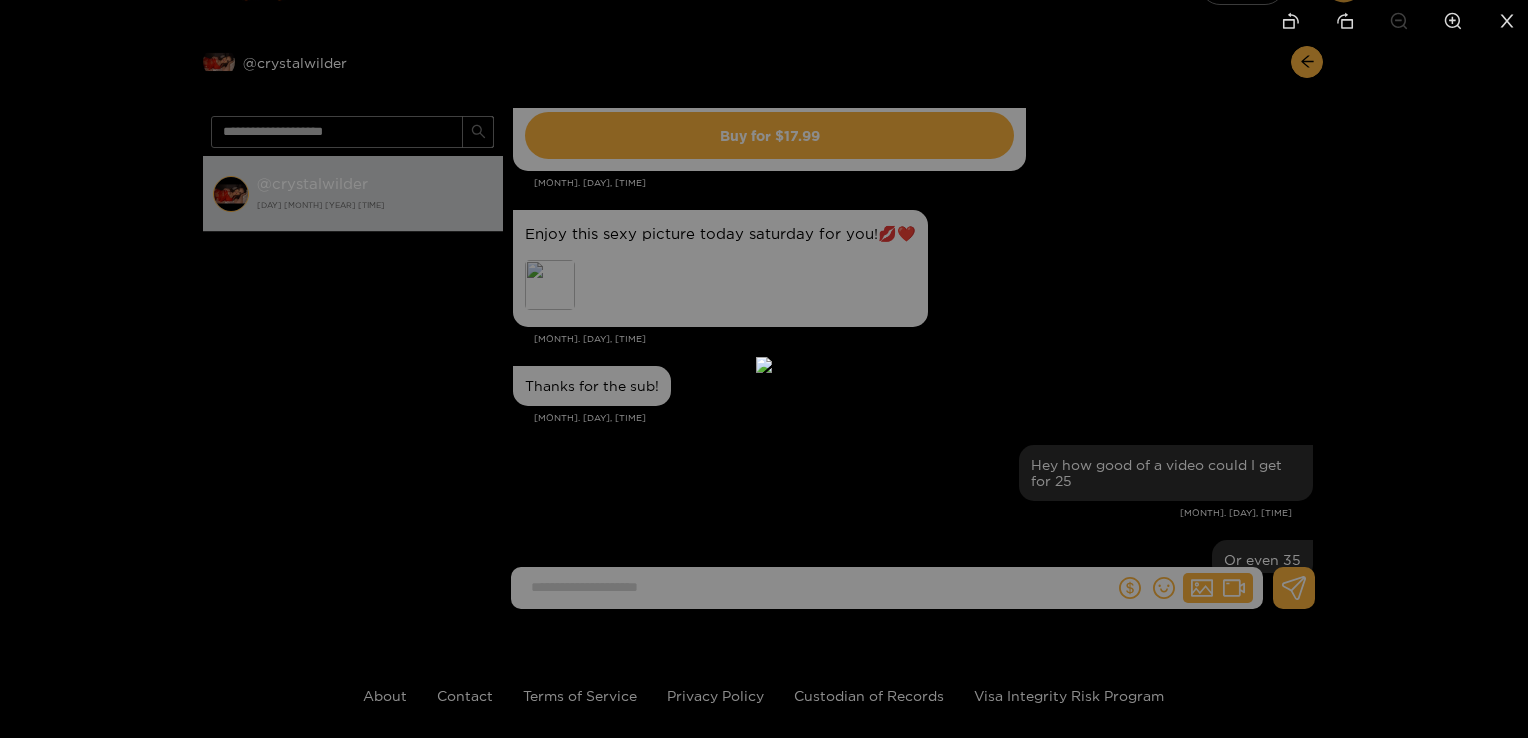 click at bounding box center (764, 365) 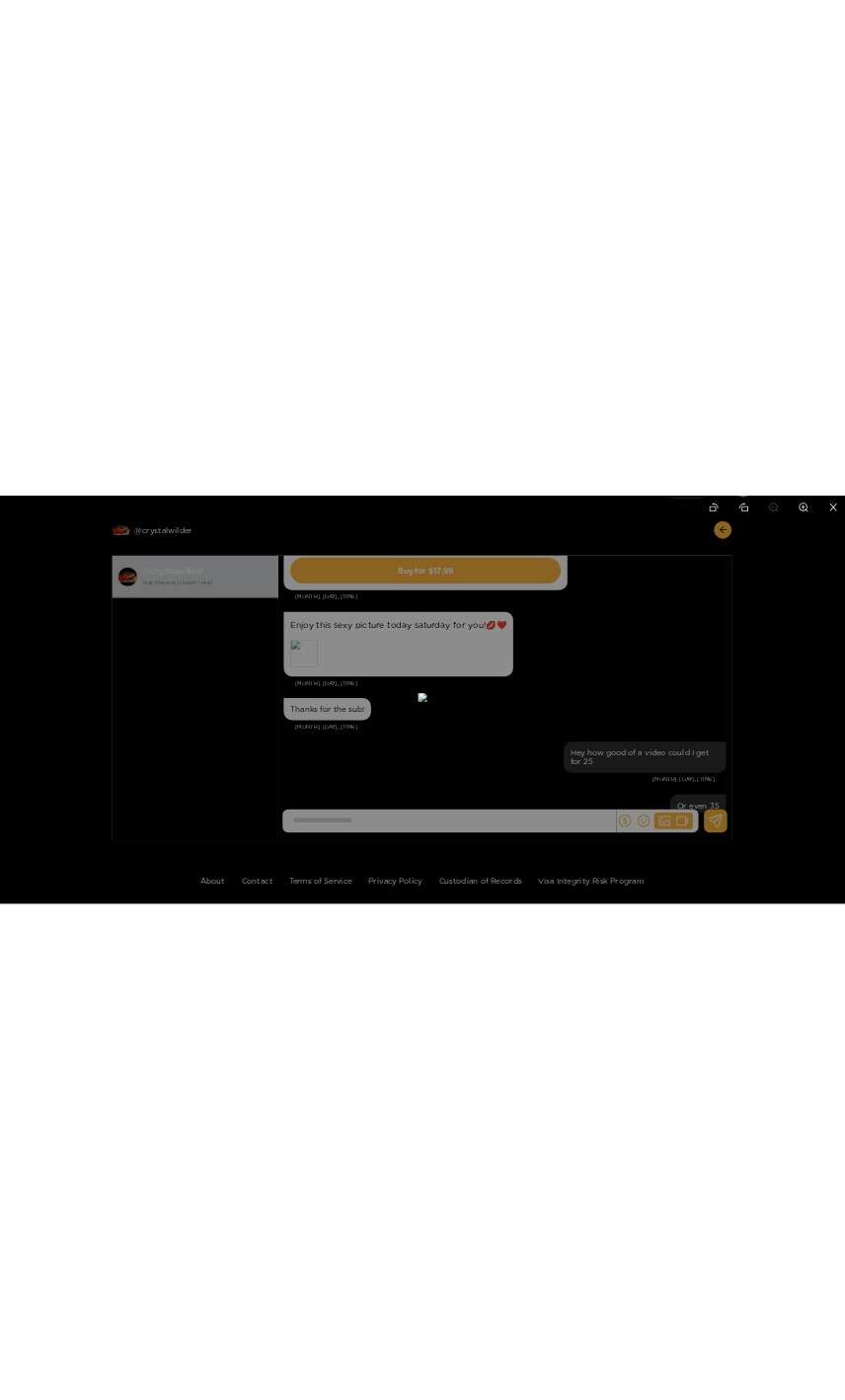 scroll, scrollTop: 0, scrollLeft: 0, axis: both 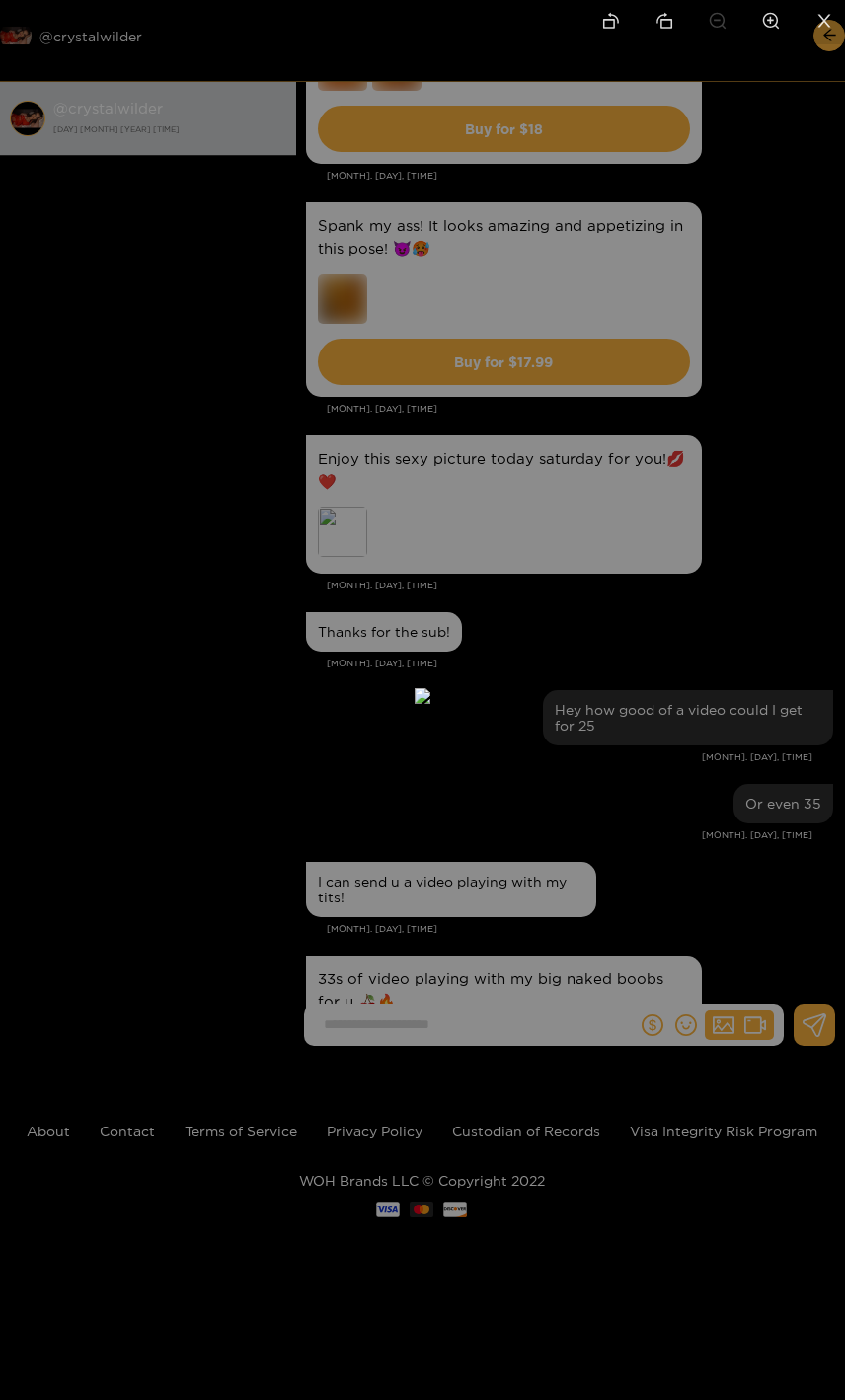 click at bounding box center [824, 22] 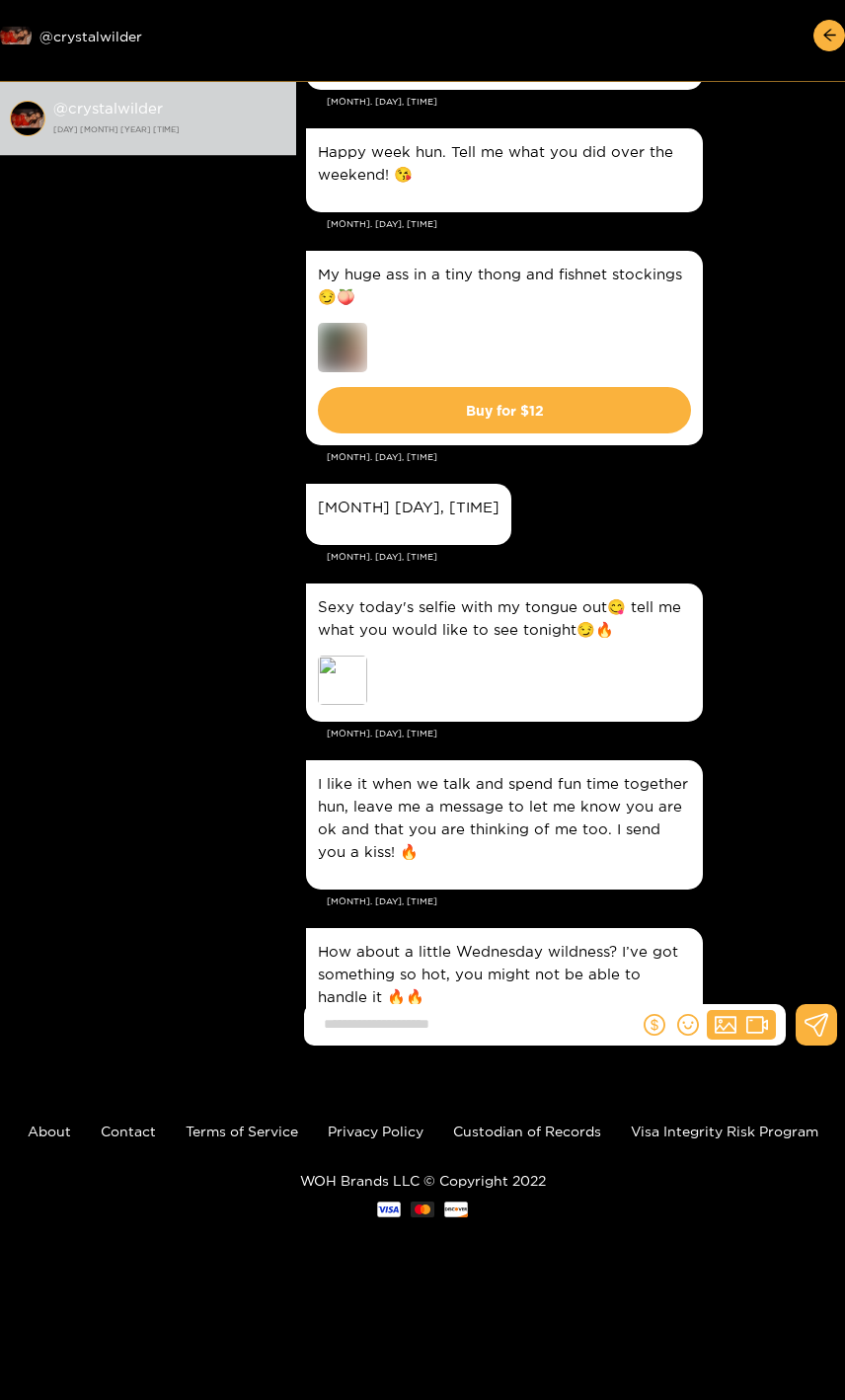 scroll, scrollTop: 0, scrollLeft: 0, axis: both 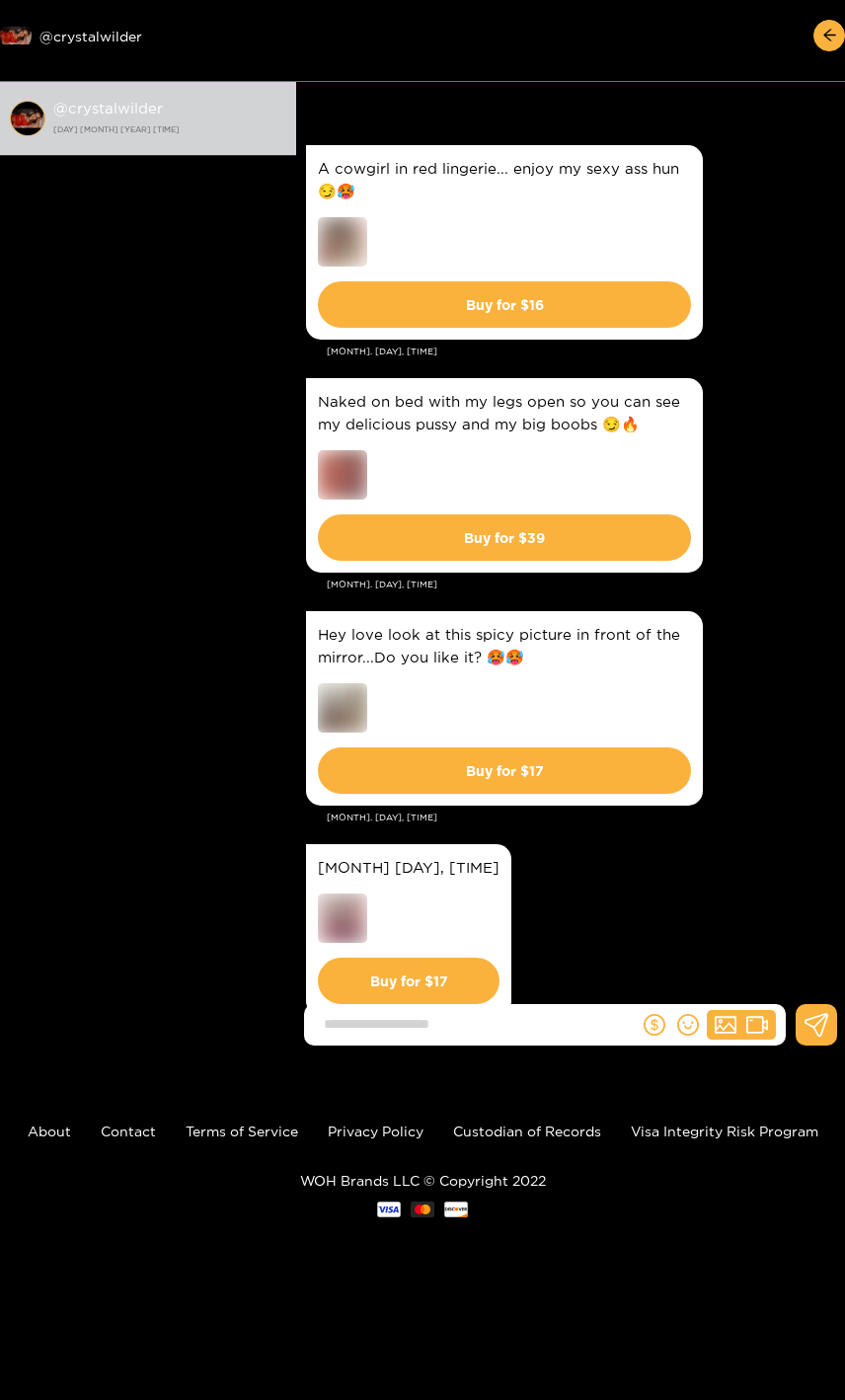 click 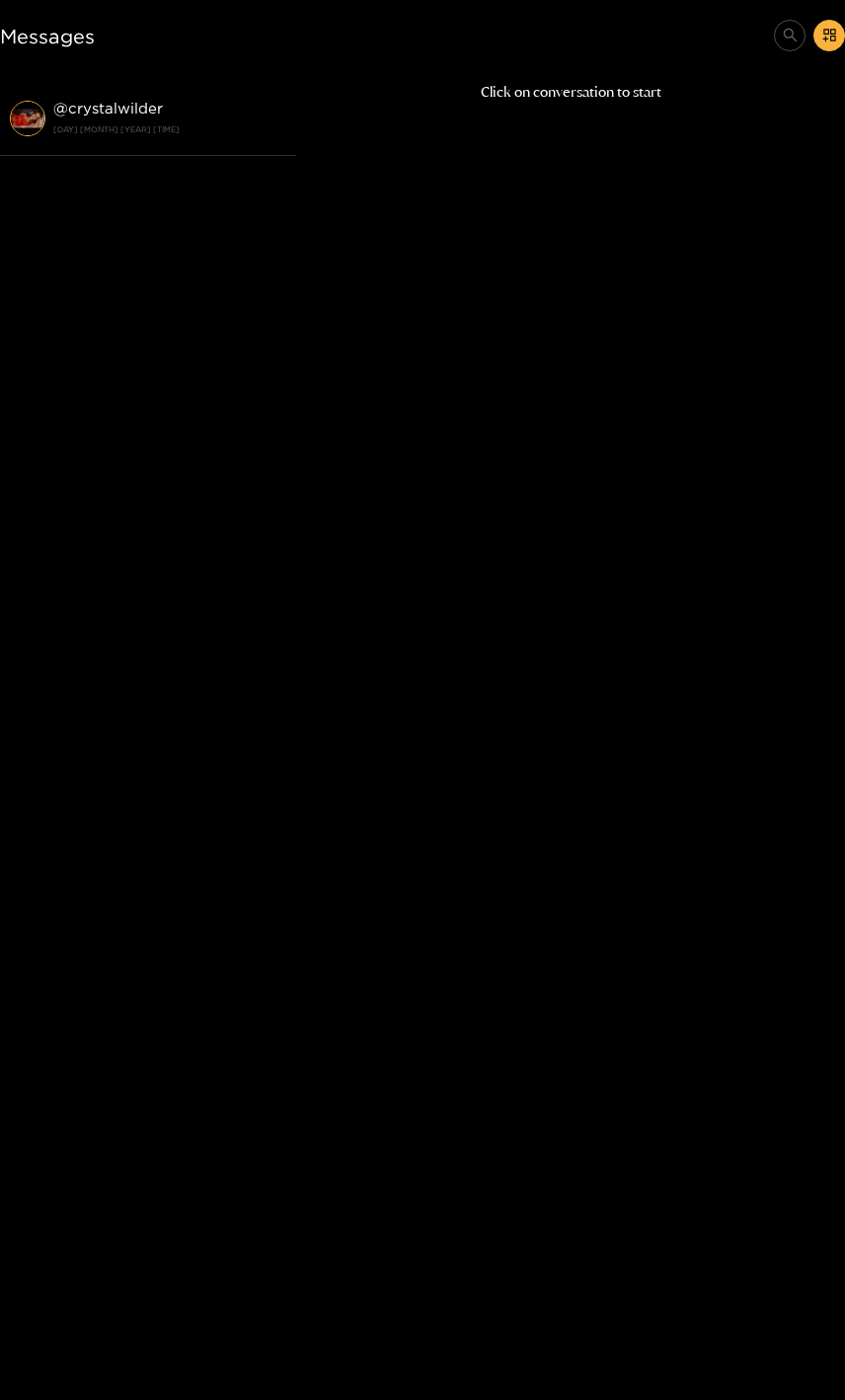 click on "@ crystalwilder 4 August 2025 18:04" at bounding box center [148, 118] 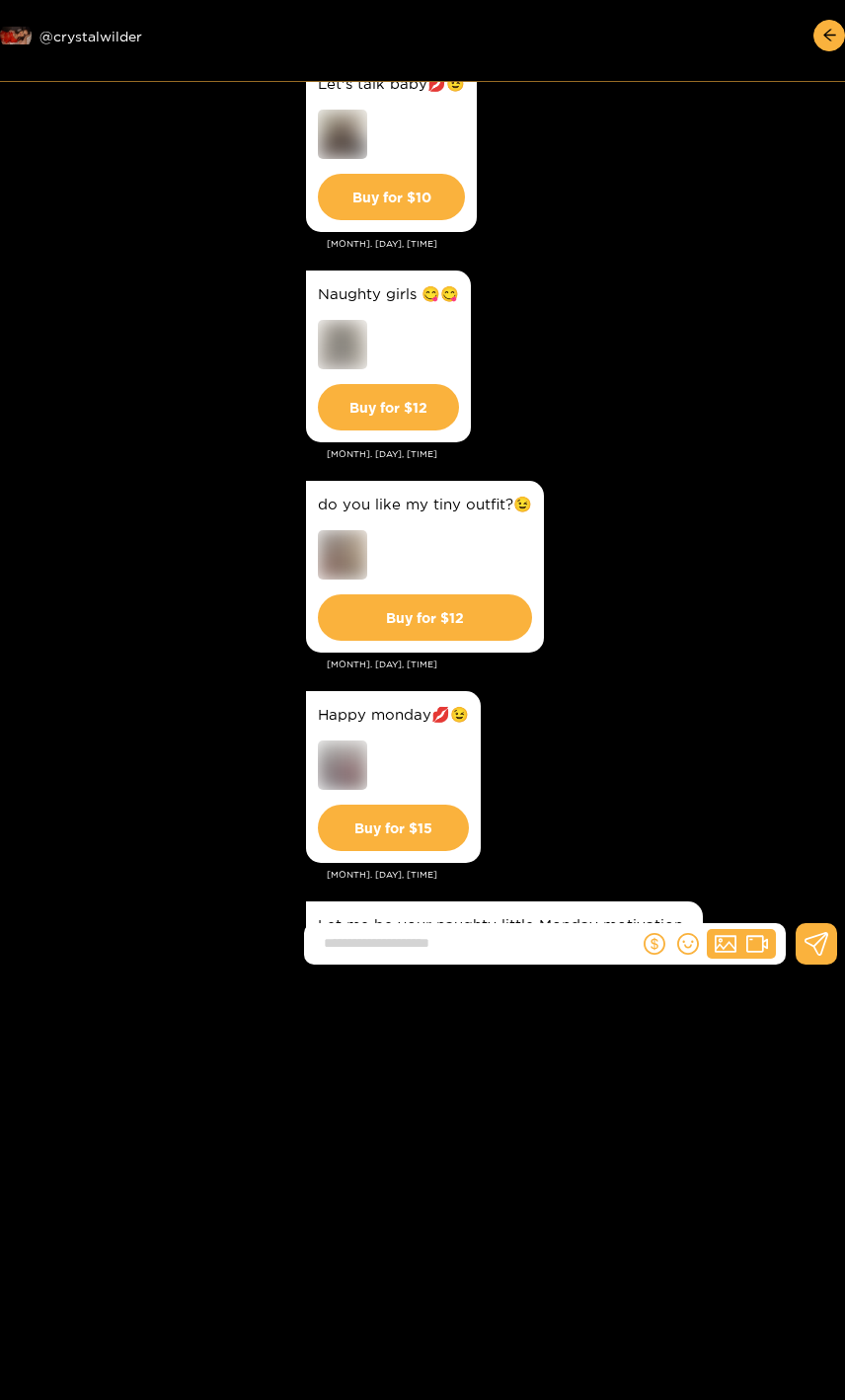 scroll, scrollTop: 3456, scrollLeft: 0, axis: vertical 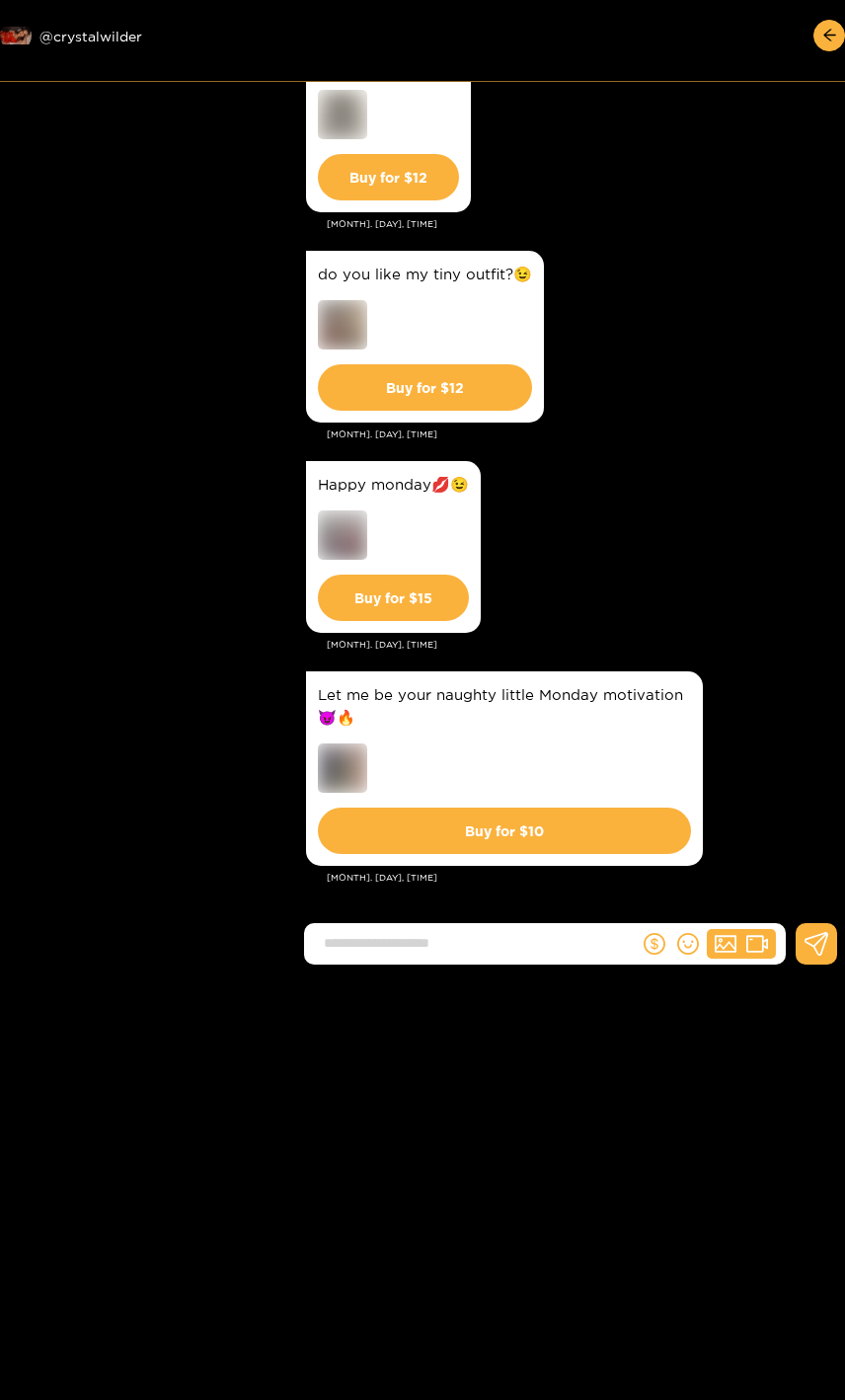 click at bounding box center (654, 944) 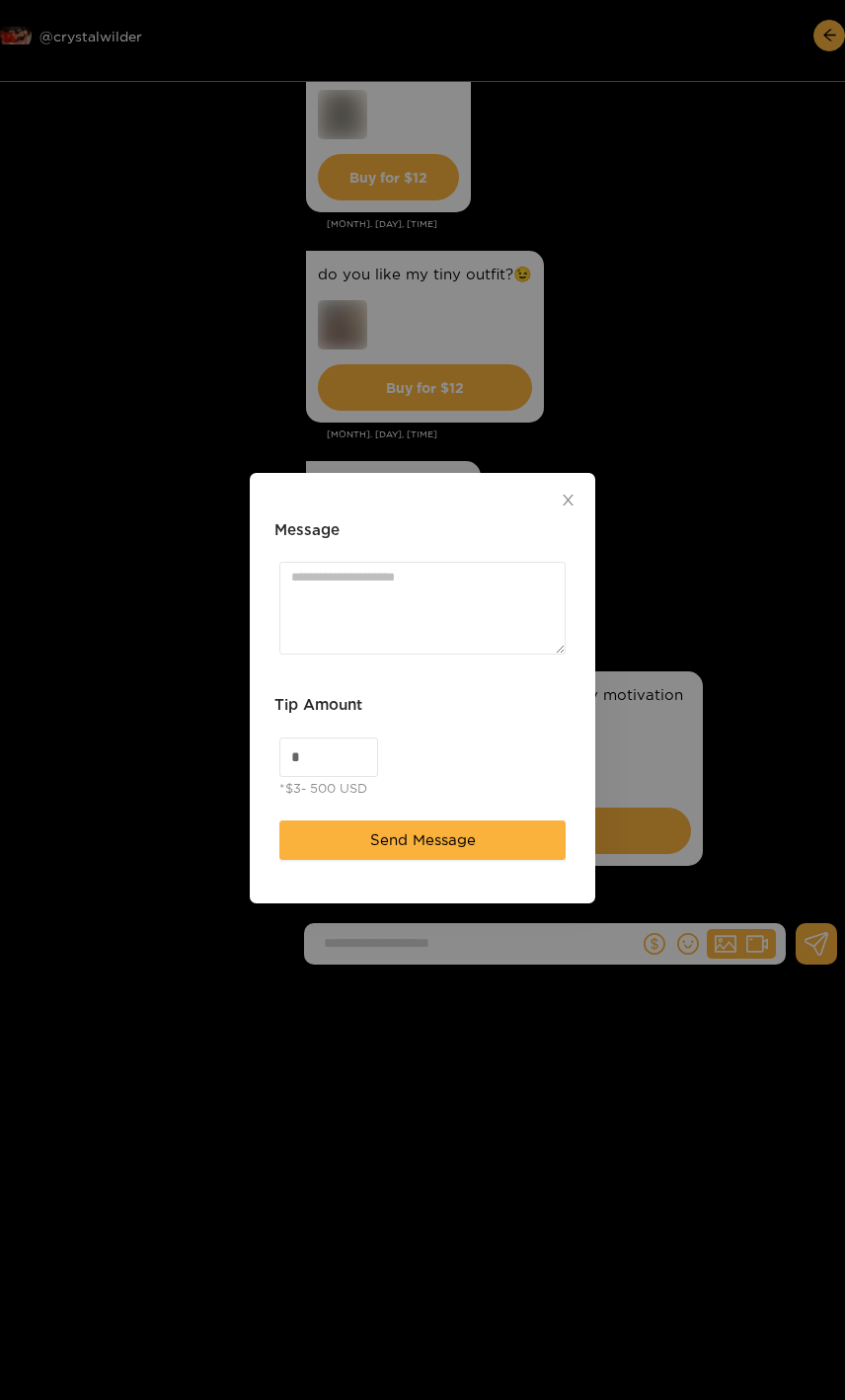 click at bounding box center [568, 501] 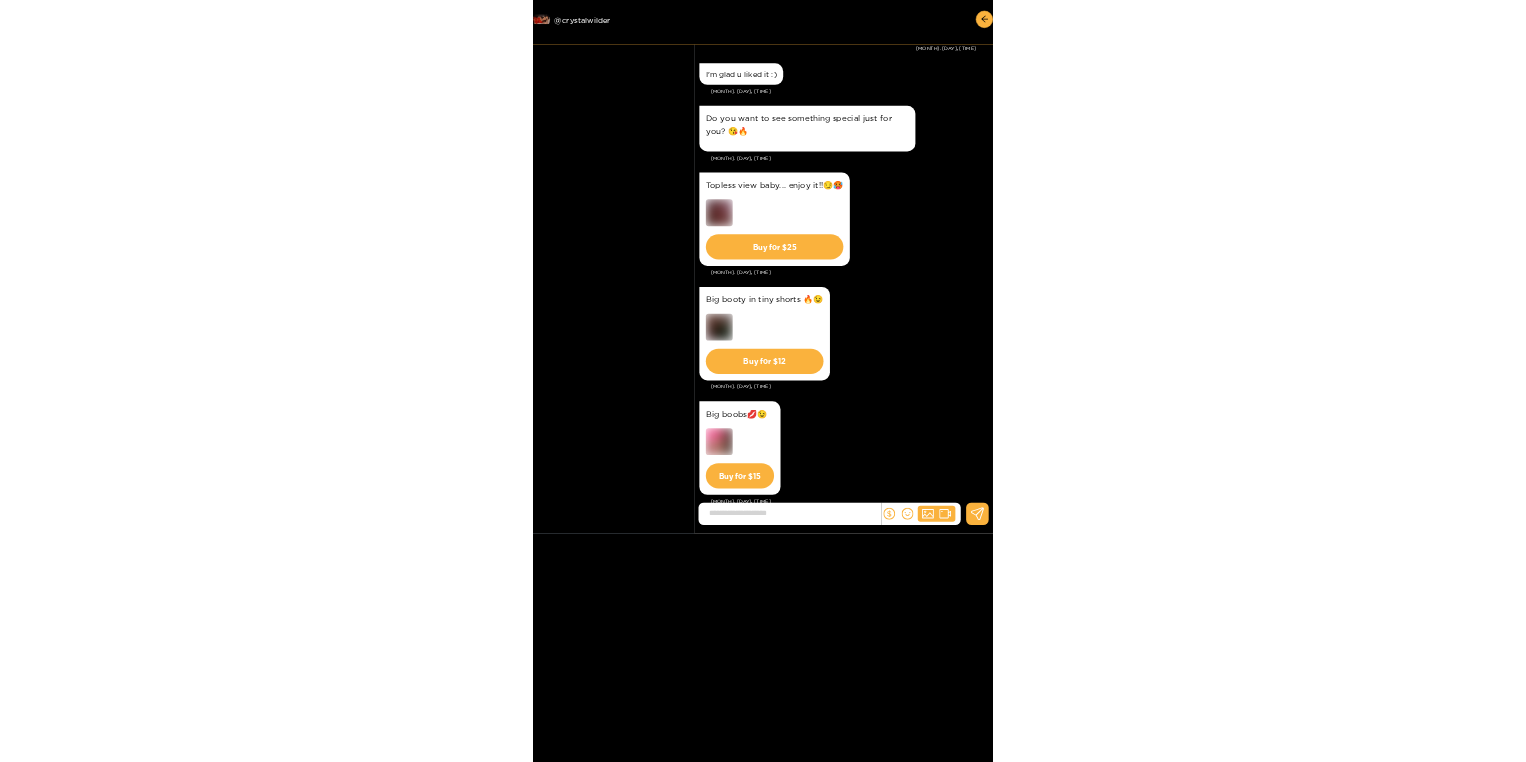 scroll, scrollTop: 171, scrollLeft: 0, axis: vertical 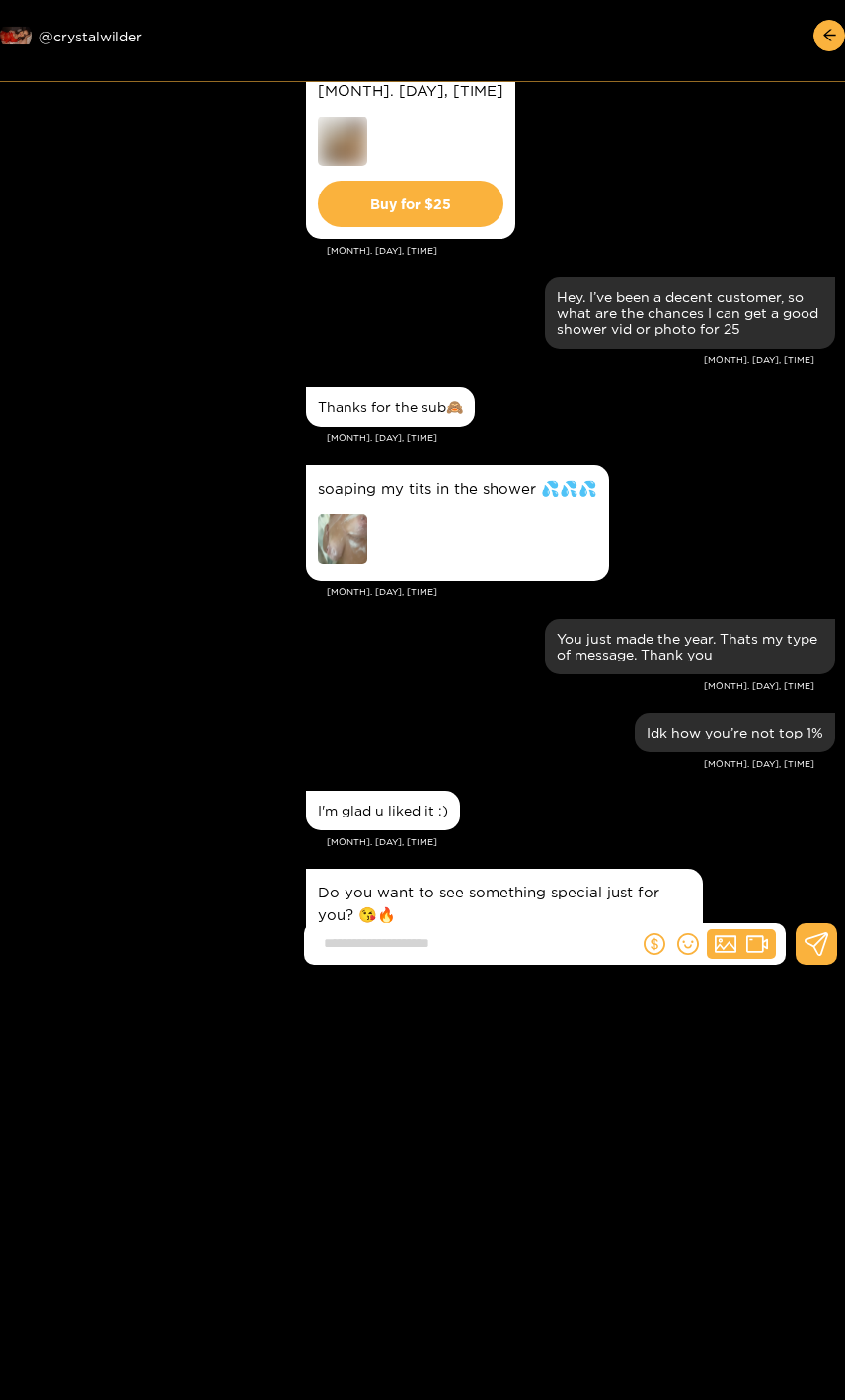 click on "soaping my tits in the shower 💦💦💦" at bounding box center [571, 522] 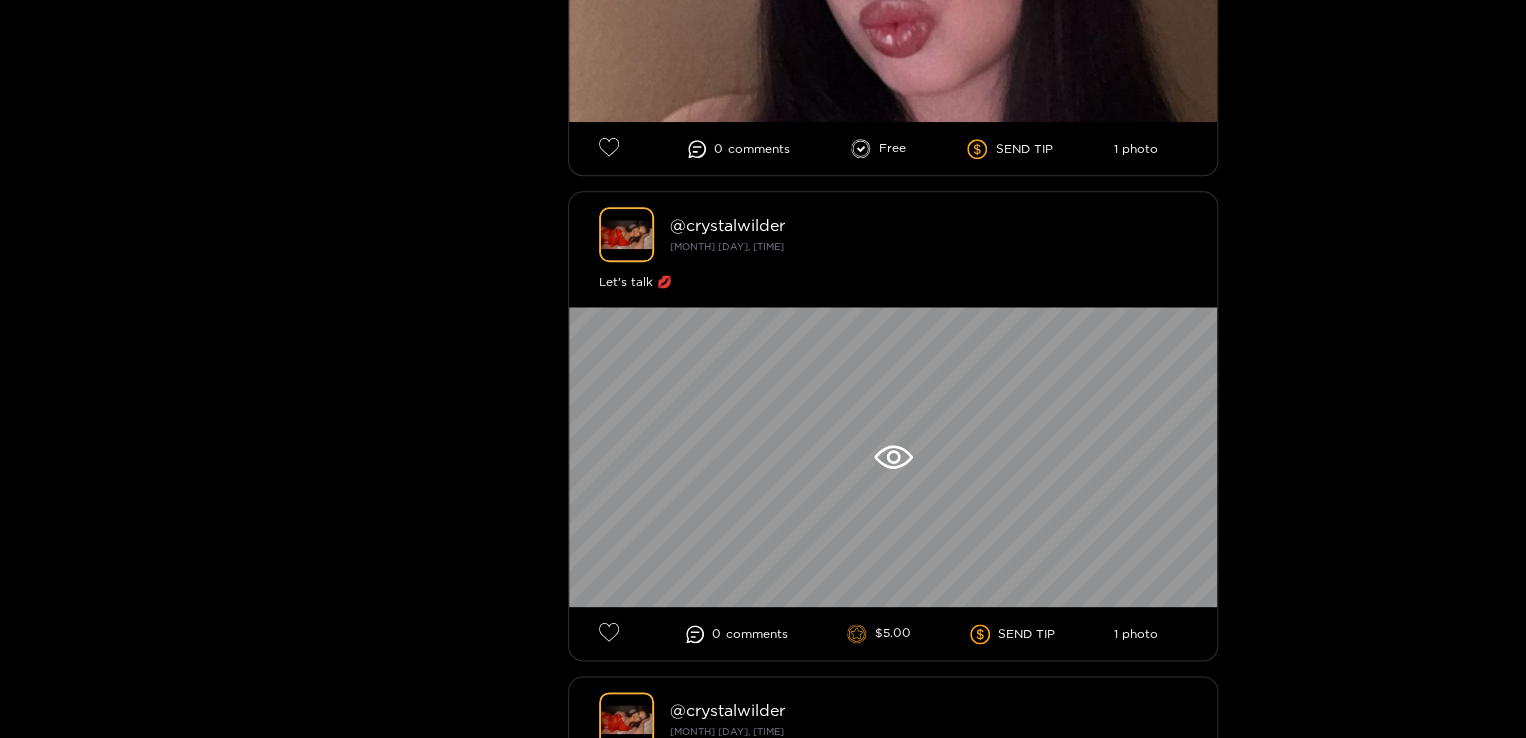 scroll, scrollTop: 872, scrollLeft: 0, axis: vertical 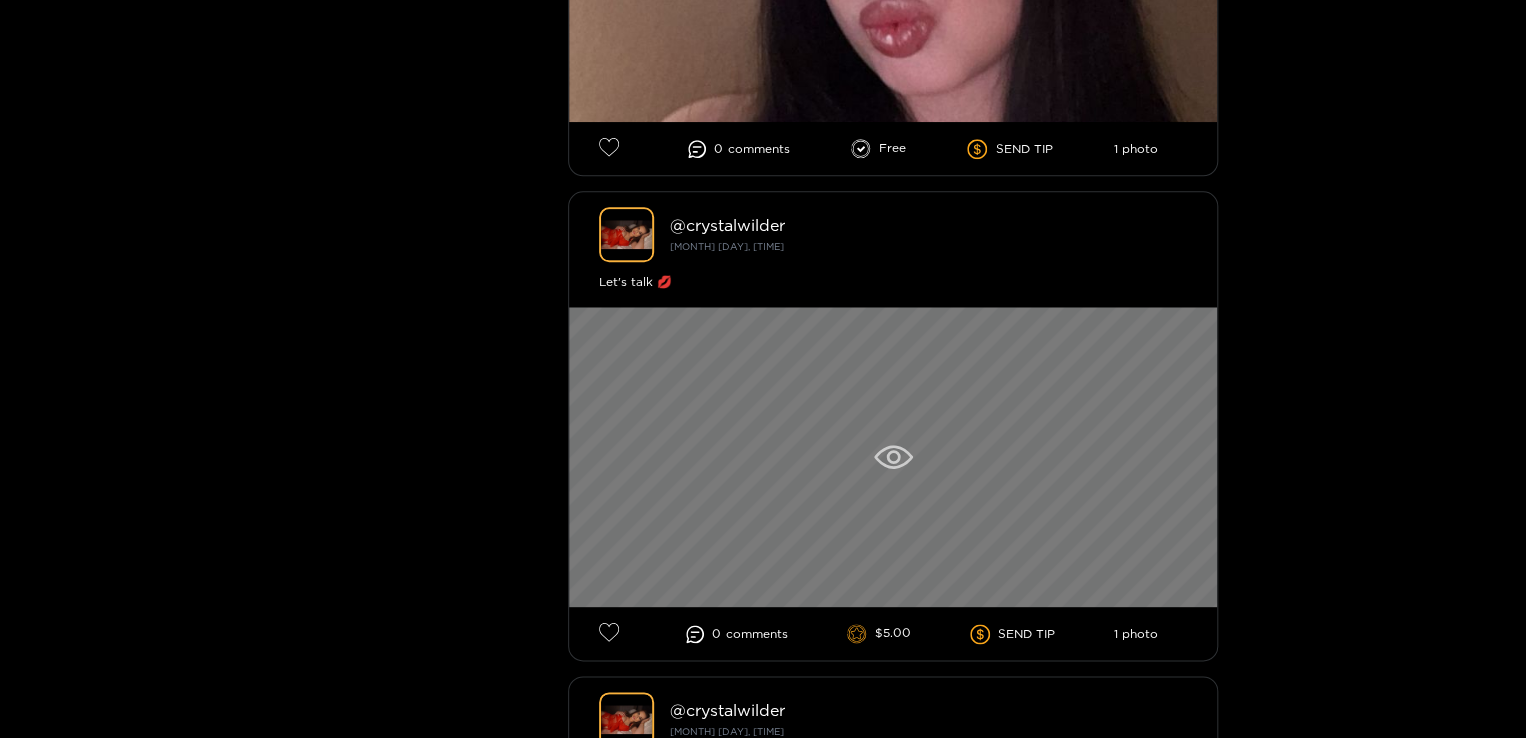 click at bounding box center [893, 457] 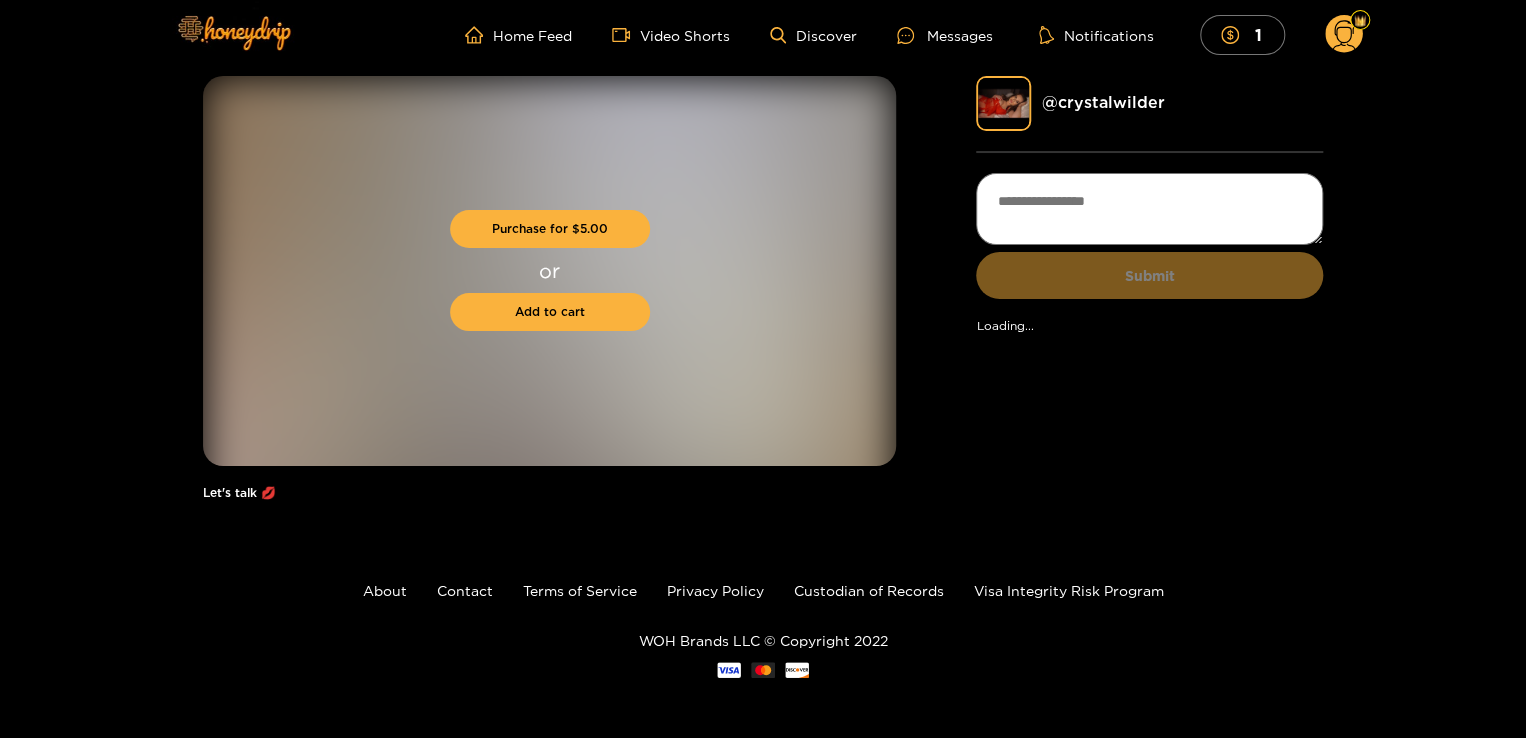 scroll, scrollTop: 0, scrollLeft: 0, axis: both 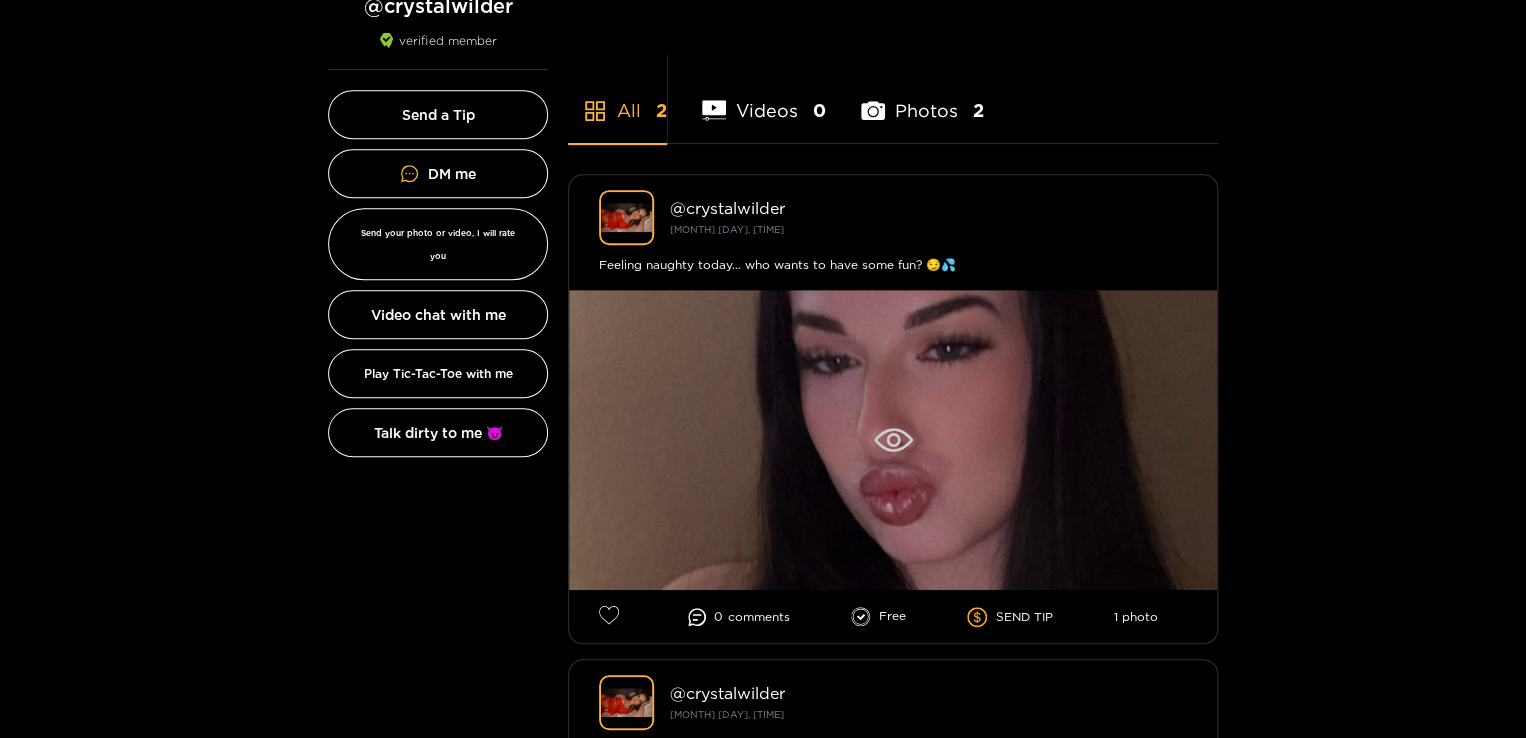 click at bounding box center (893, 440) 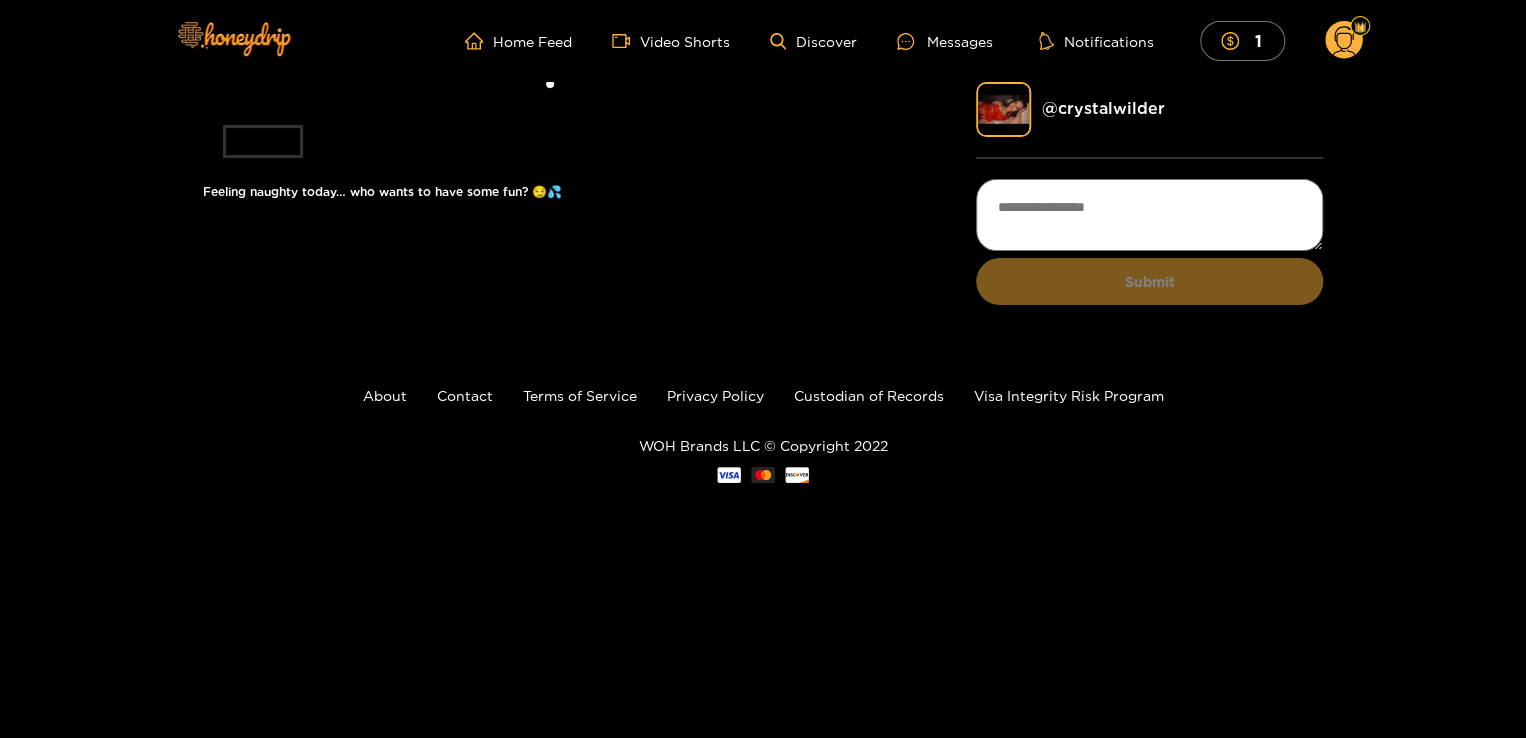 scroll, scrollTop: 176, scrollLeft: 0, axis: vertical 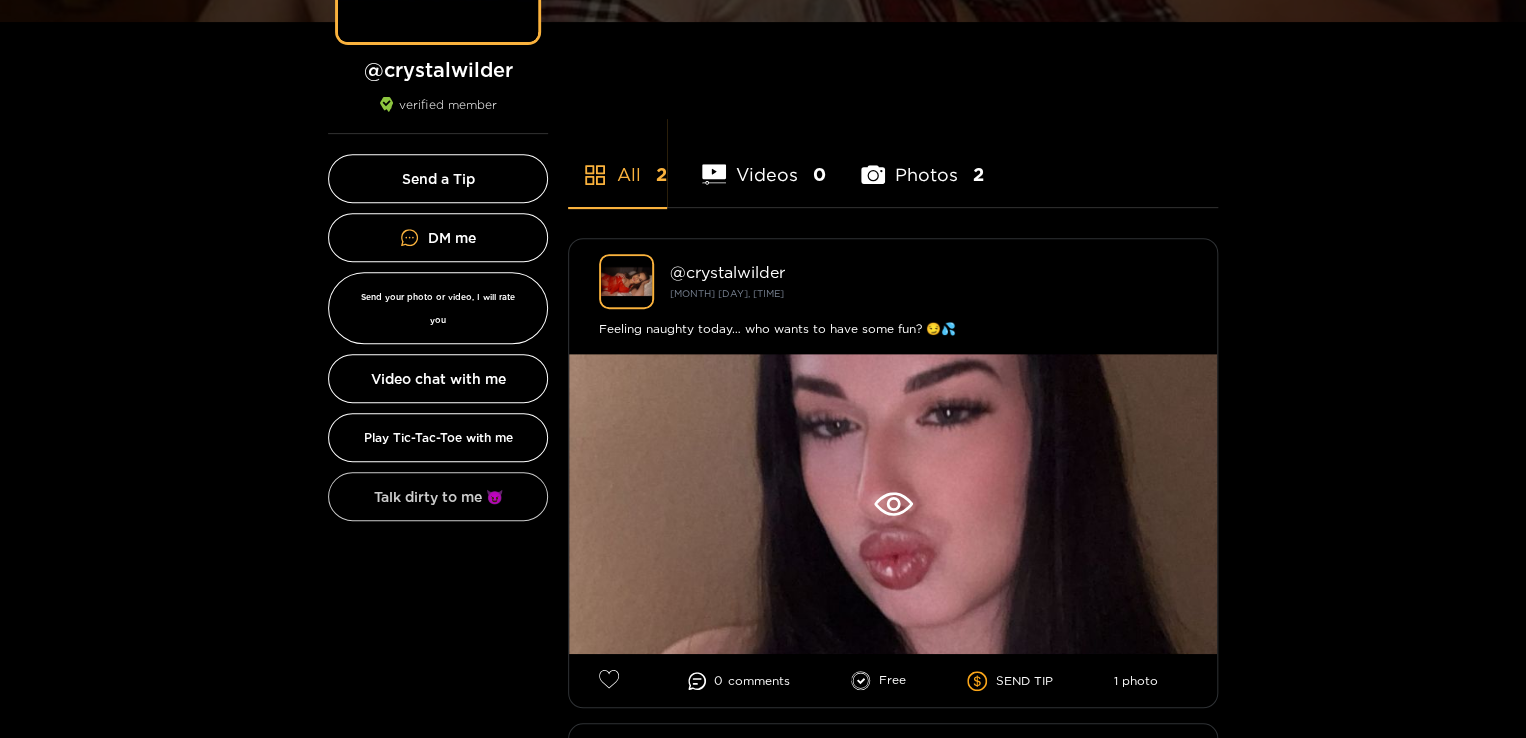 click on "Talk dirty to me 😈" at bounding box center (438, 496) 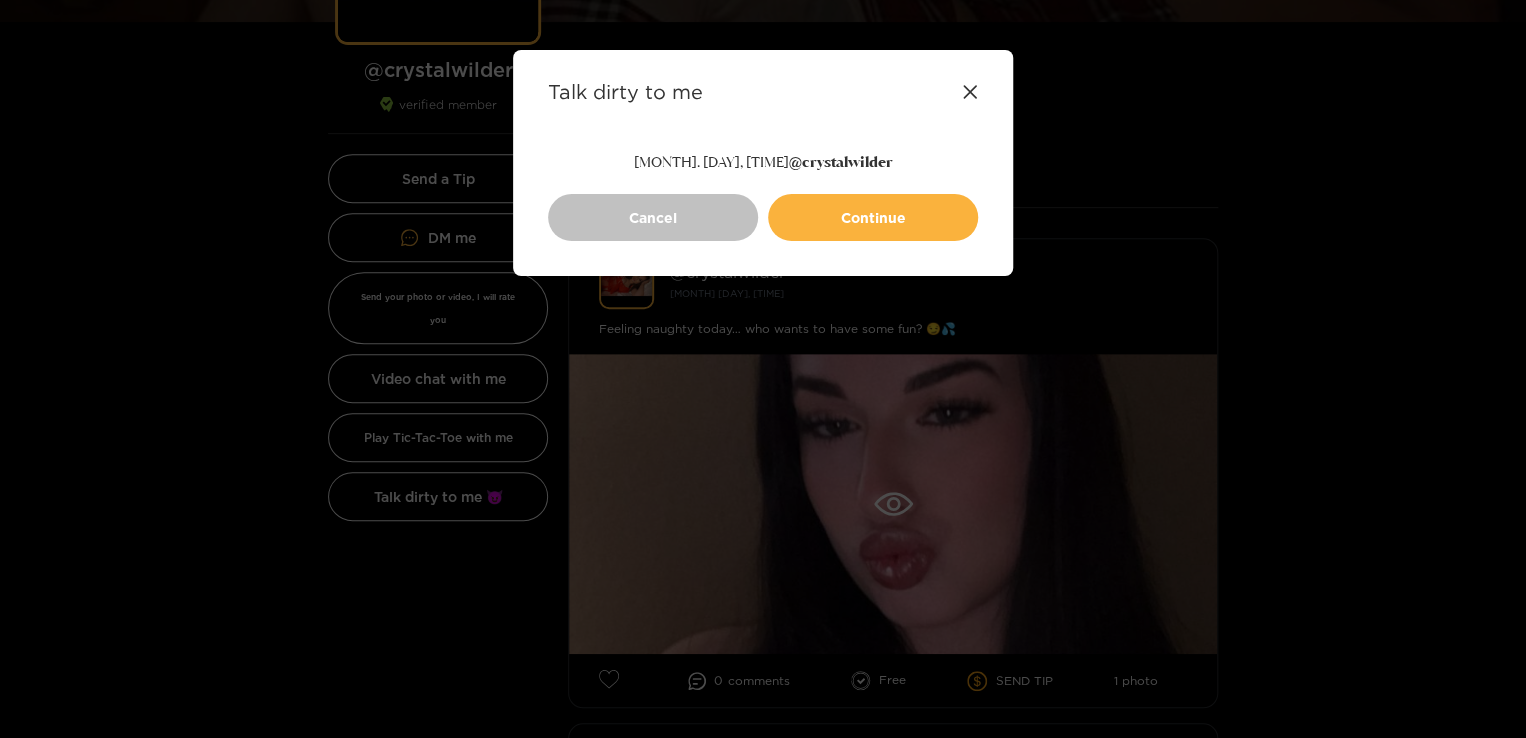 click on "Cancel" at bounding box center (653, 217) 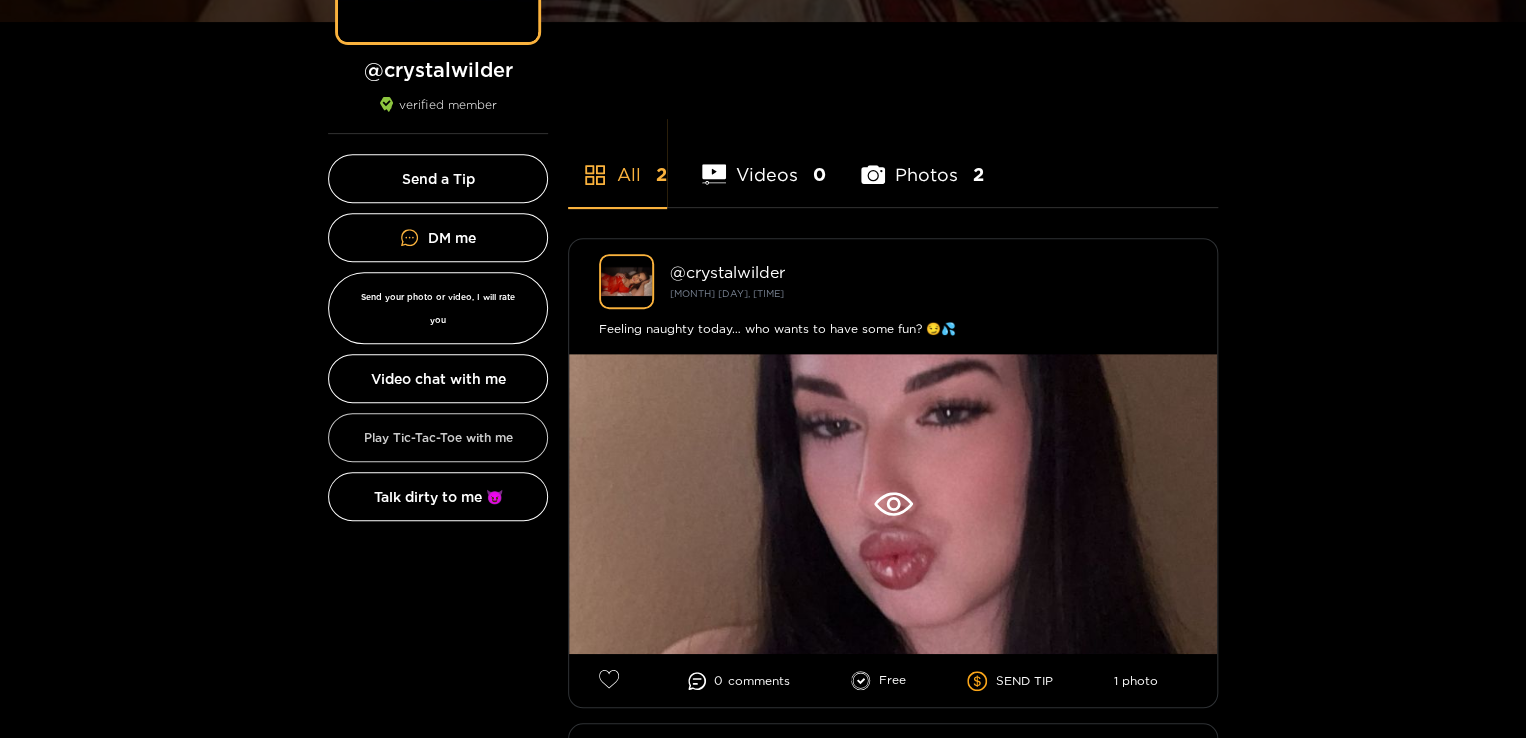 click on "Play Tic-Tac-Toe with me" at bounding box center [438, 437] 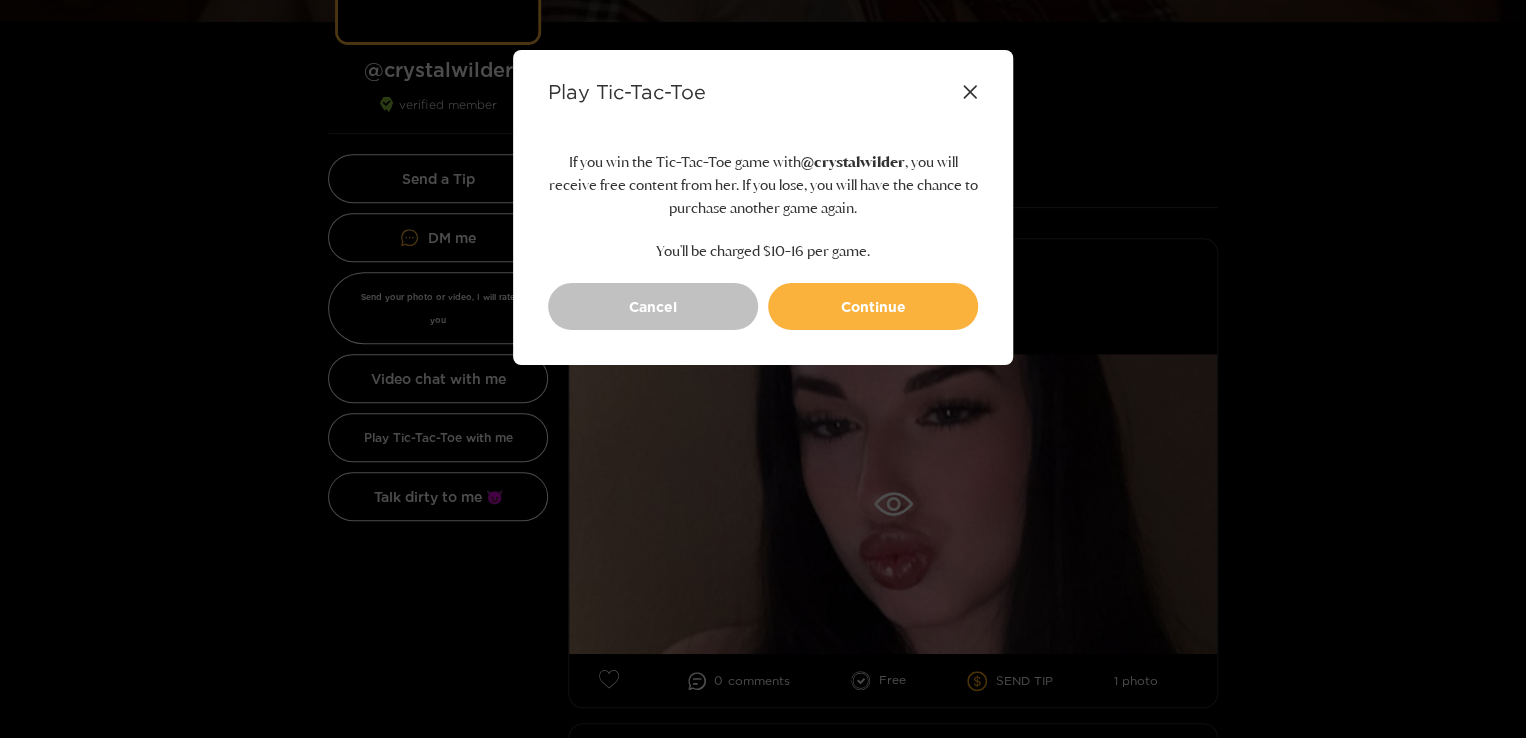 click on "Cancel" at bounding box center [653, 306] 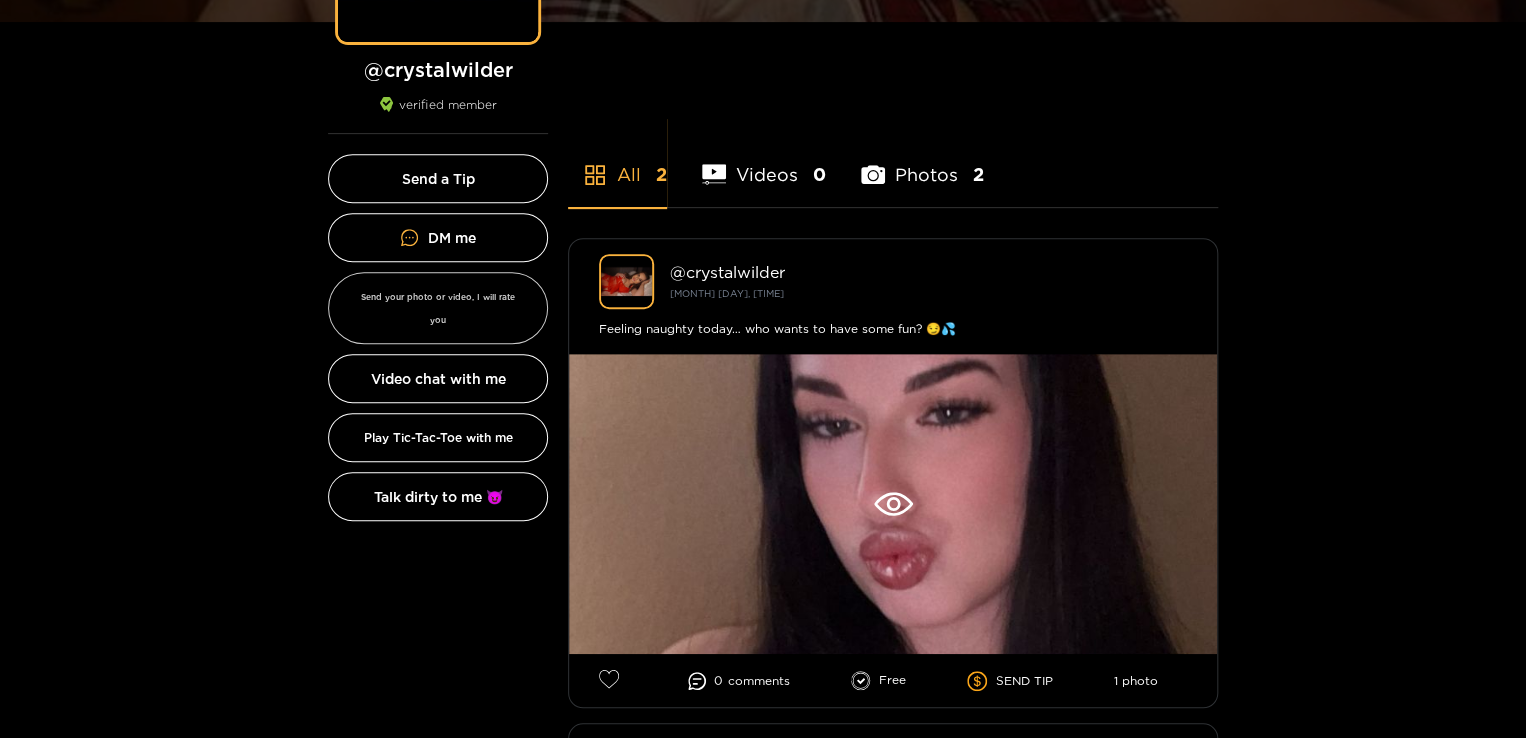 click on "Send your photo or video, I will rate you" at bounding box center (438, 308) 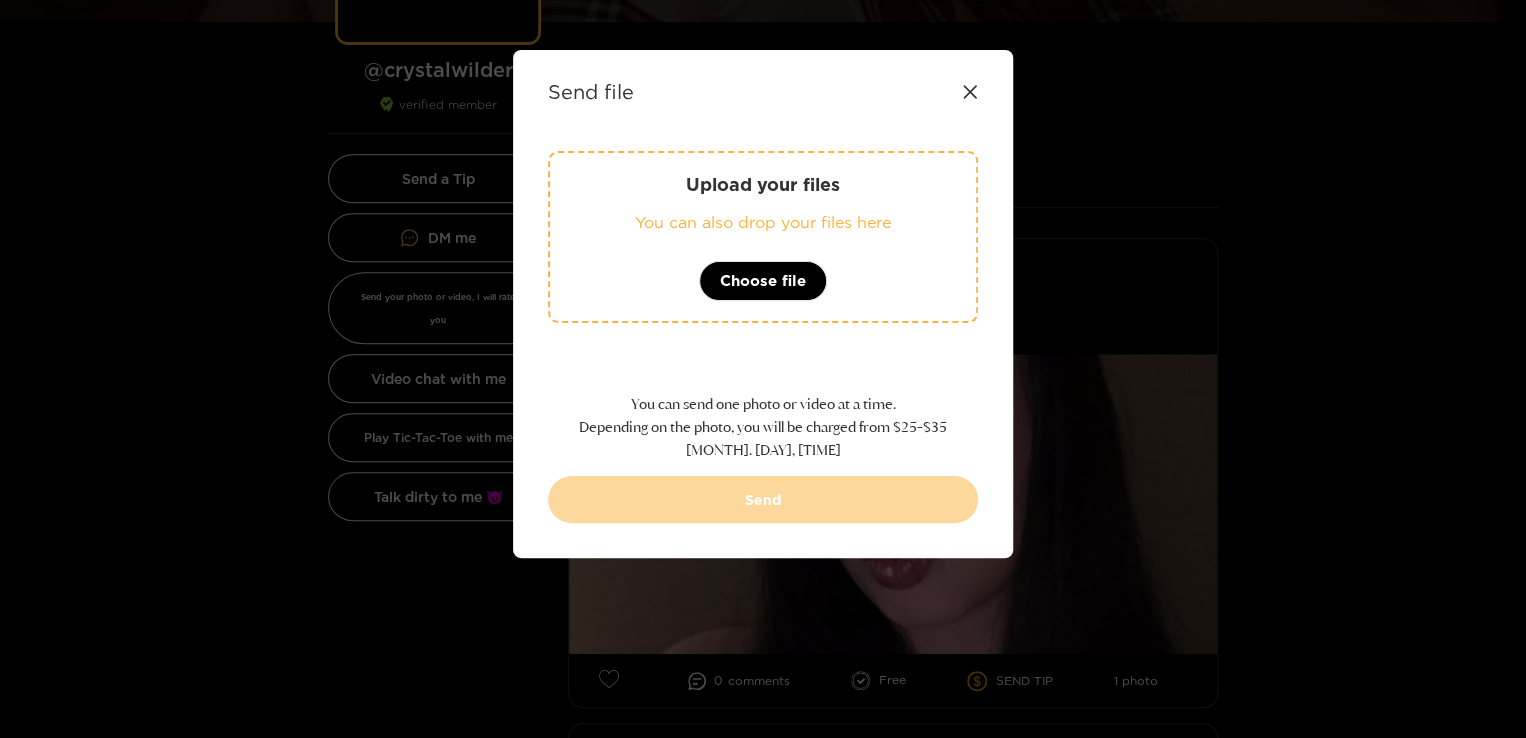 click 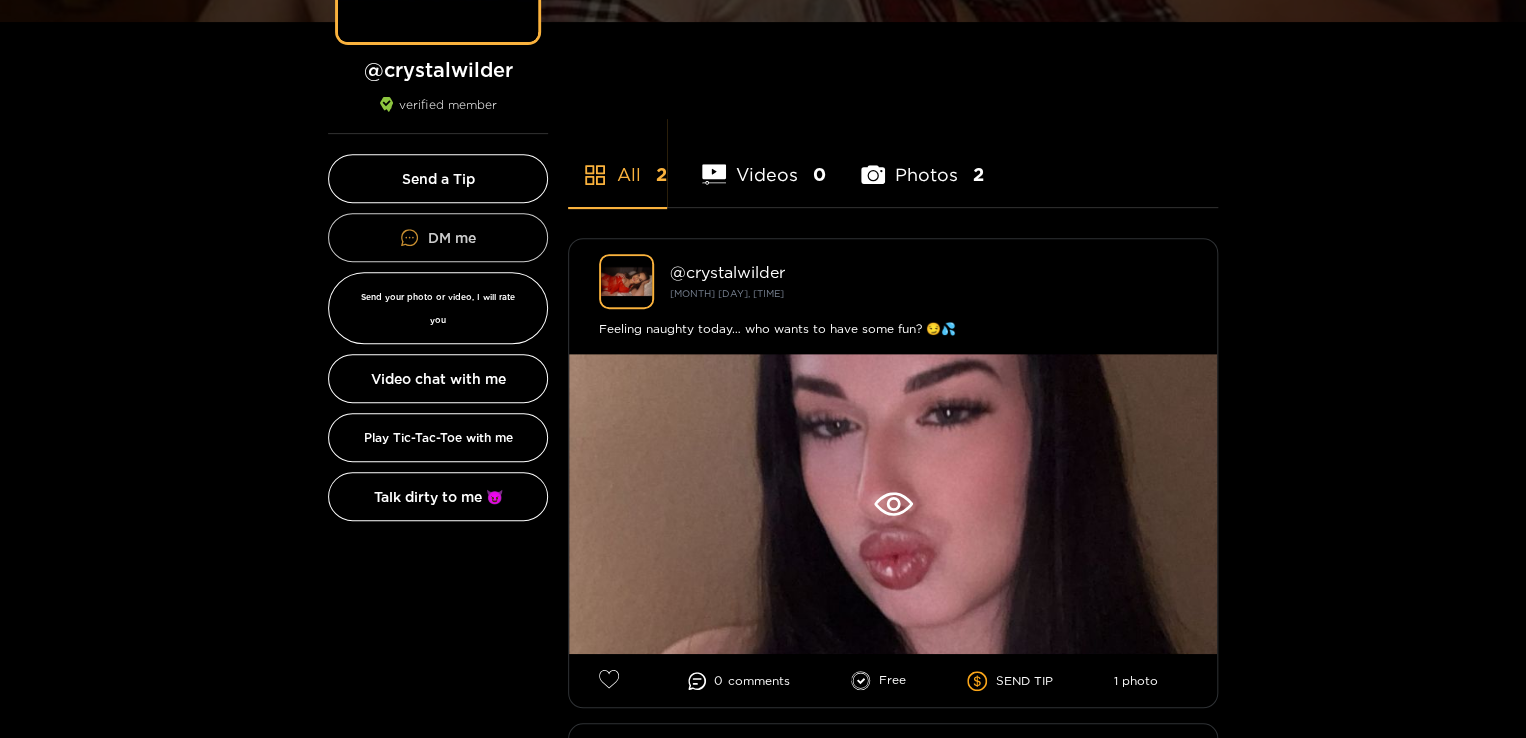 click on "DM me" at bounding box center (438, 237) 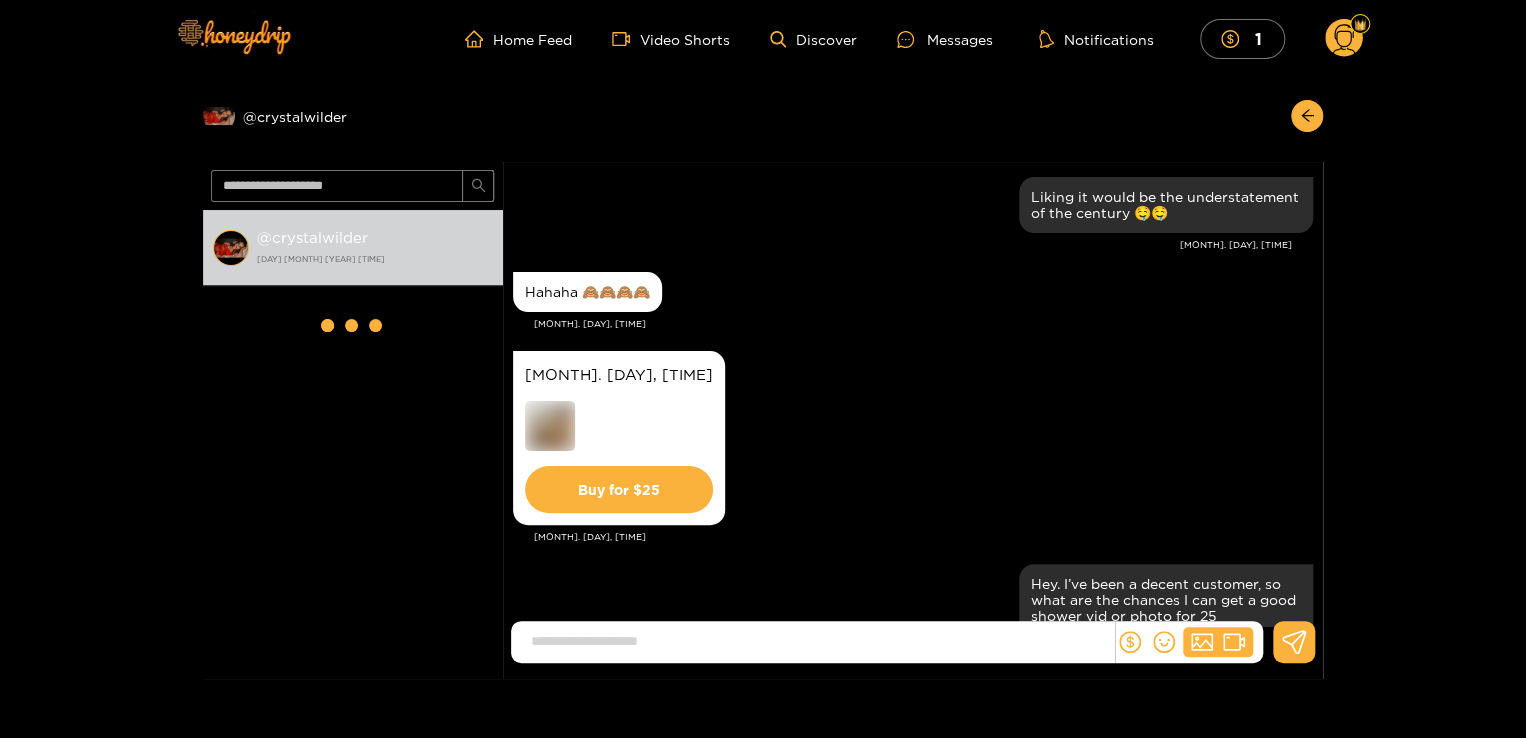 scroll, scrollTop: 0, scrollLeft: 0, axis: both 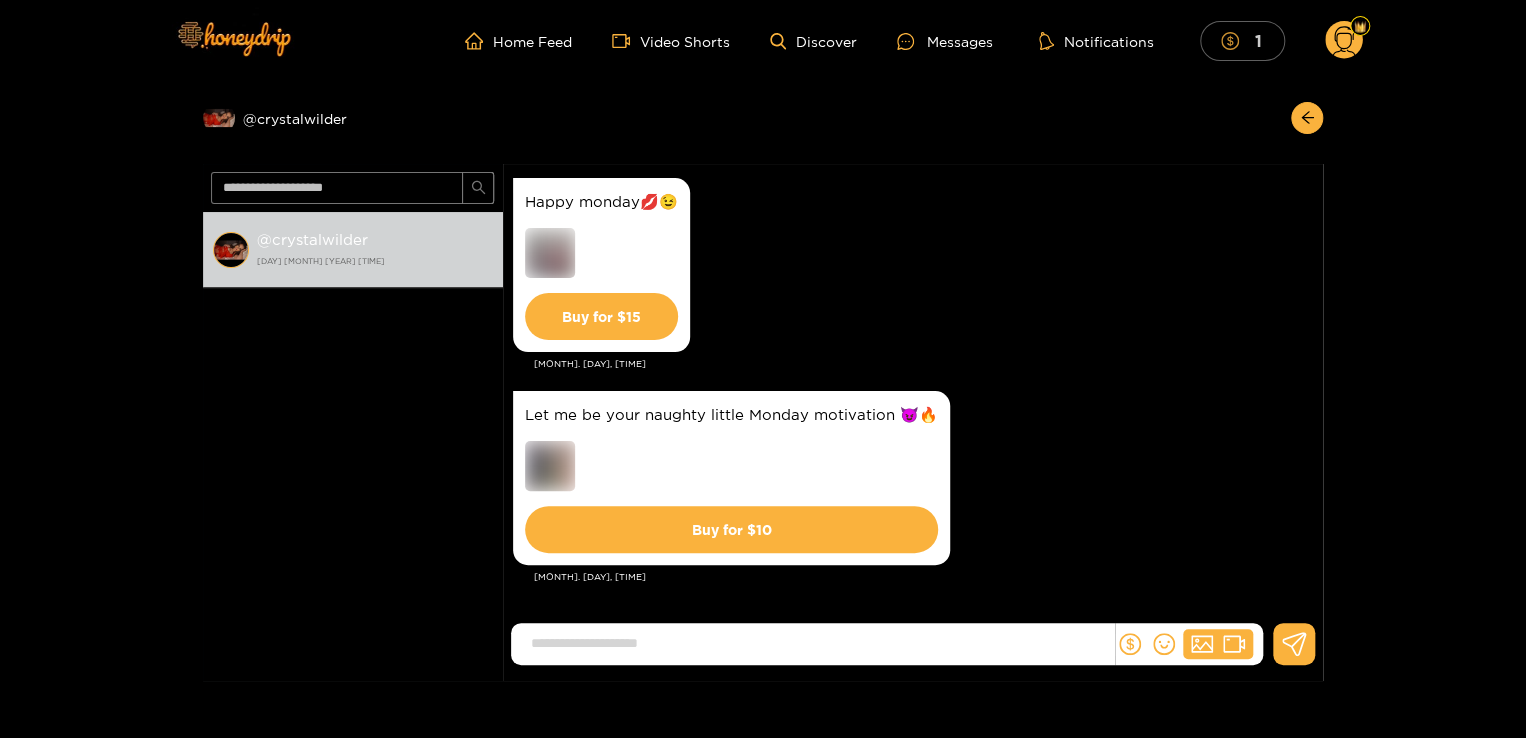 click on "1" at bounding box center (1242, 40) 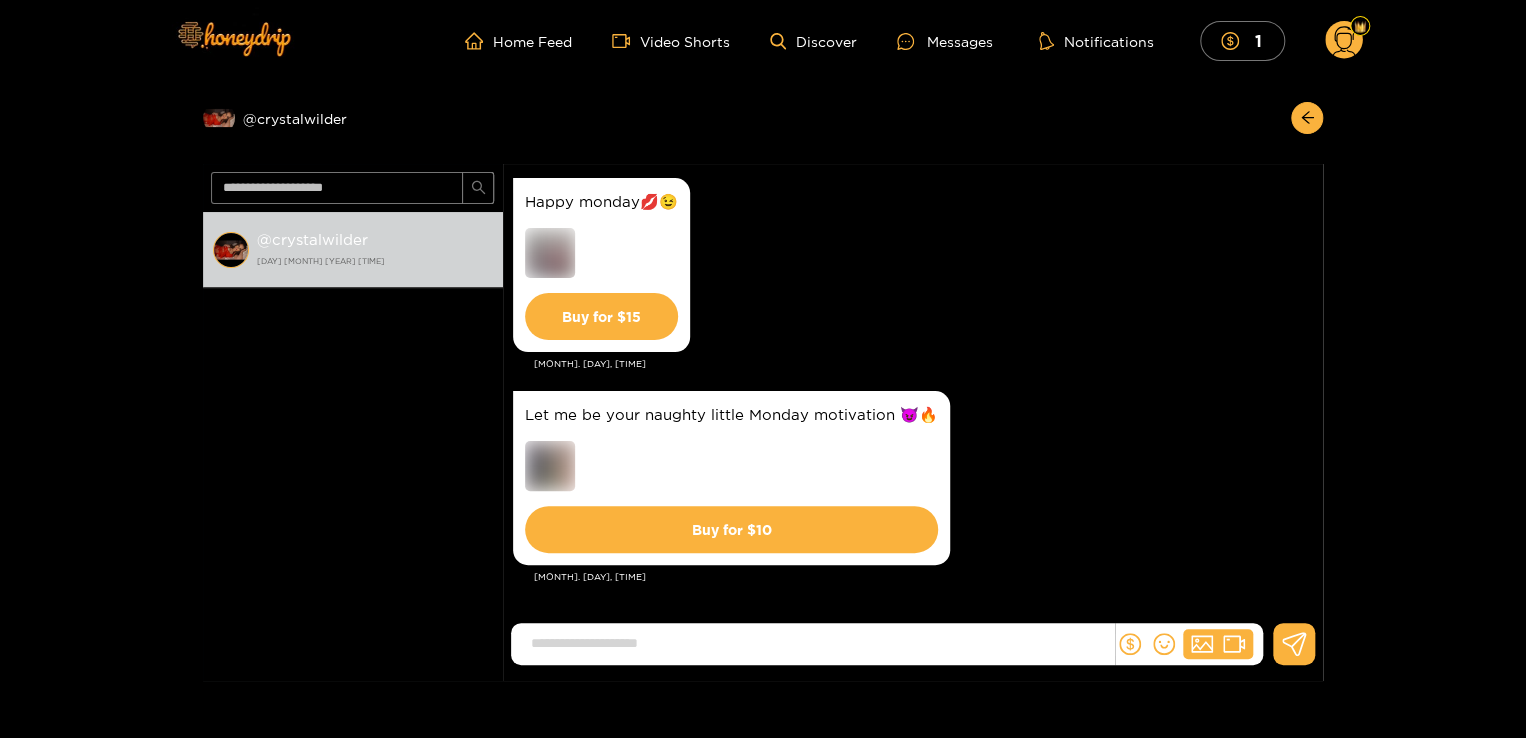 click 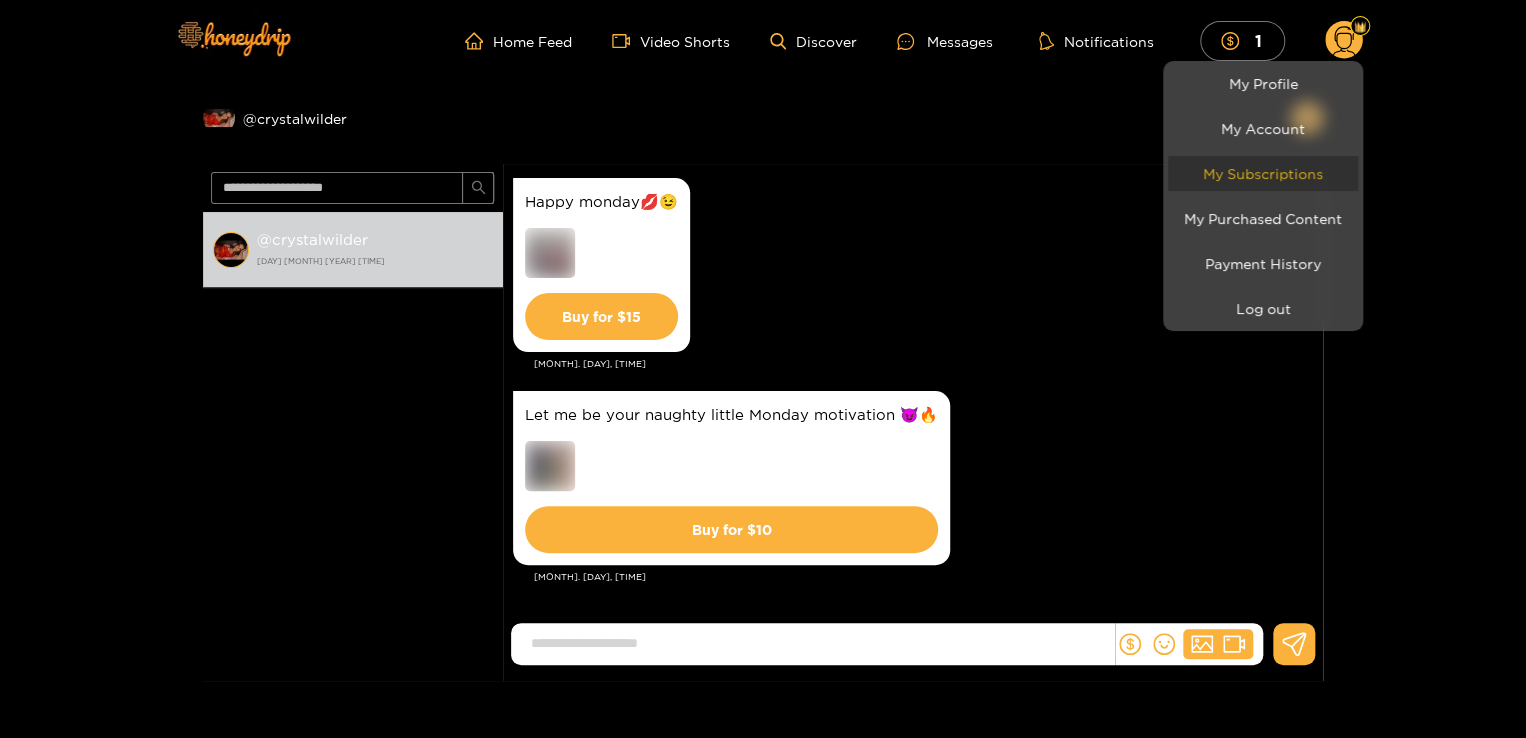 click on "My Subscriptions" at bounding box center (1263, 173) 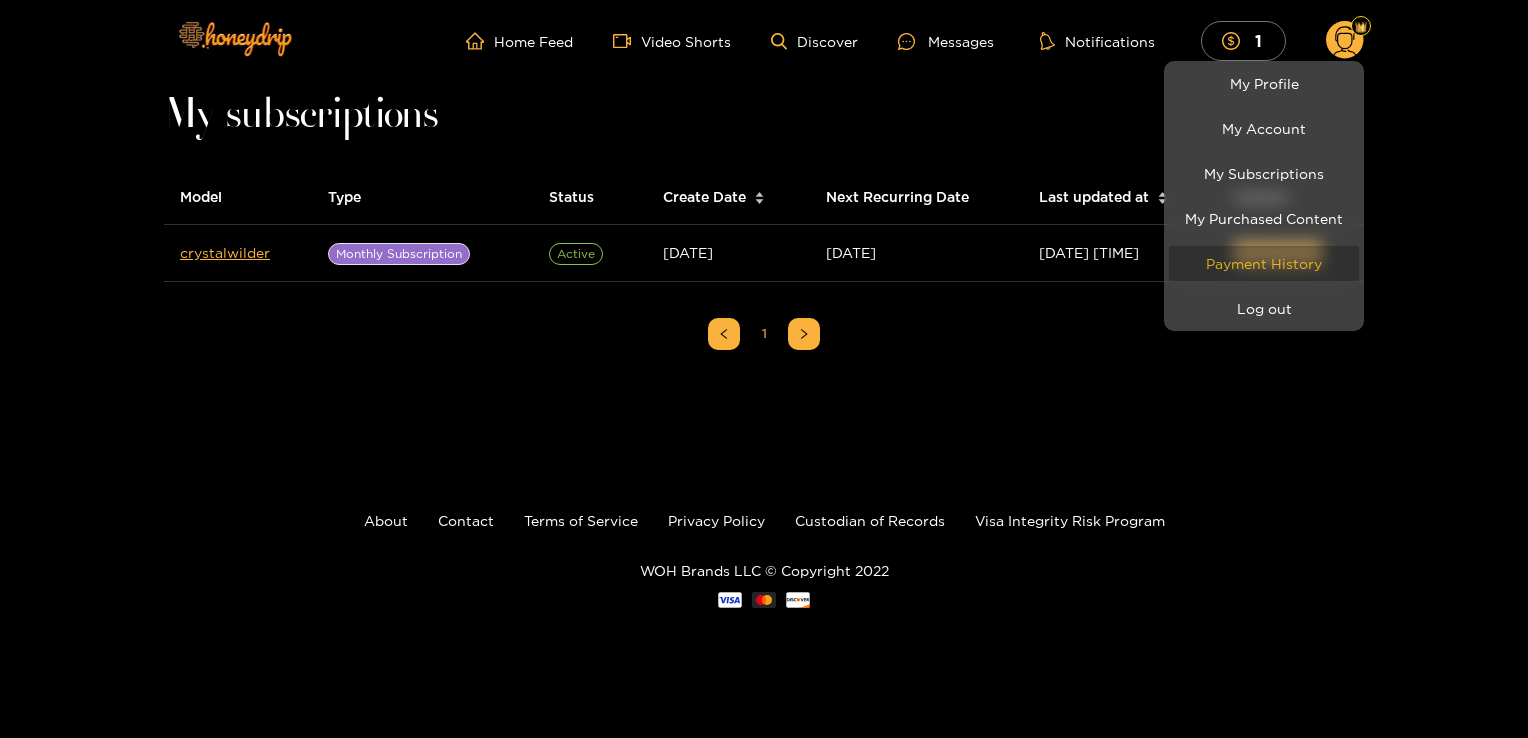 click on "Payment History" at bounding box center [1264, 263] 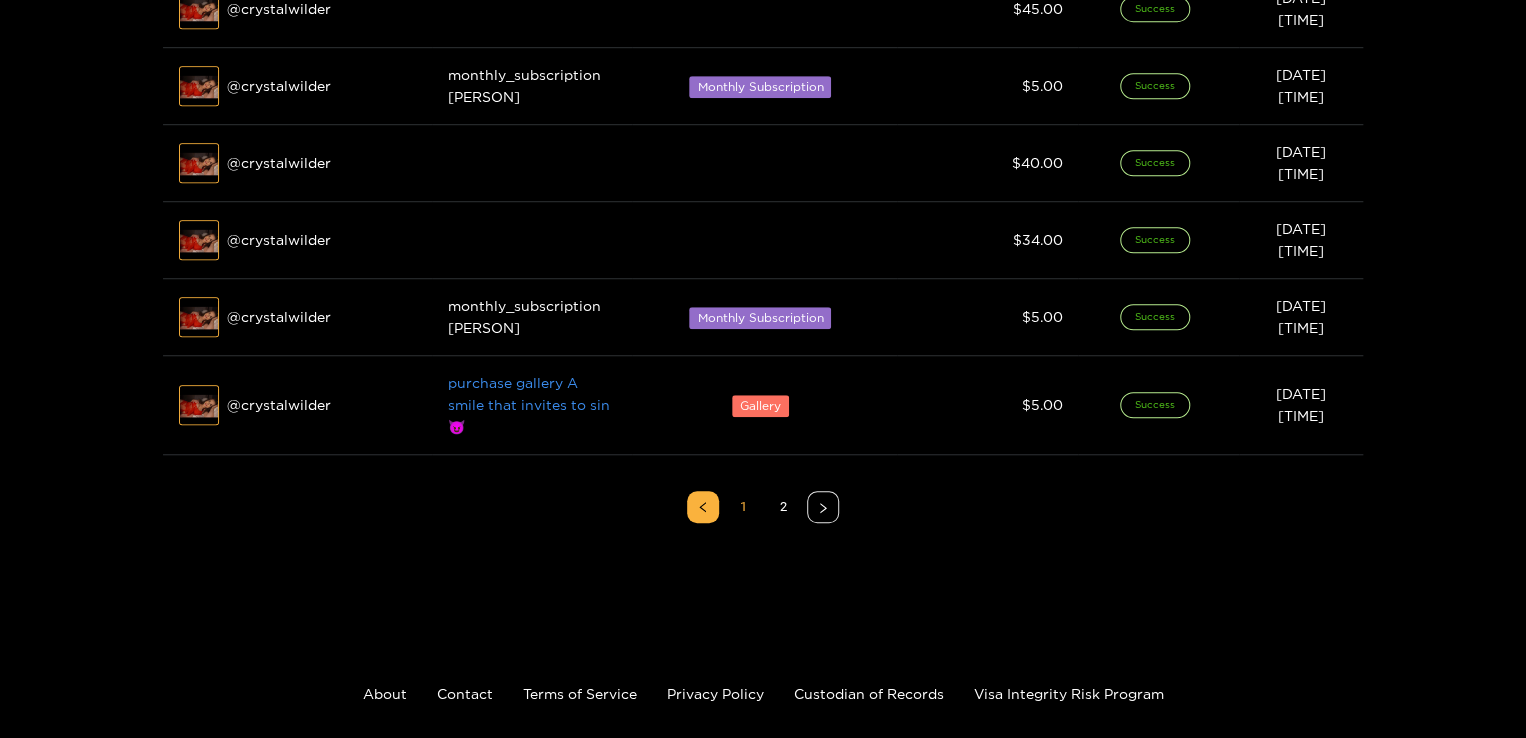 scroll, scrollTop: 633, scrollLeft: 0, axis: vertical 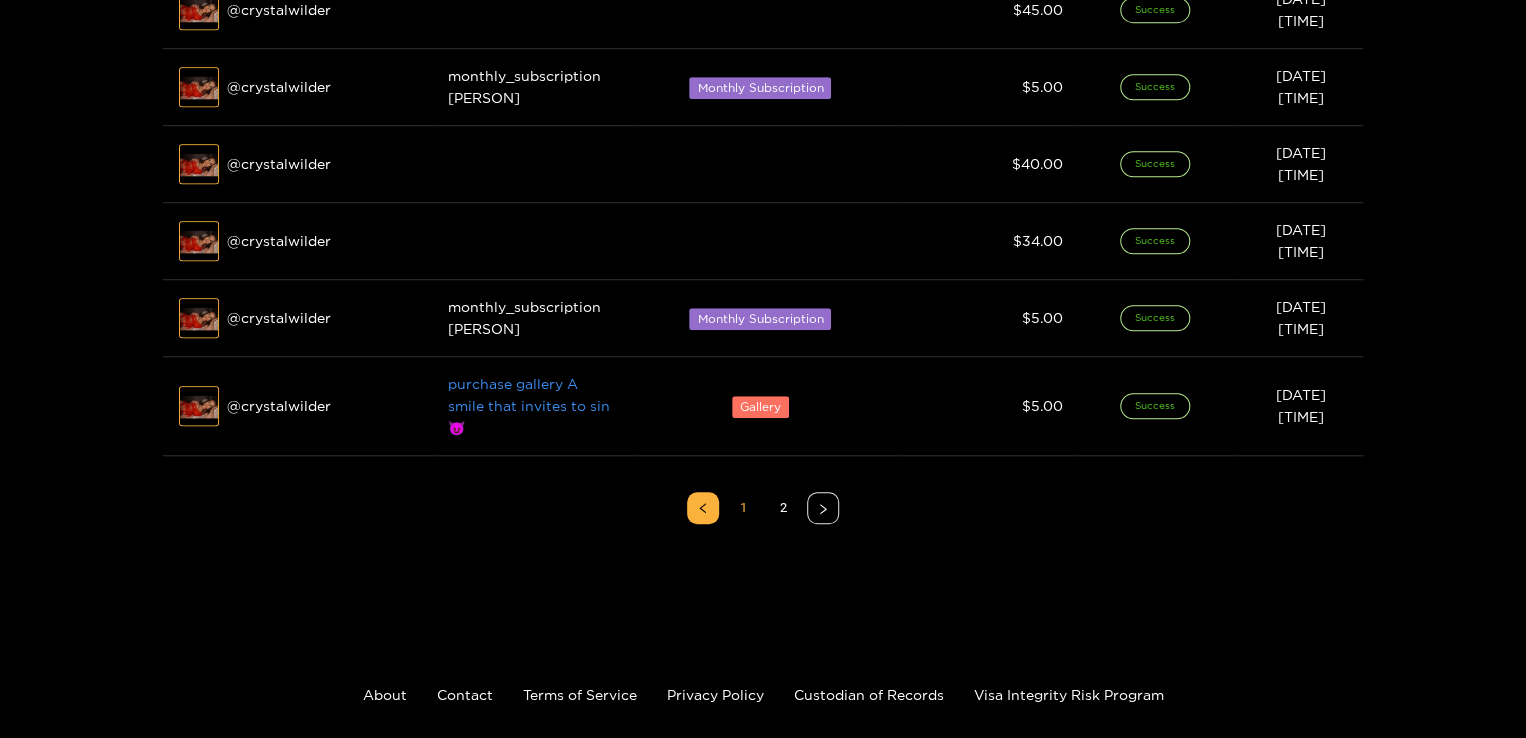 click at bounding box center (763, 369) 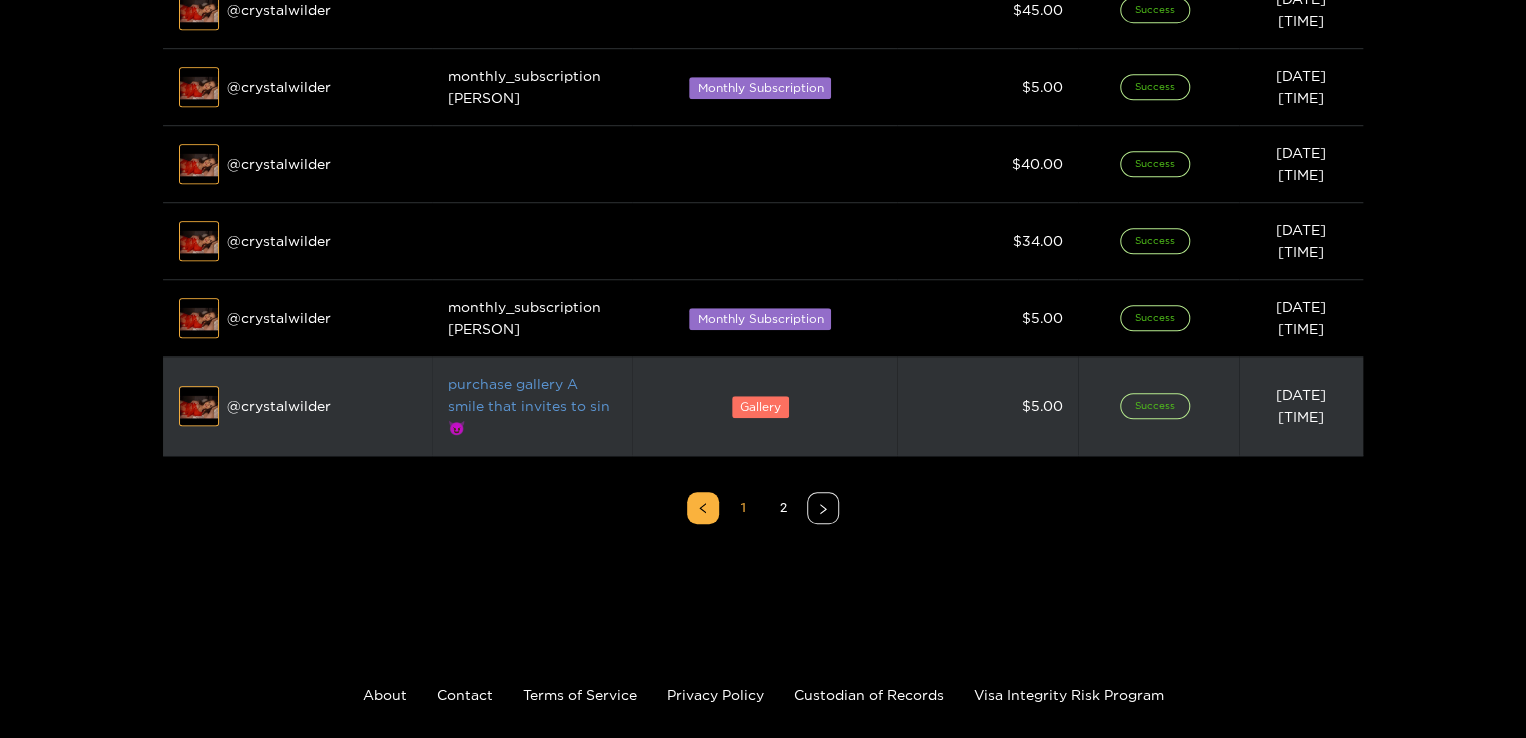 click on "purchase gallery A smile that invites to sin 😈" at bounding box center (529, 405) 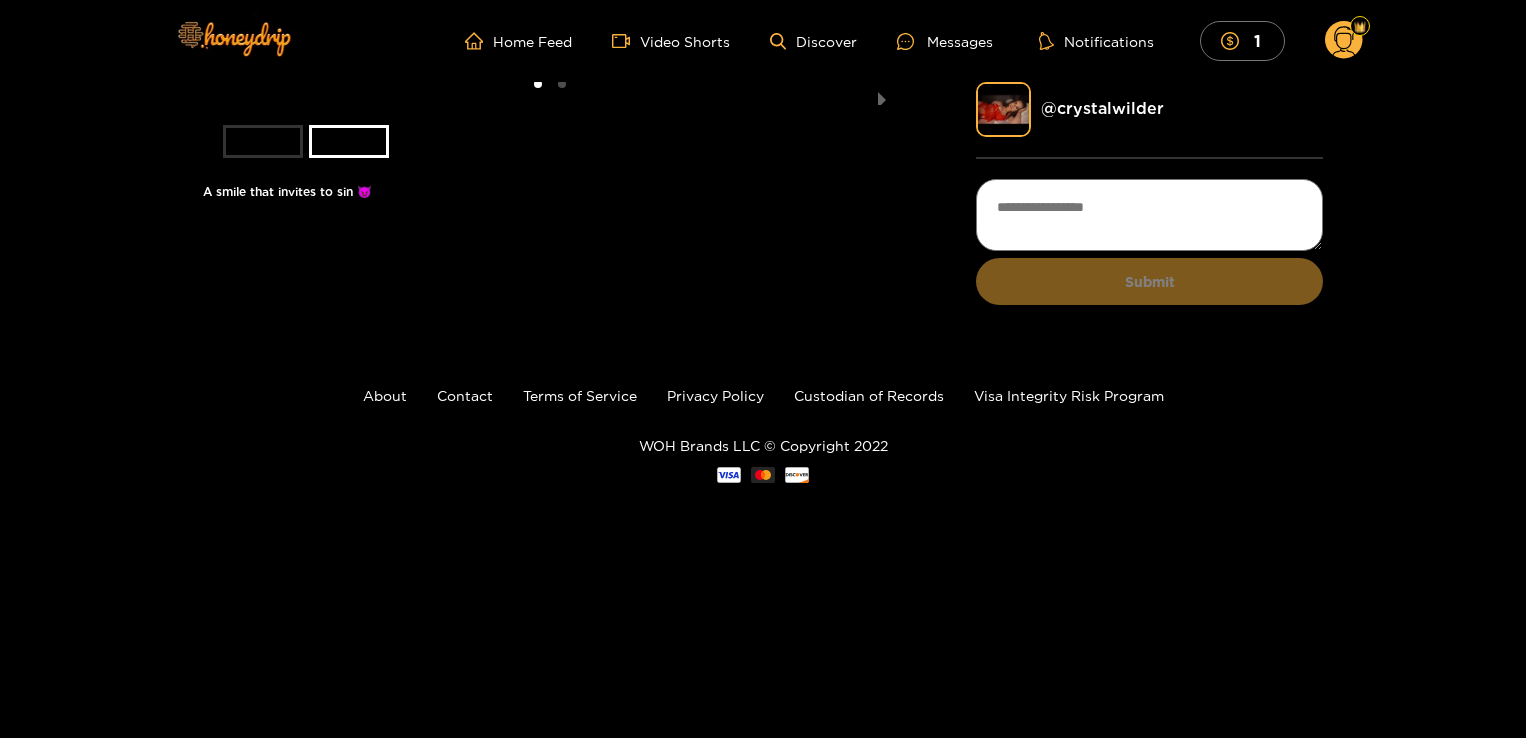 scroll, scrollTop: 0, scrollLeft: 0, axis: both 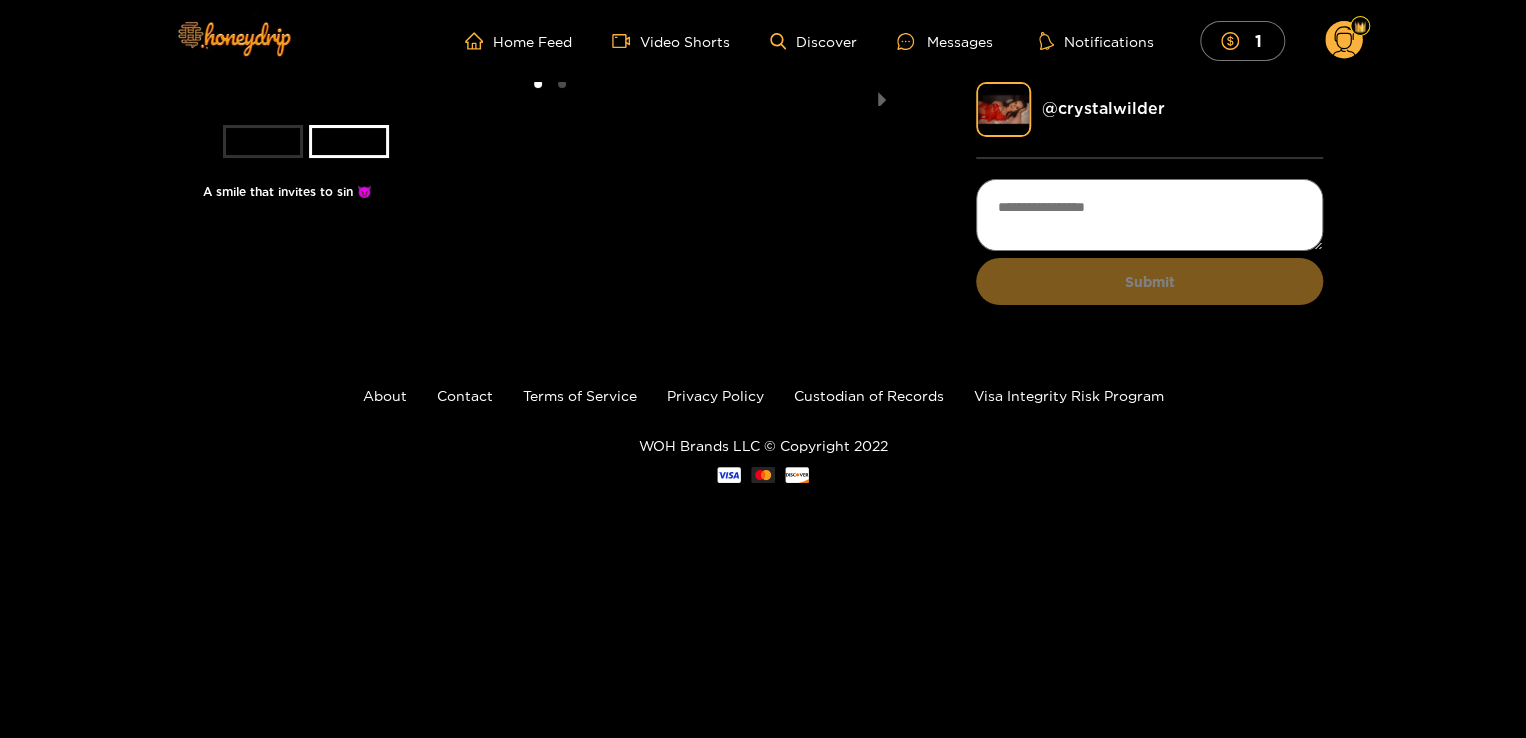 click 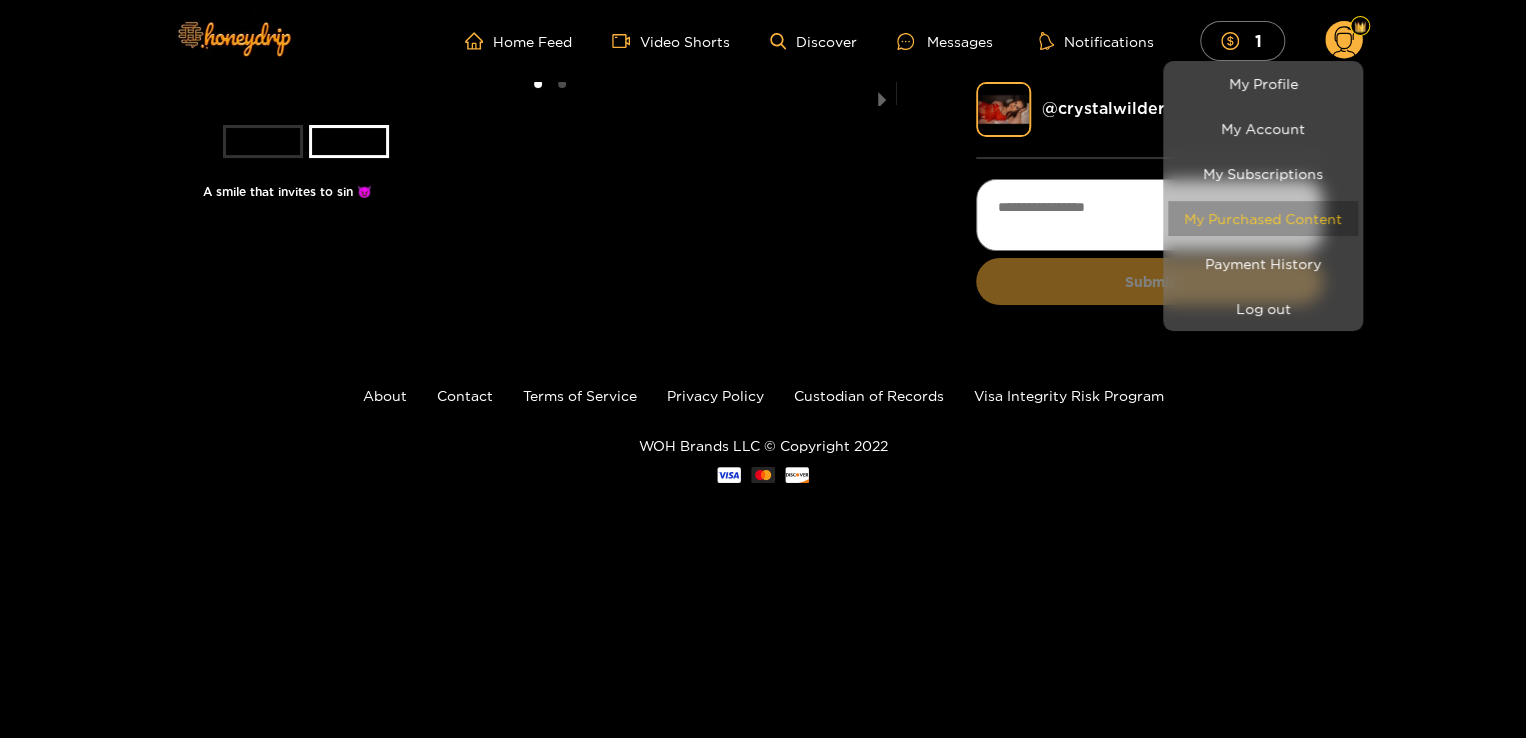click on "My Purchased Content" at bounding box center [1263, 218] 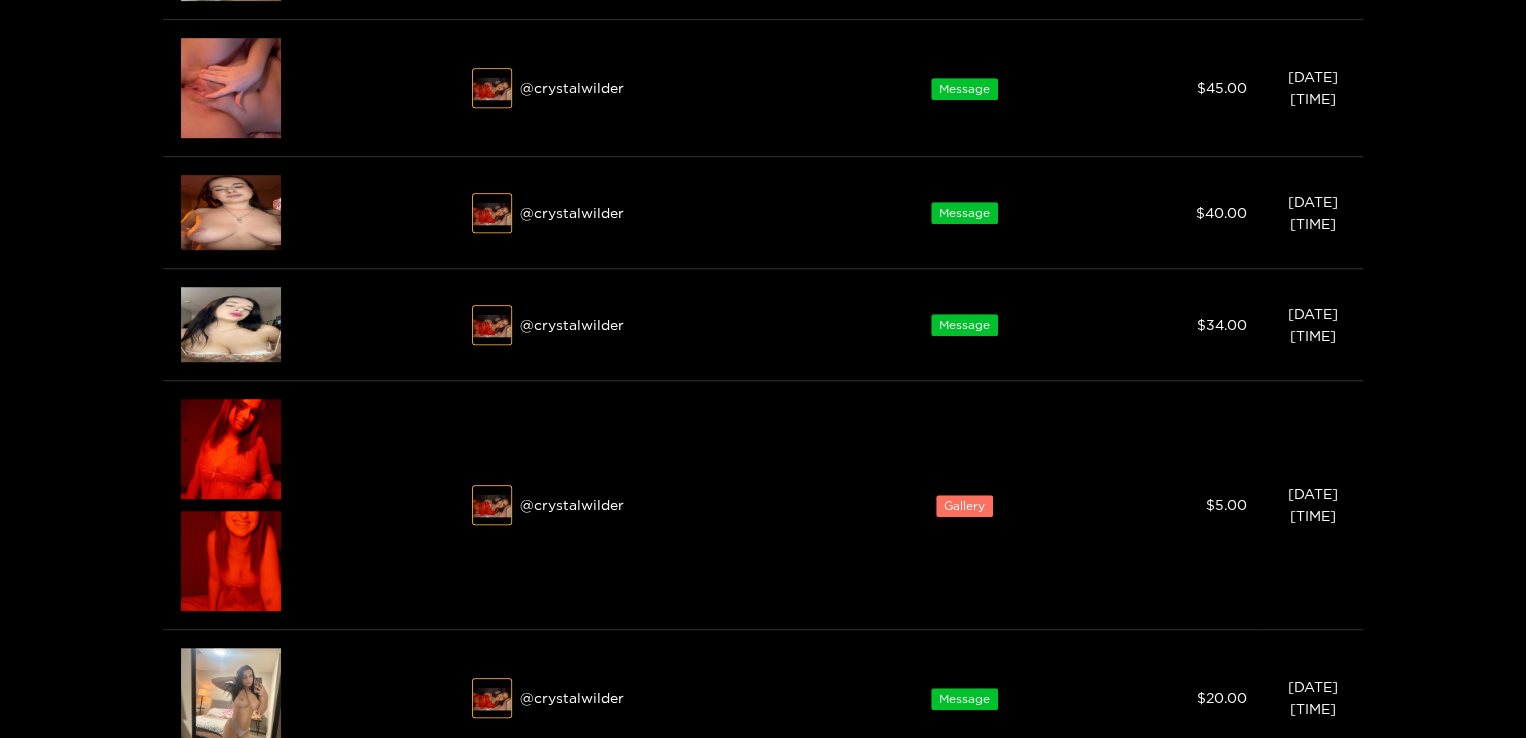 scroll, scrollTop: 0, scrollLeft: 0, axis: both 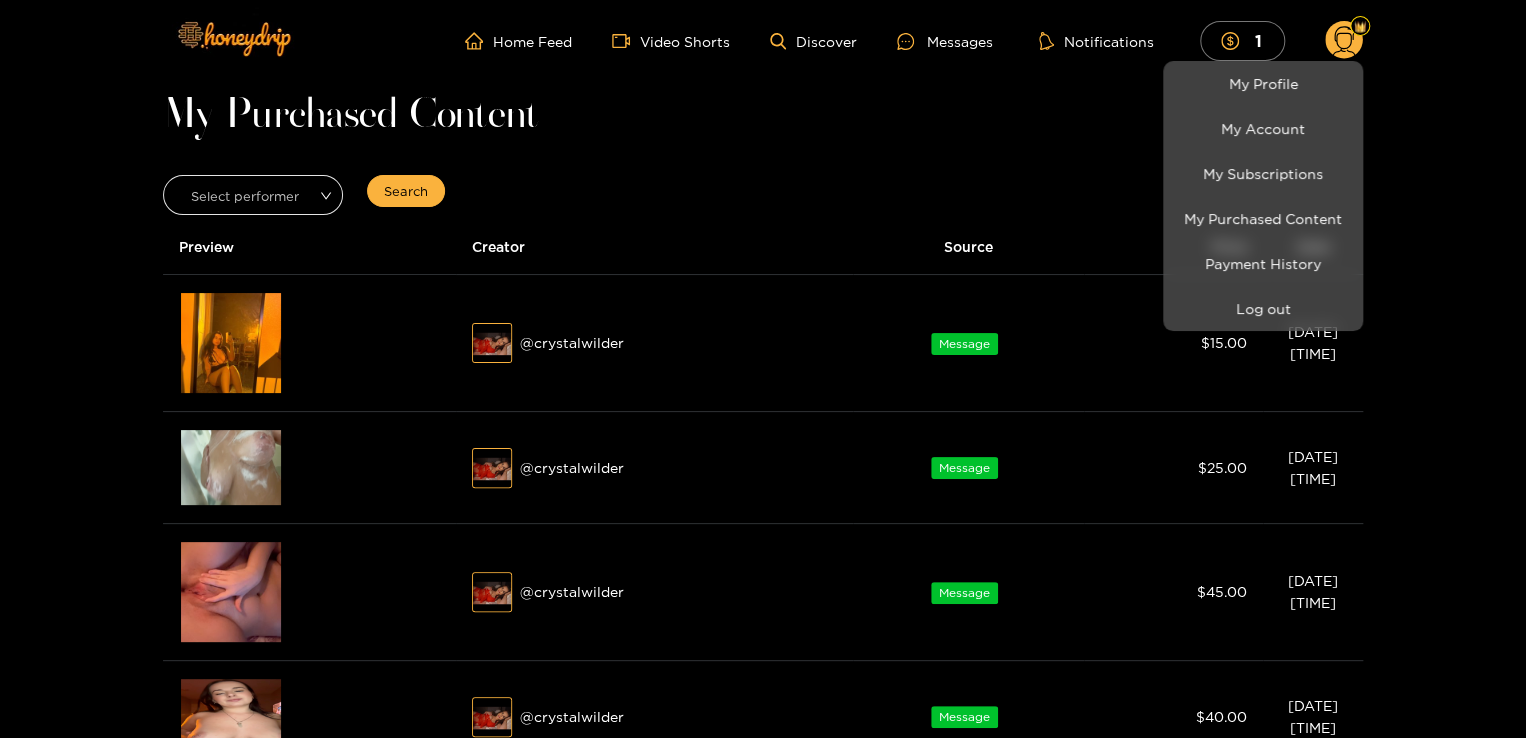 click at bounding box center [763, 369] 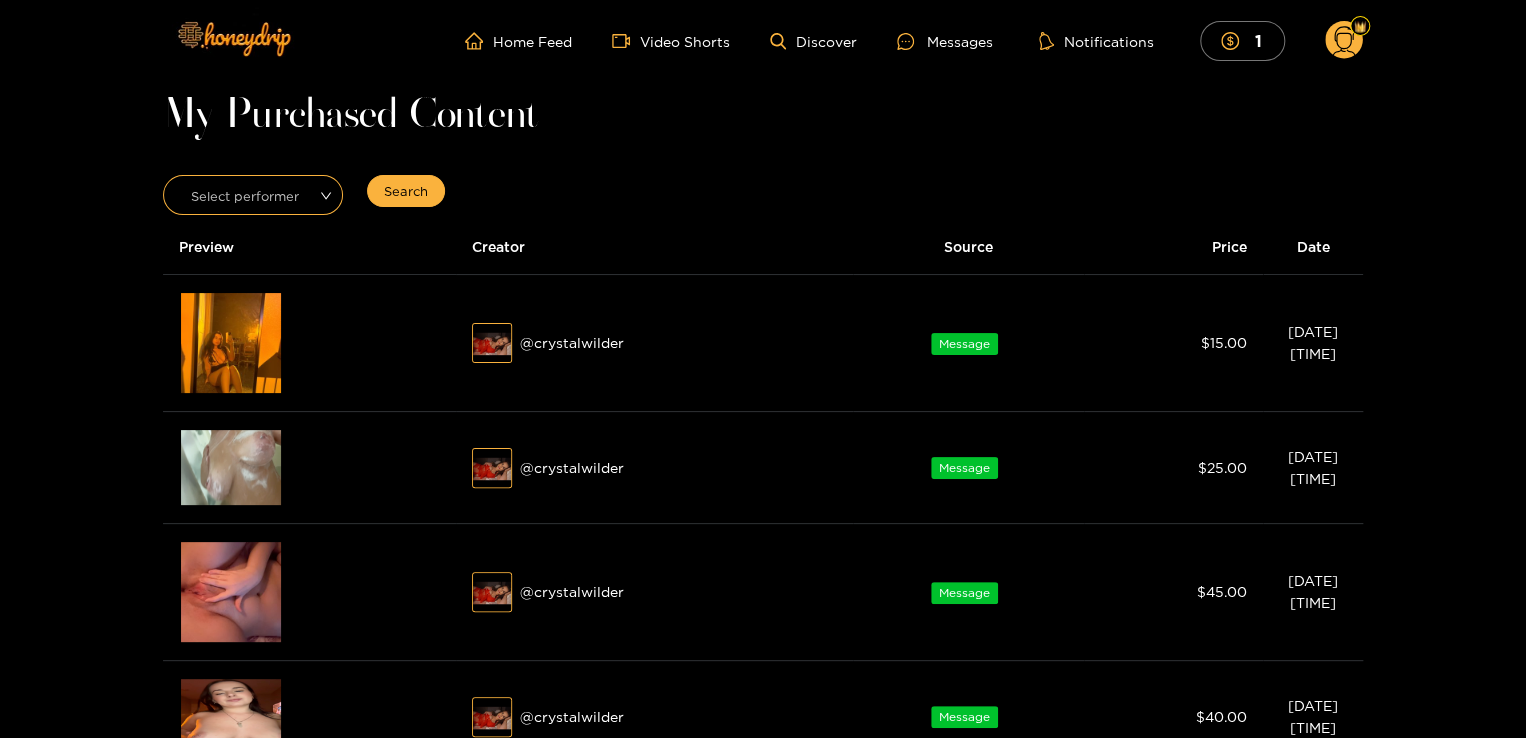click at bounding box center [246, 191] 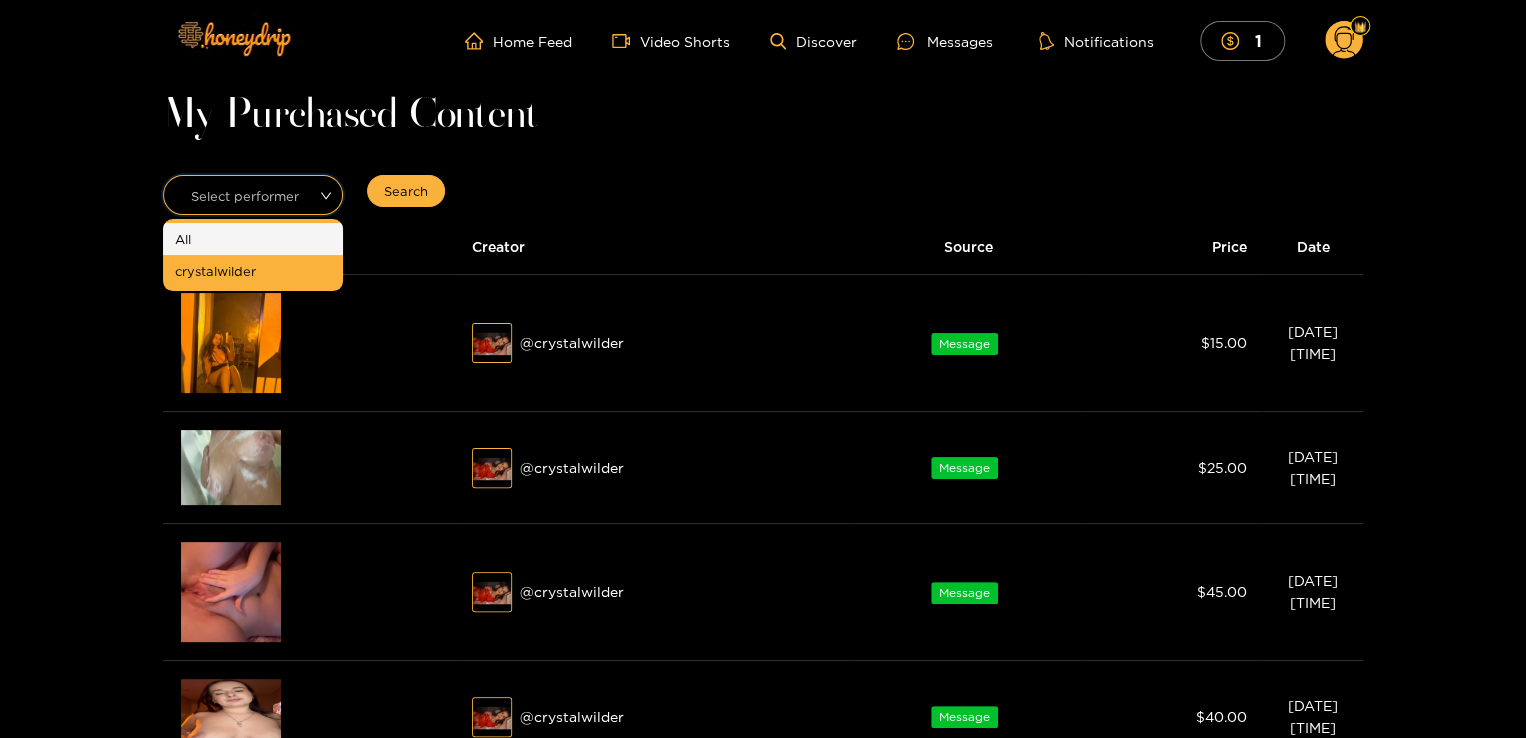 click at bounding box center (246, 191) 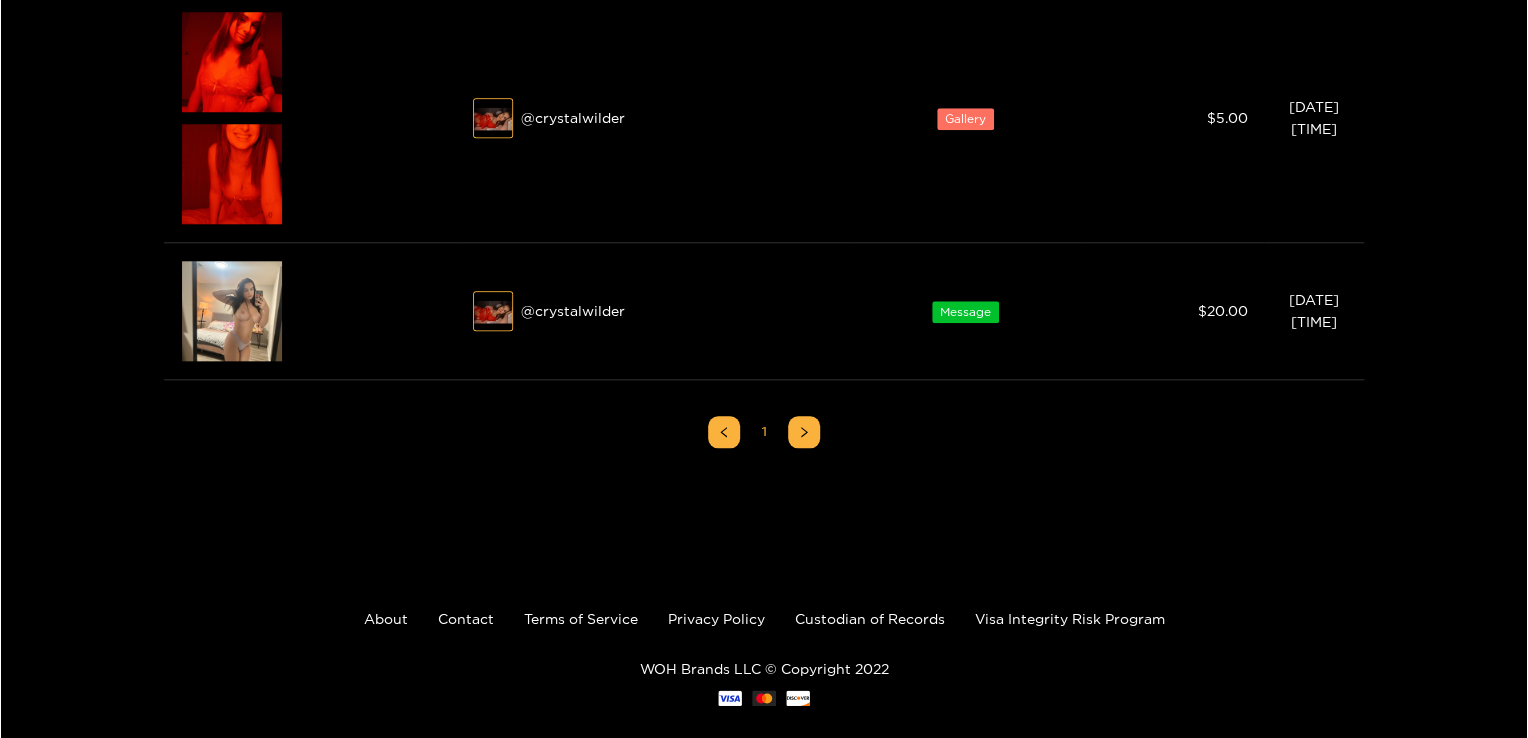 scroll, scrollTop: 916, scrollLeft: 0, axis: vertical 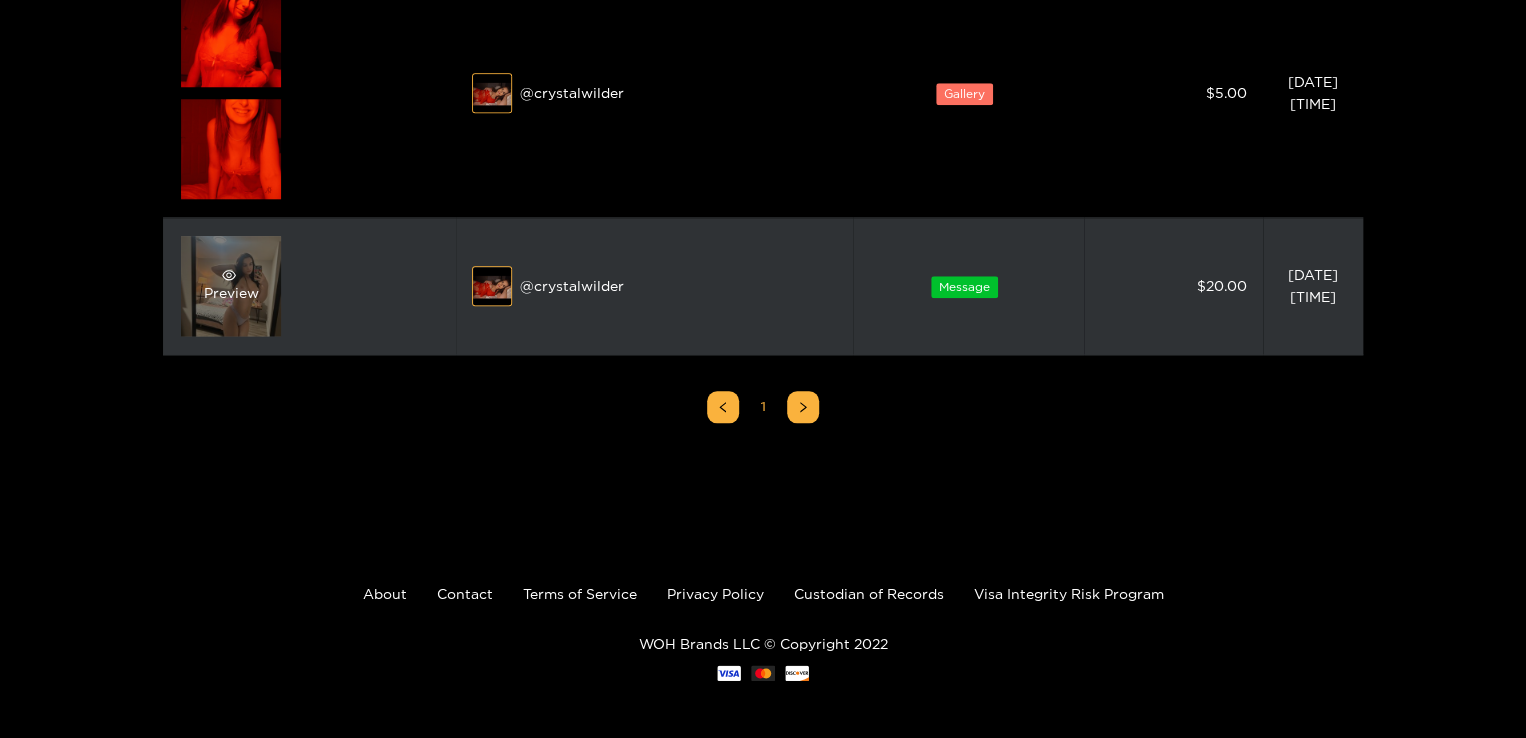 click on "Preview" at bounding box center [231, 286] 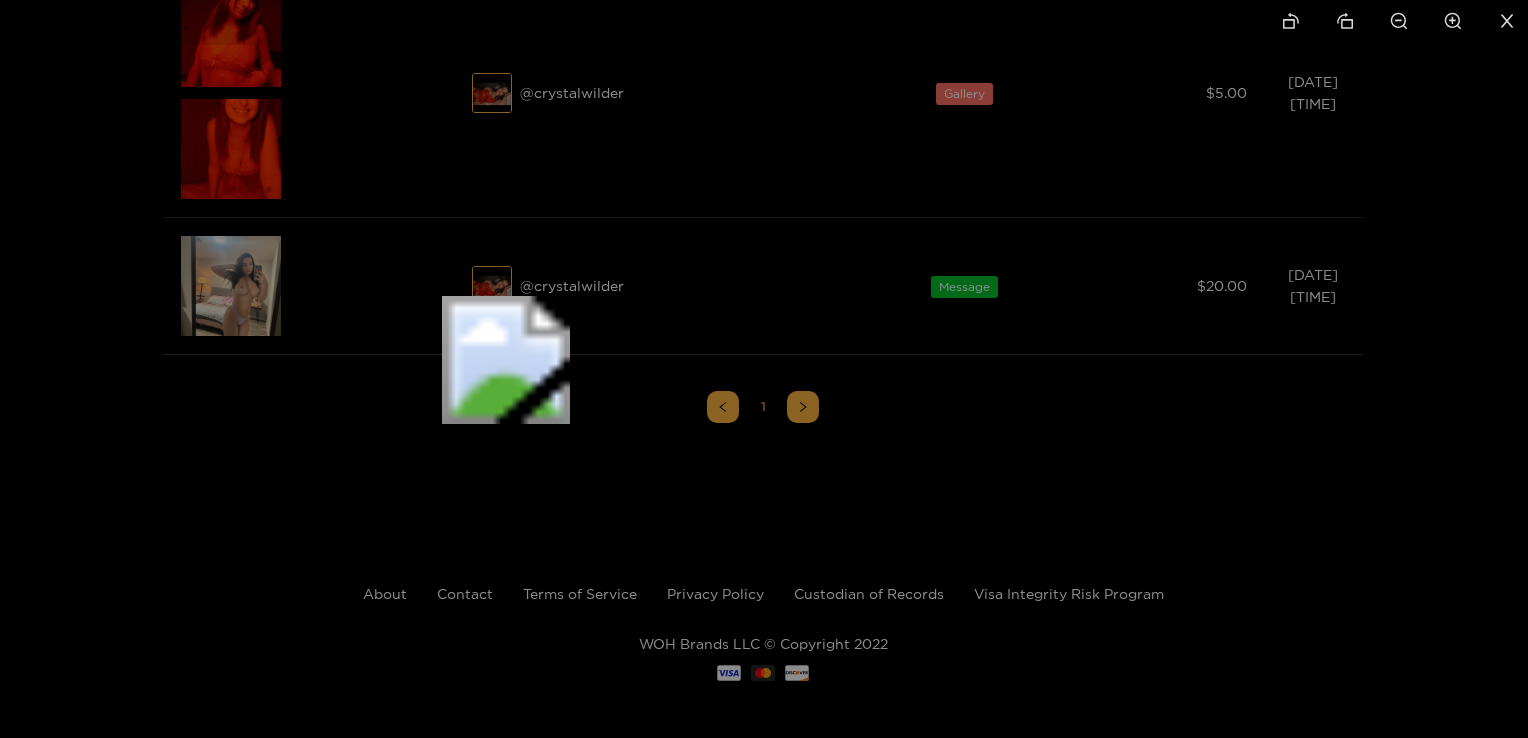 drag, startPoint x: 949, startPoint y: 472, endPoint x: 613, endPoint y: 423, distance: 339.5541 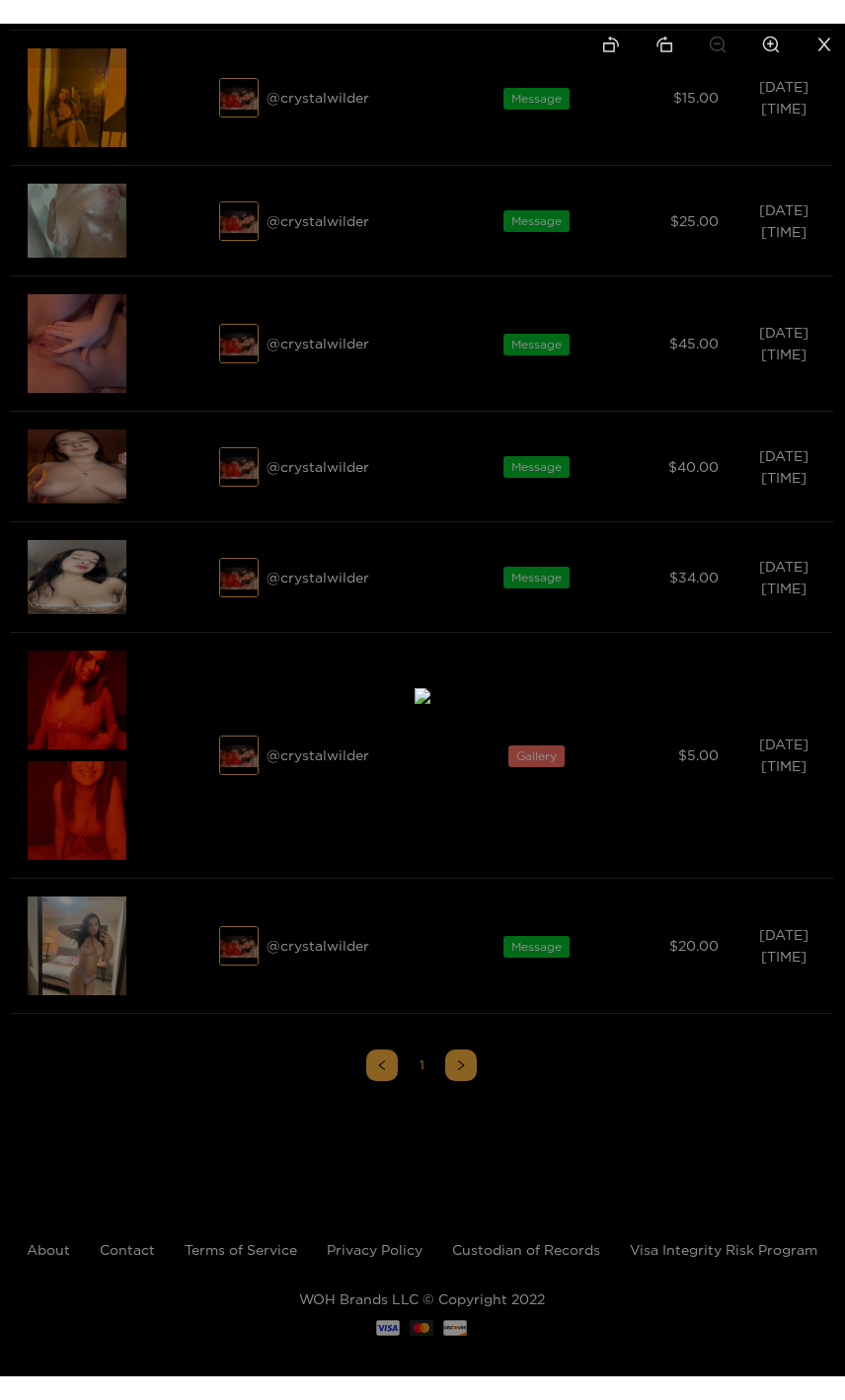 scroll, scrollTop: 233, scrollLeft: 0, axis: vertical 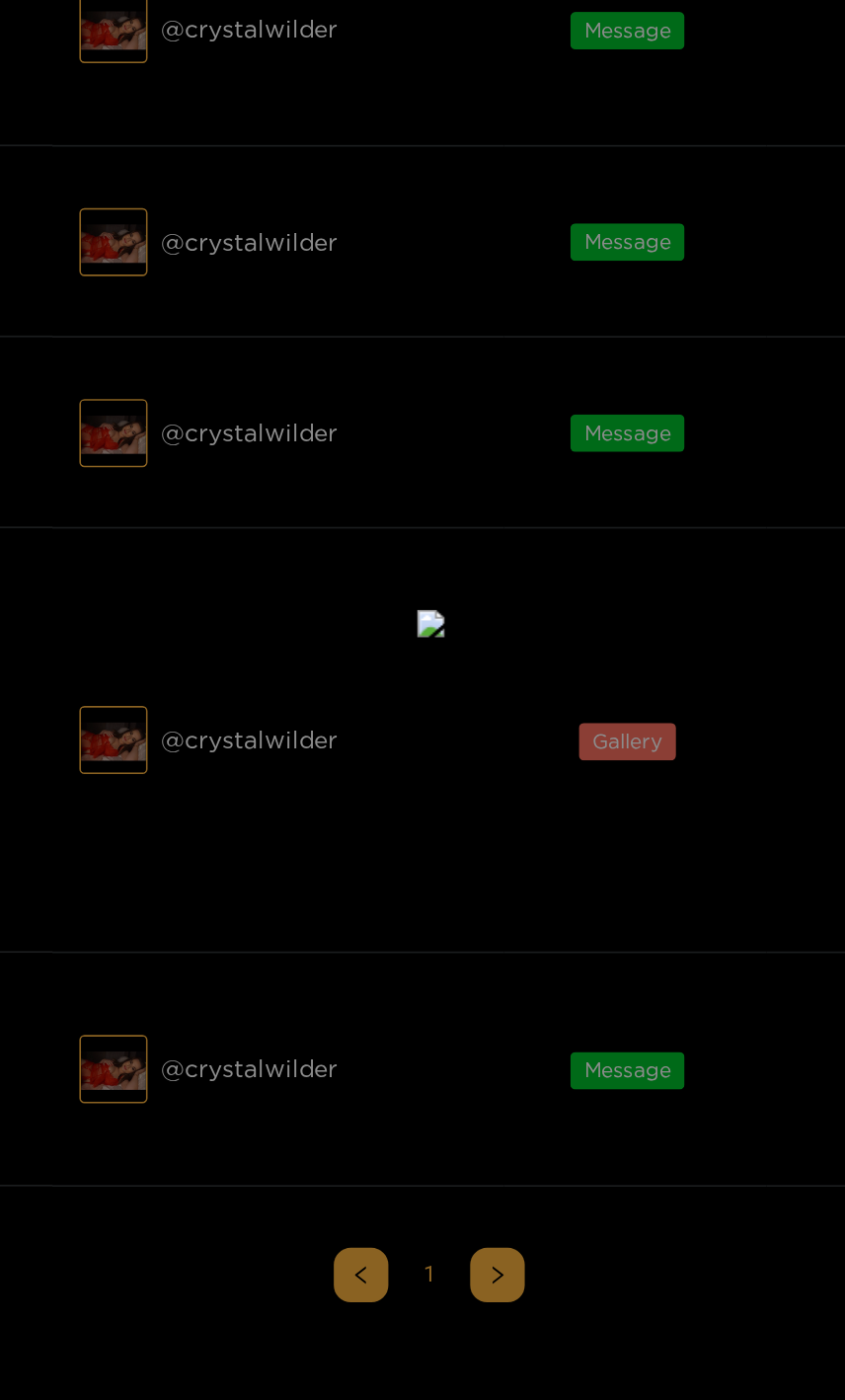 click at bounding box center [422, 700] 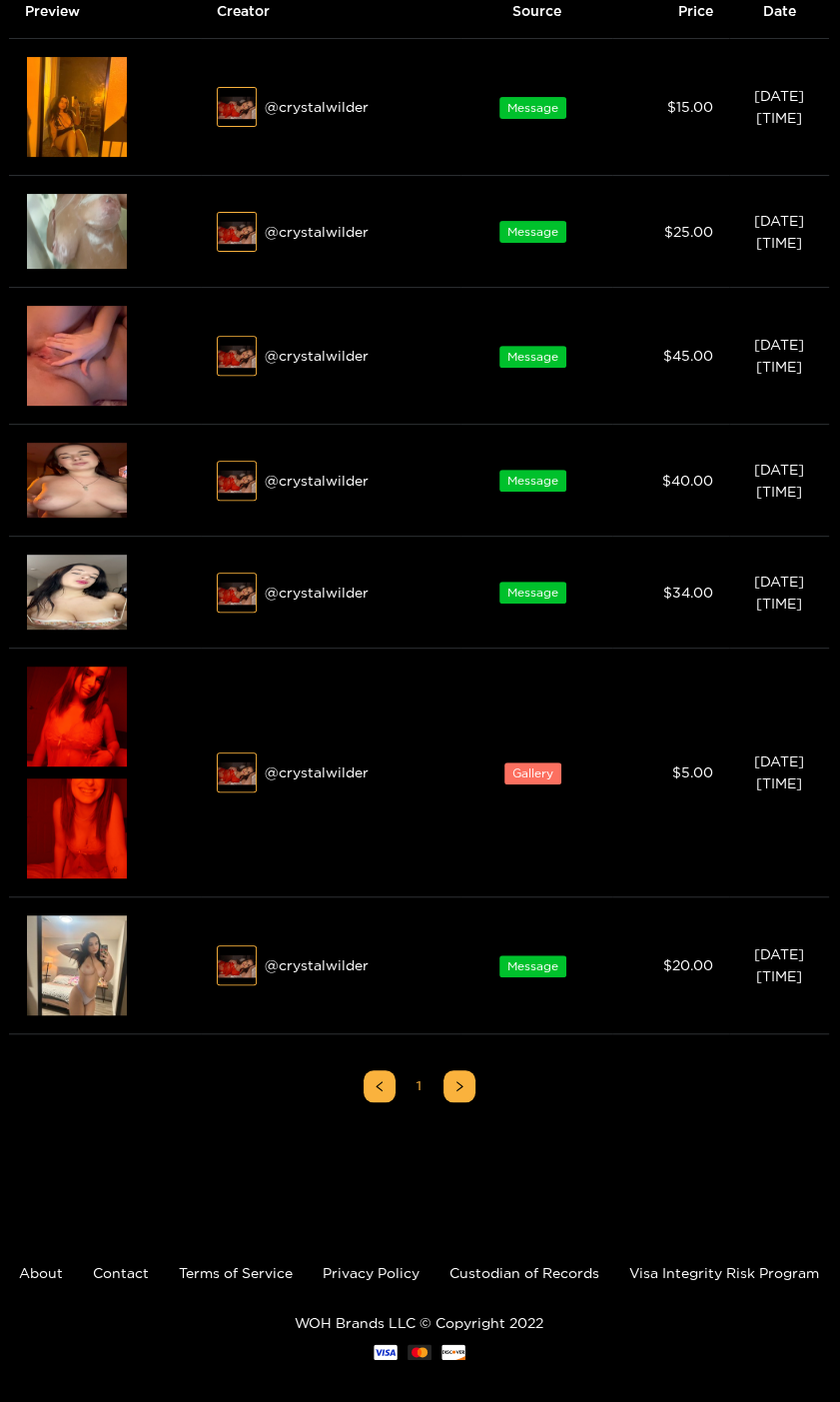 scroll, scrollTop: 236, scrollLeft: 0, axis: vertical 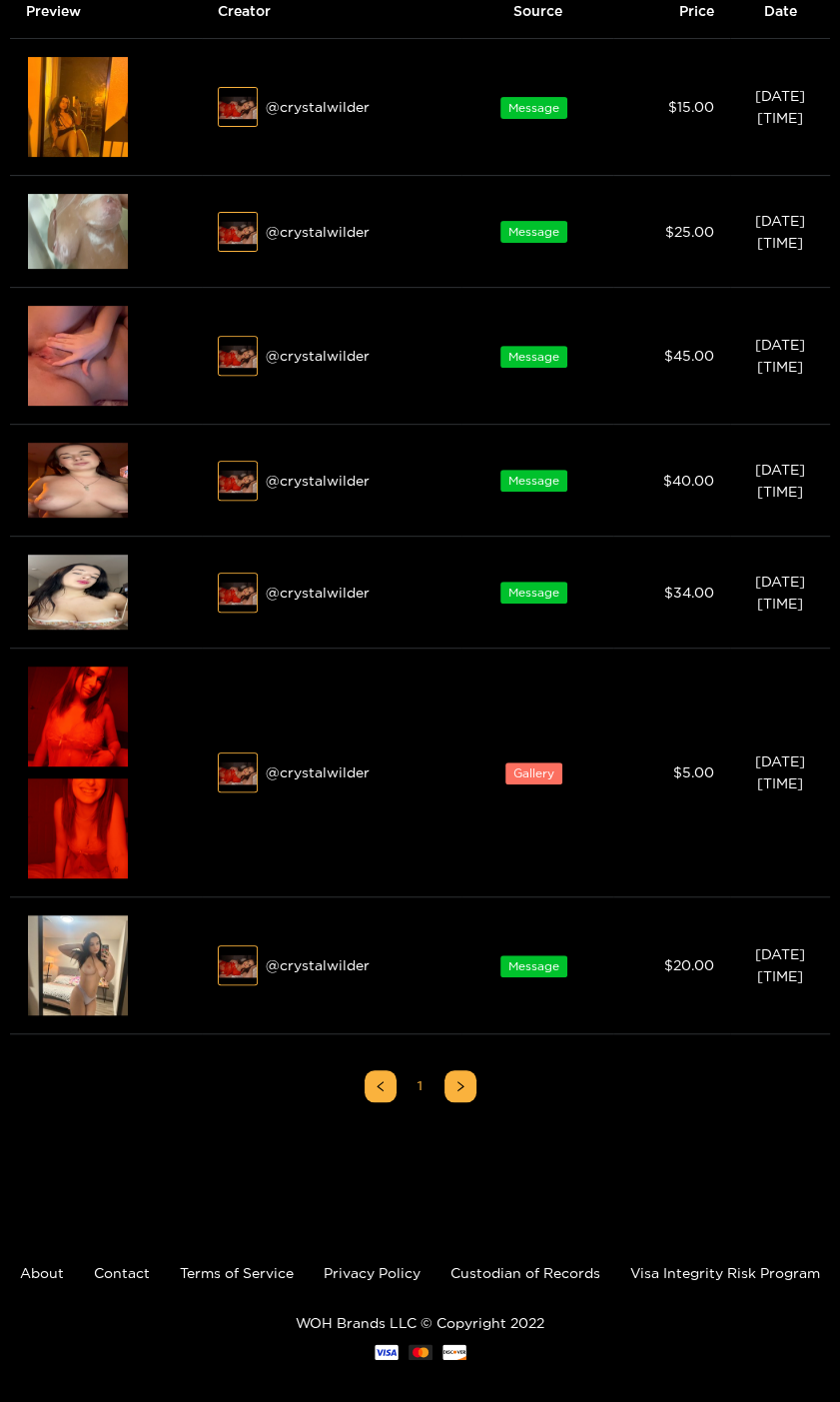 click on "Preview" at bounding box center [78, 828] 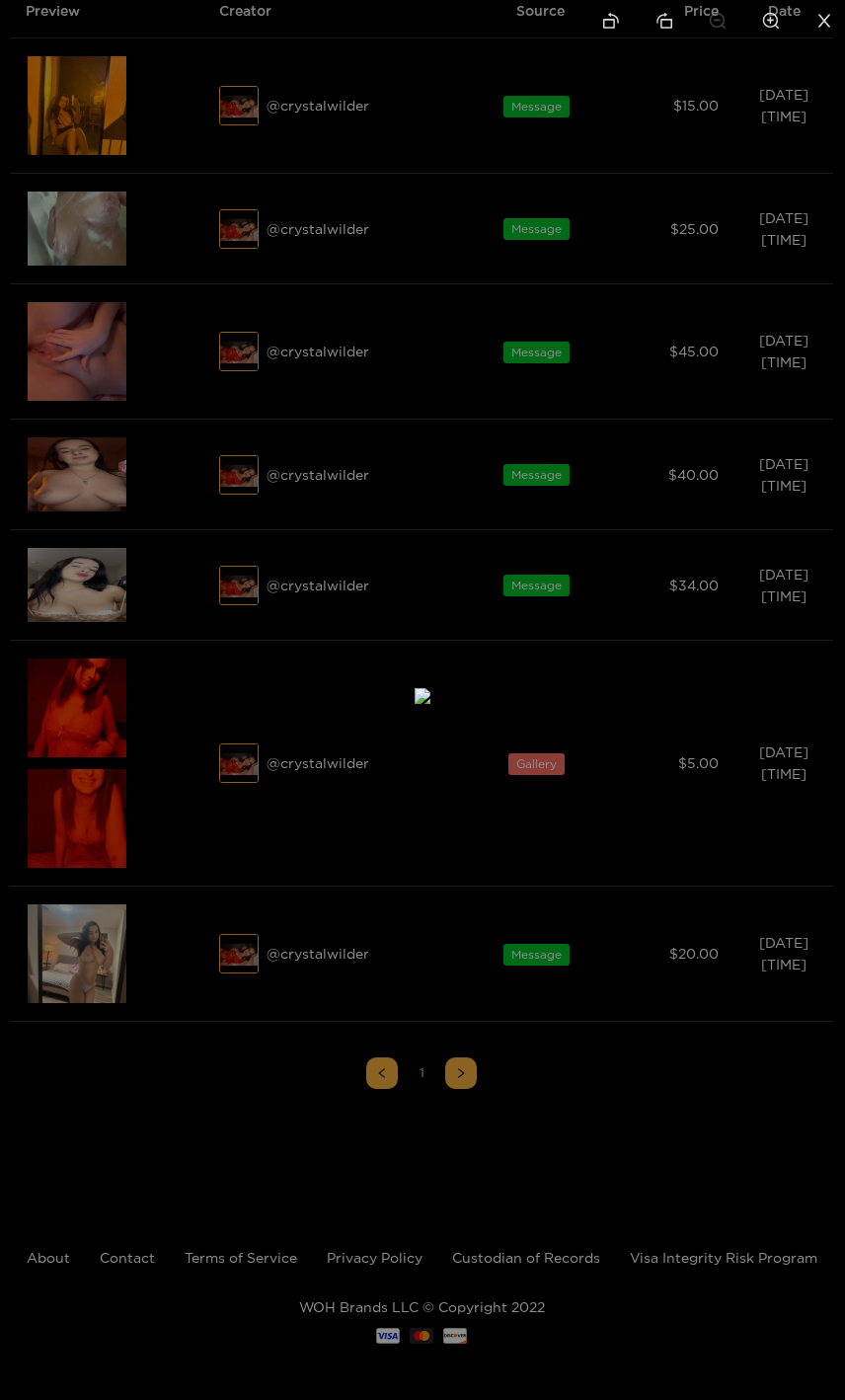 click at bounding box center (611, 22) 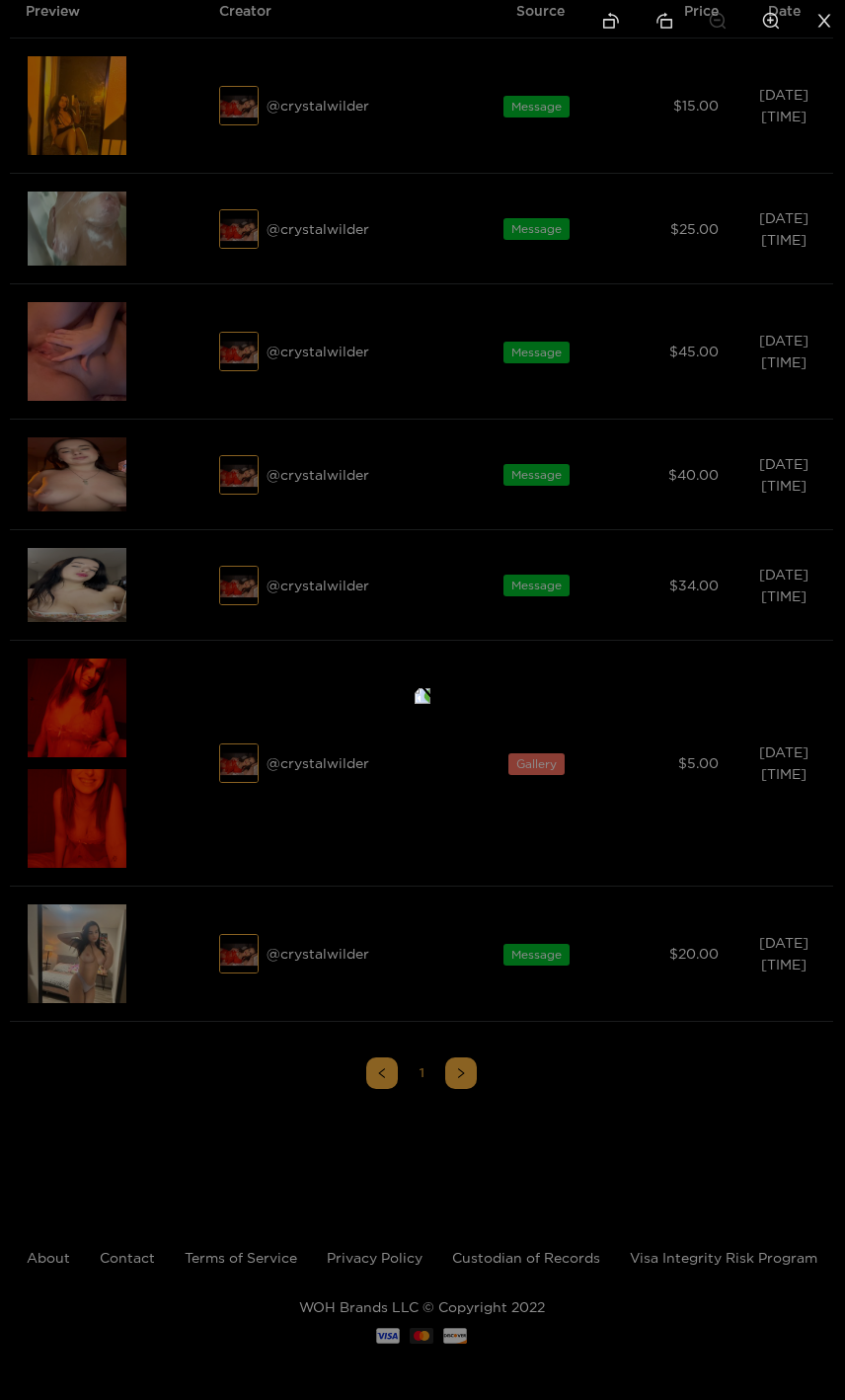 click 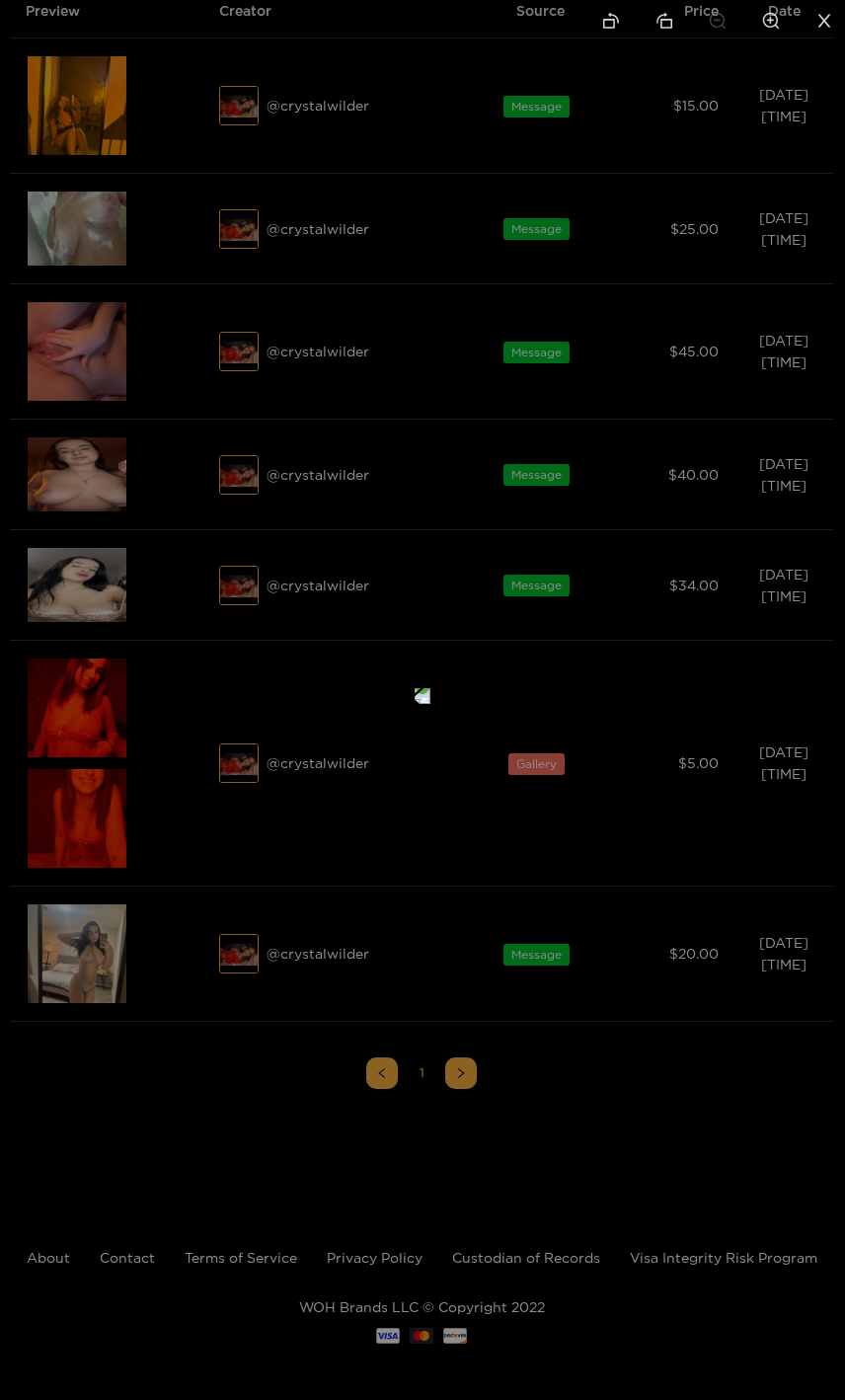 click at bounding box center [611, 22] 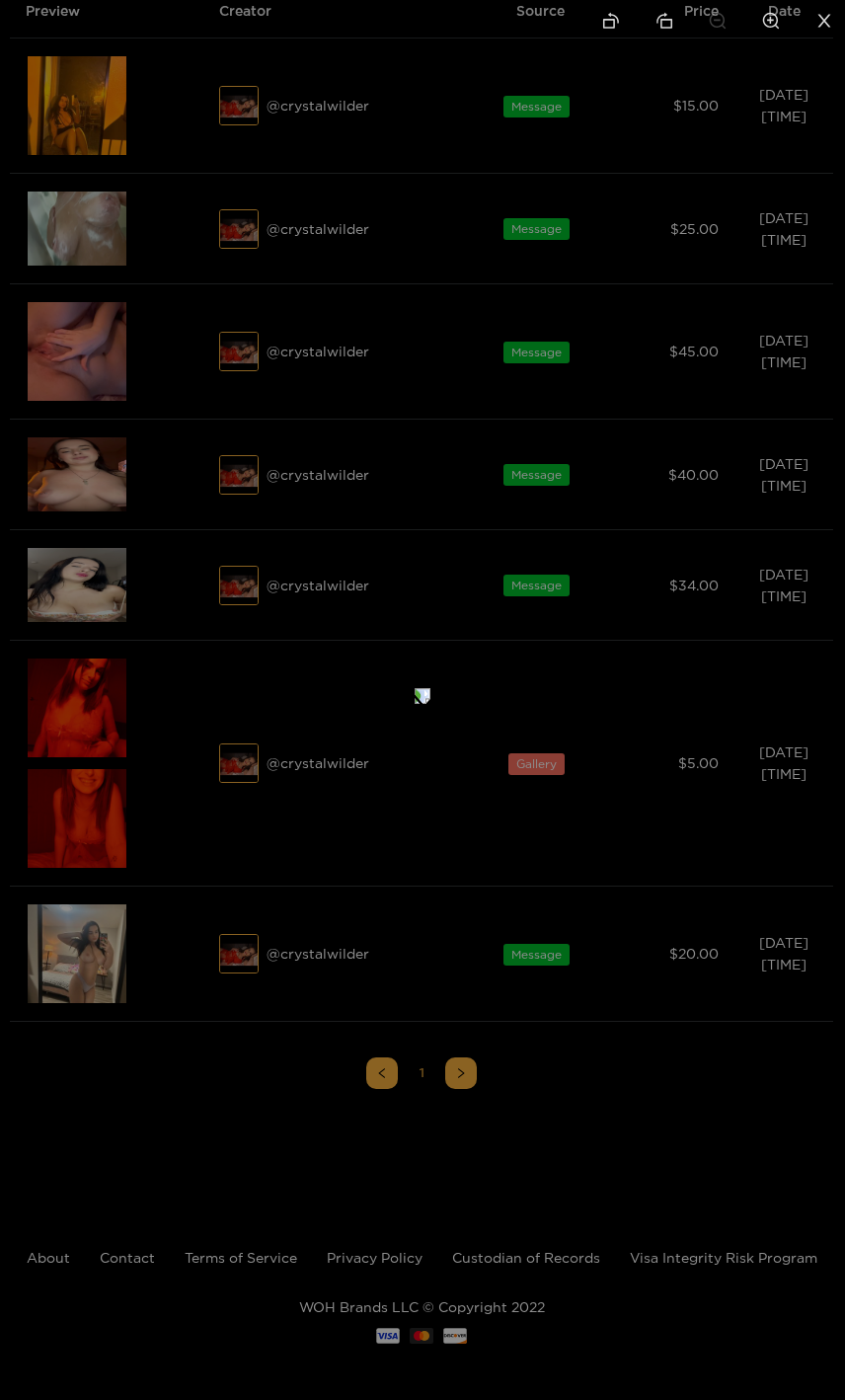 click at bounding box center [611, 22] 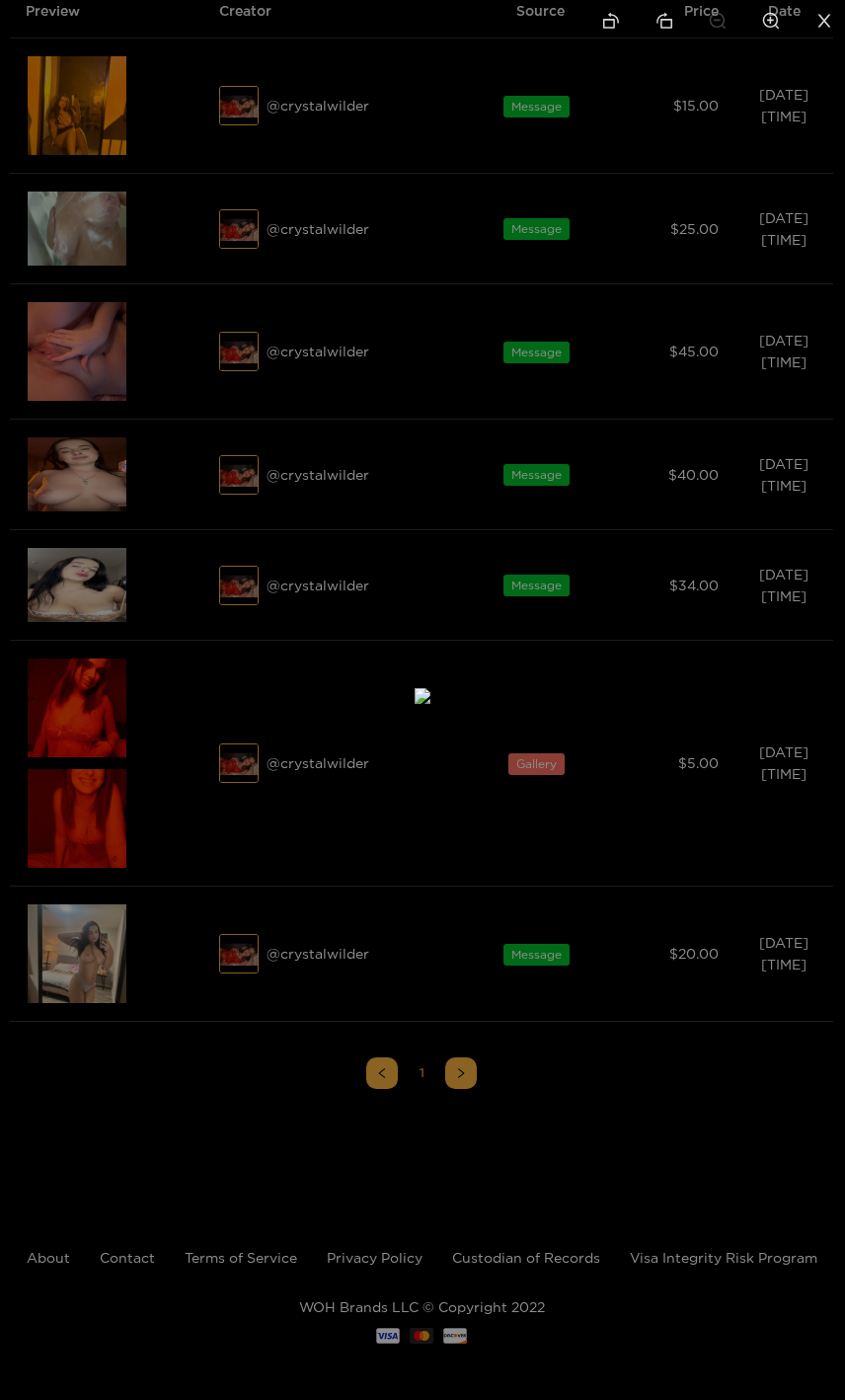 click at bounding box center (422, 700) 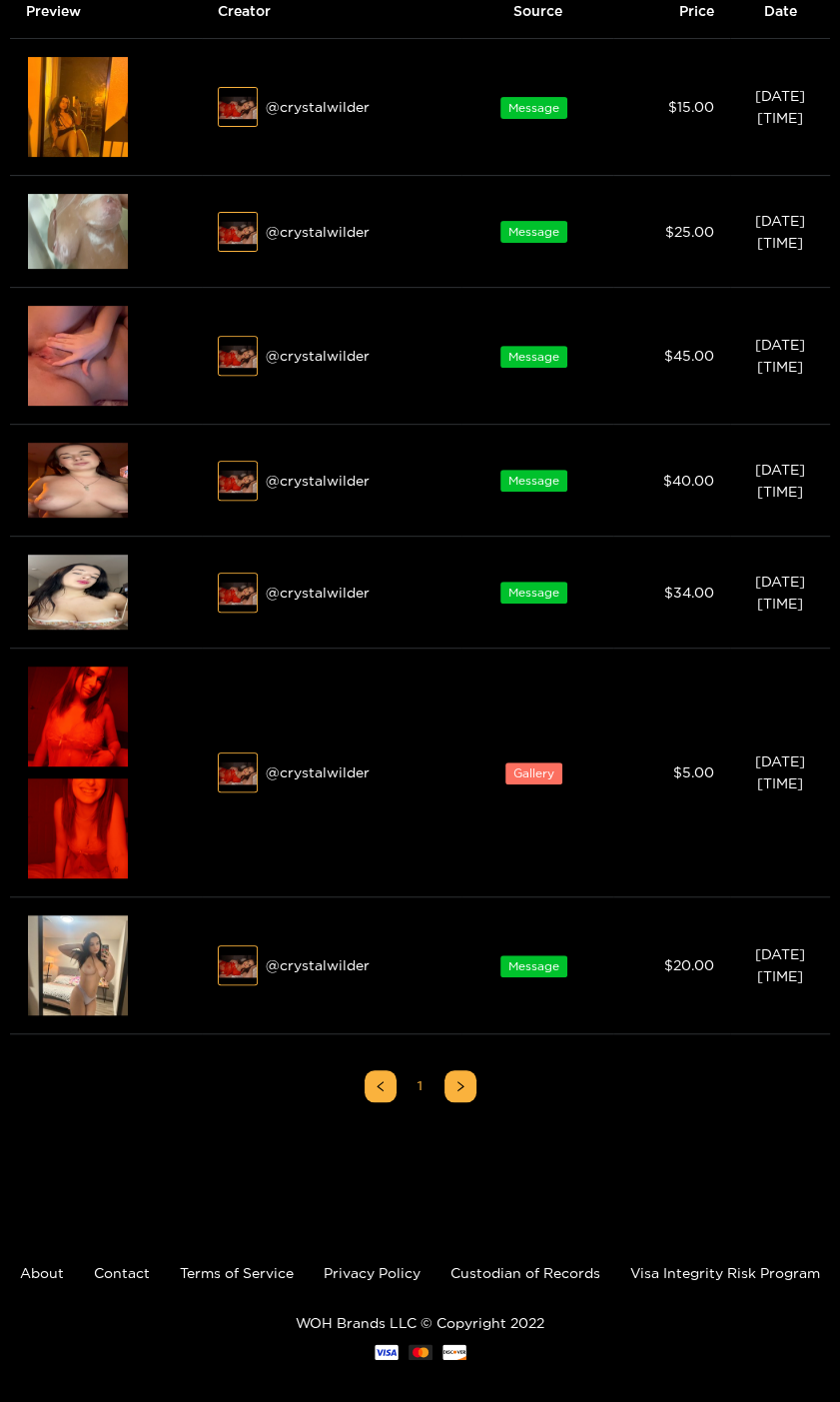 click on "Preview" at bounding box center [78, 716] 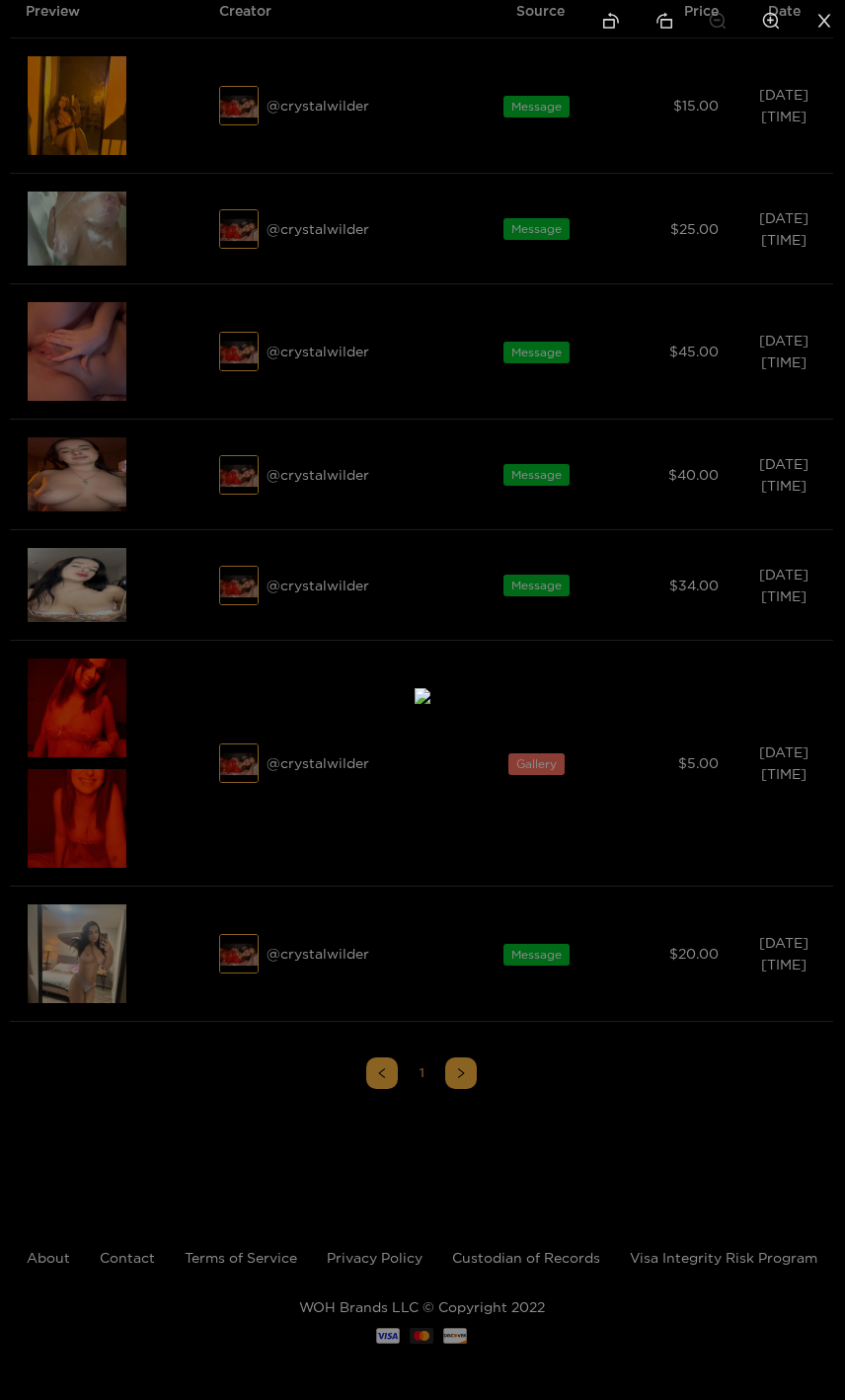 click at bounding box center (422, 696) 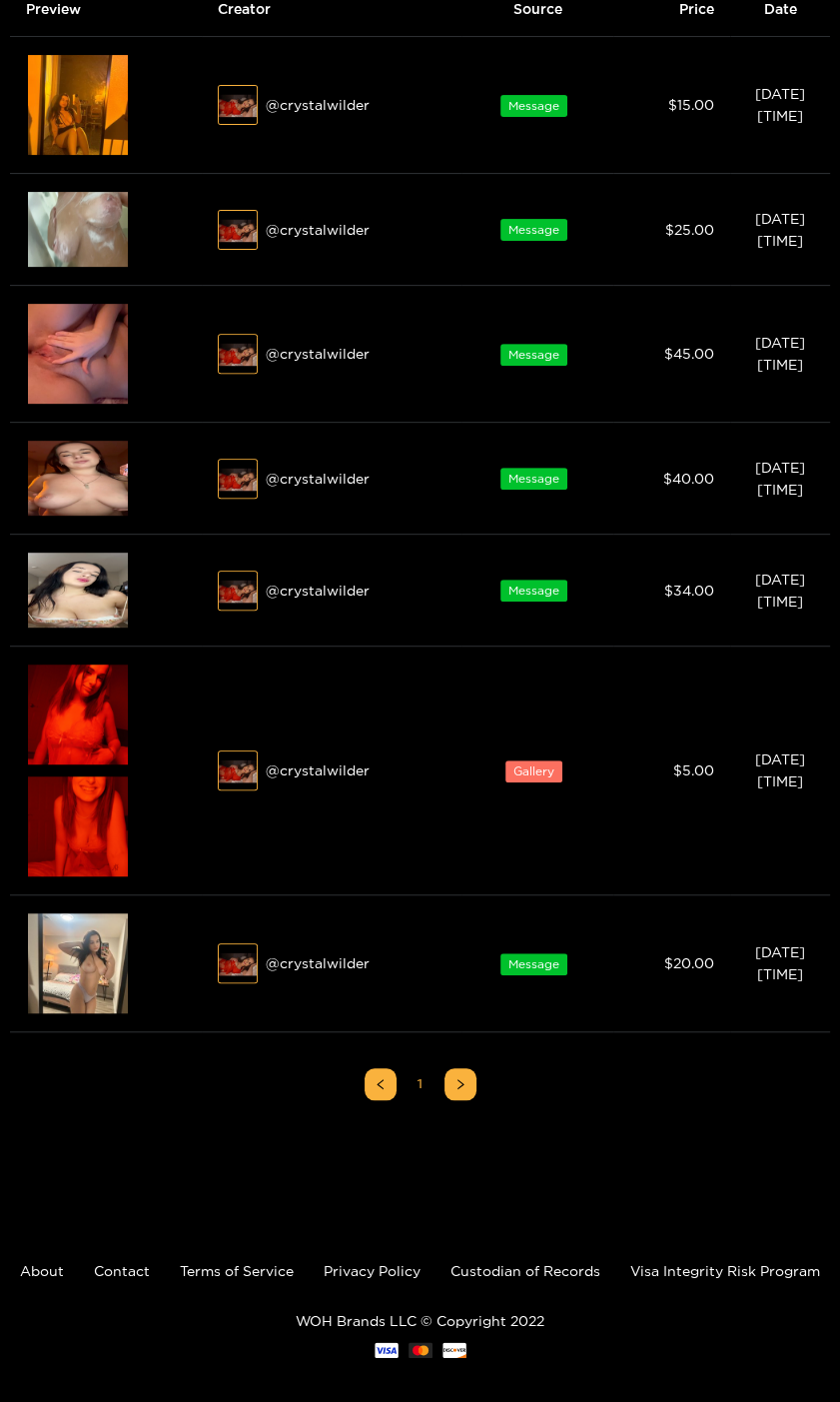 click on "[DATE] [TIME]" at bounding box center (780, 963) 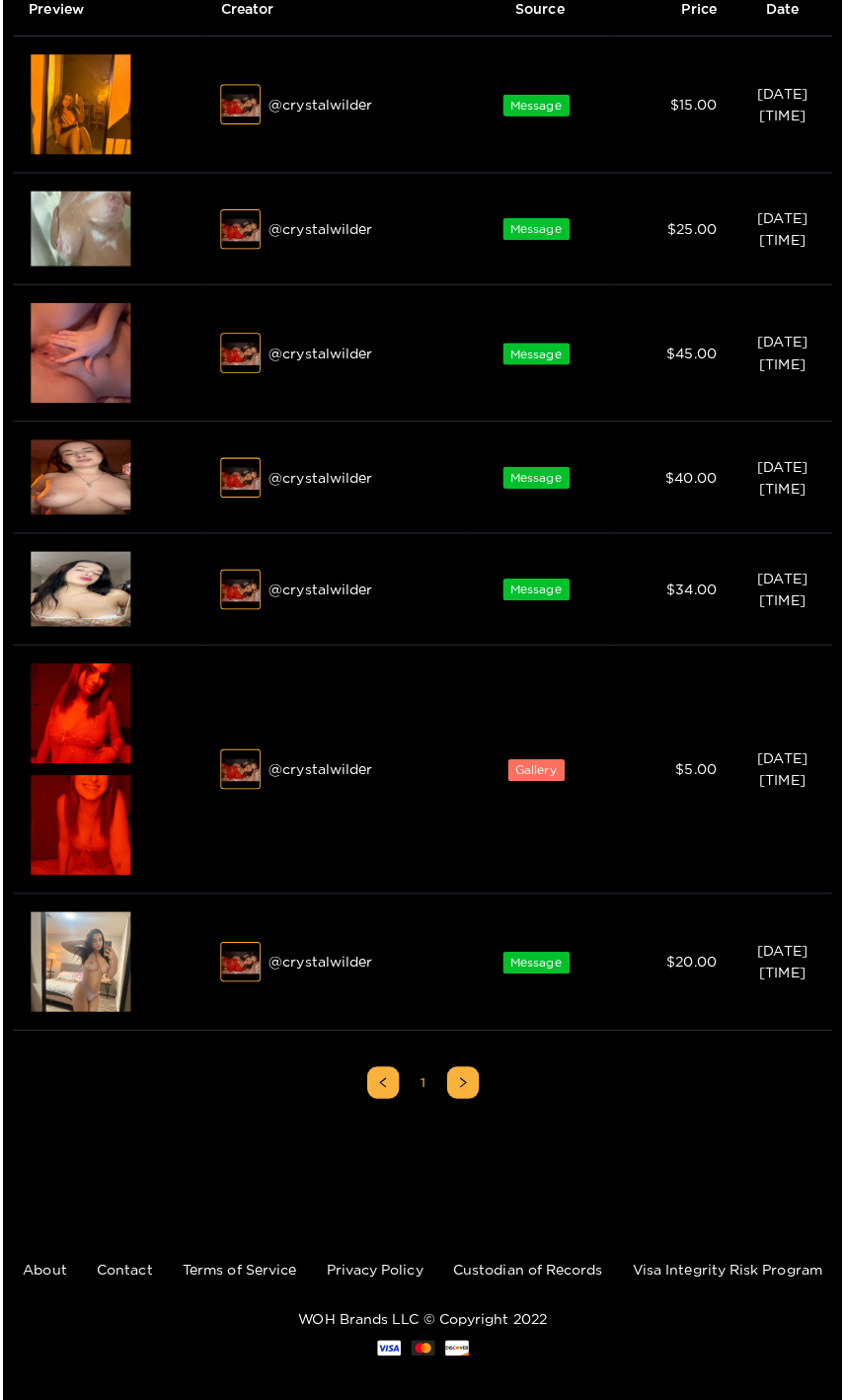 scroll, scrollTop: 233, scrollLeft: 0, axis: vertical 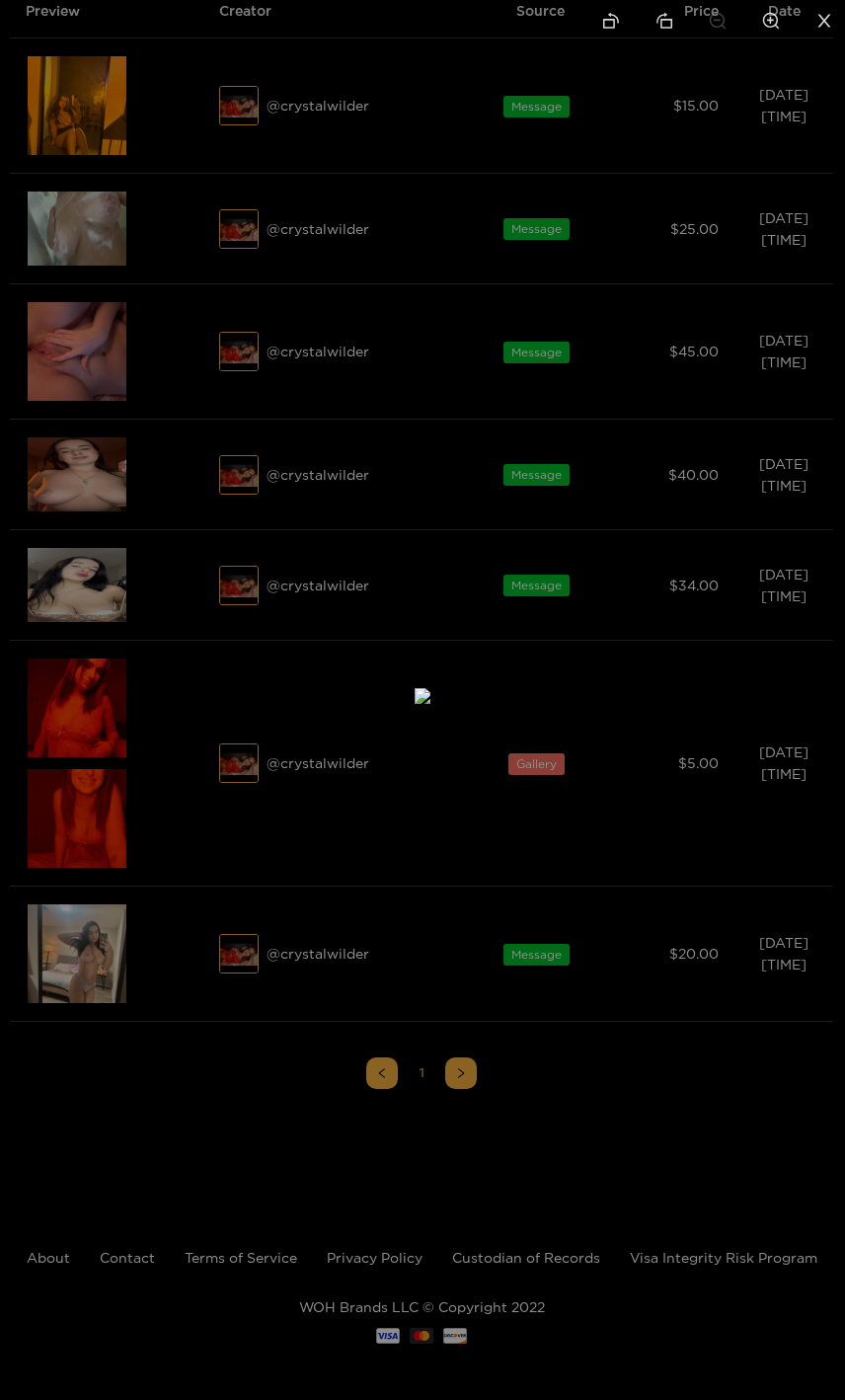click at bounding box center [422, 696] 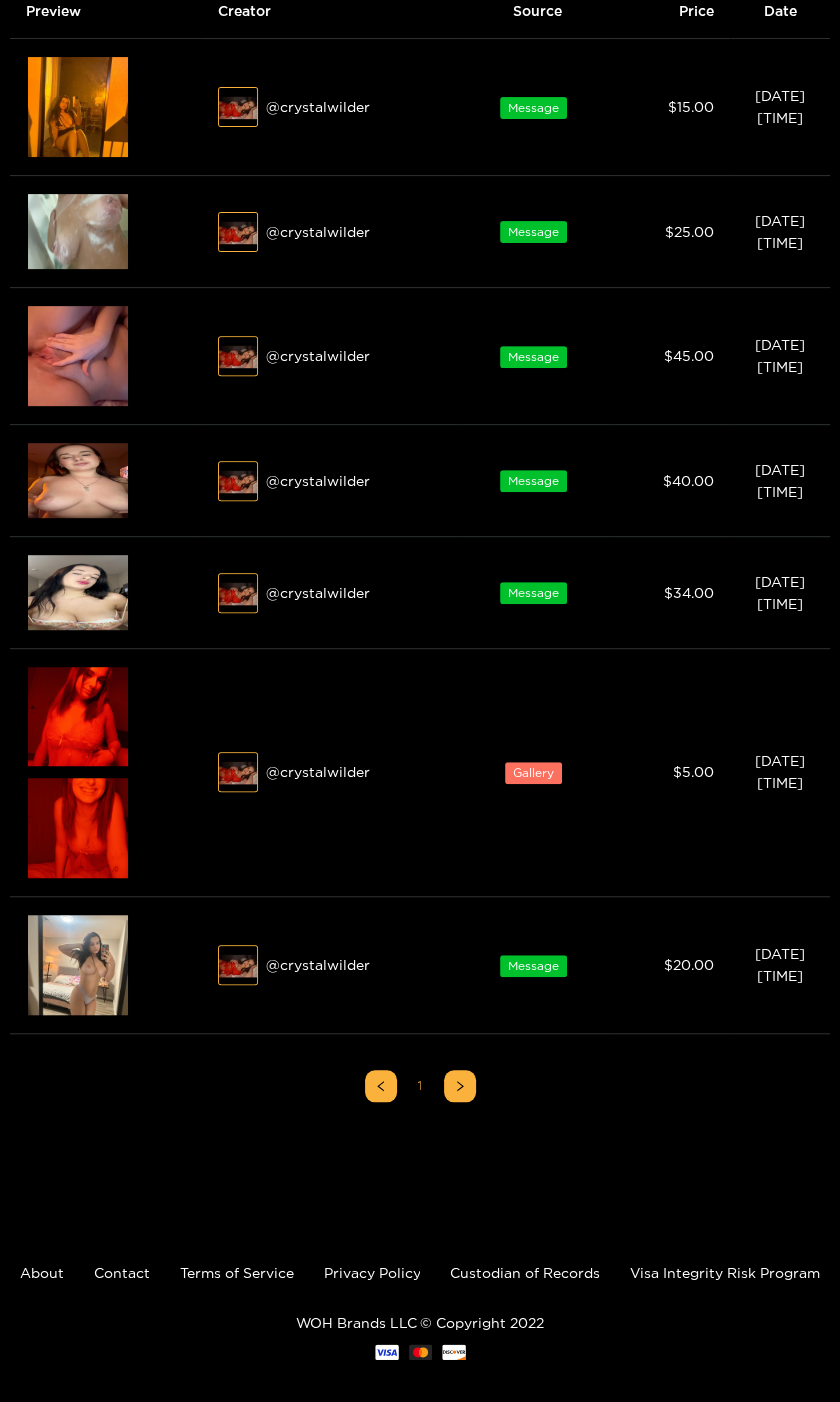 click on "Preview" at bounding box center [78, 716] 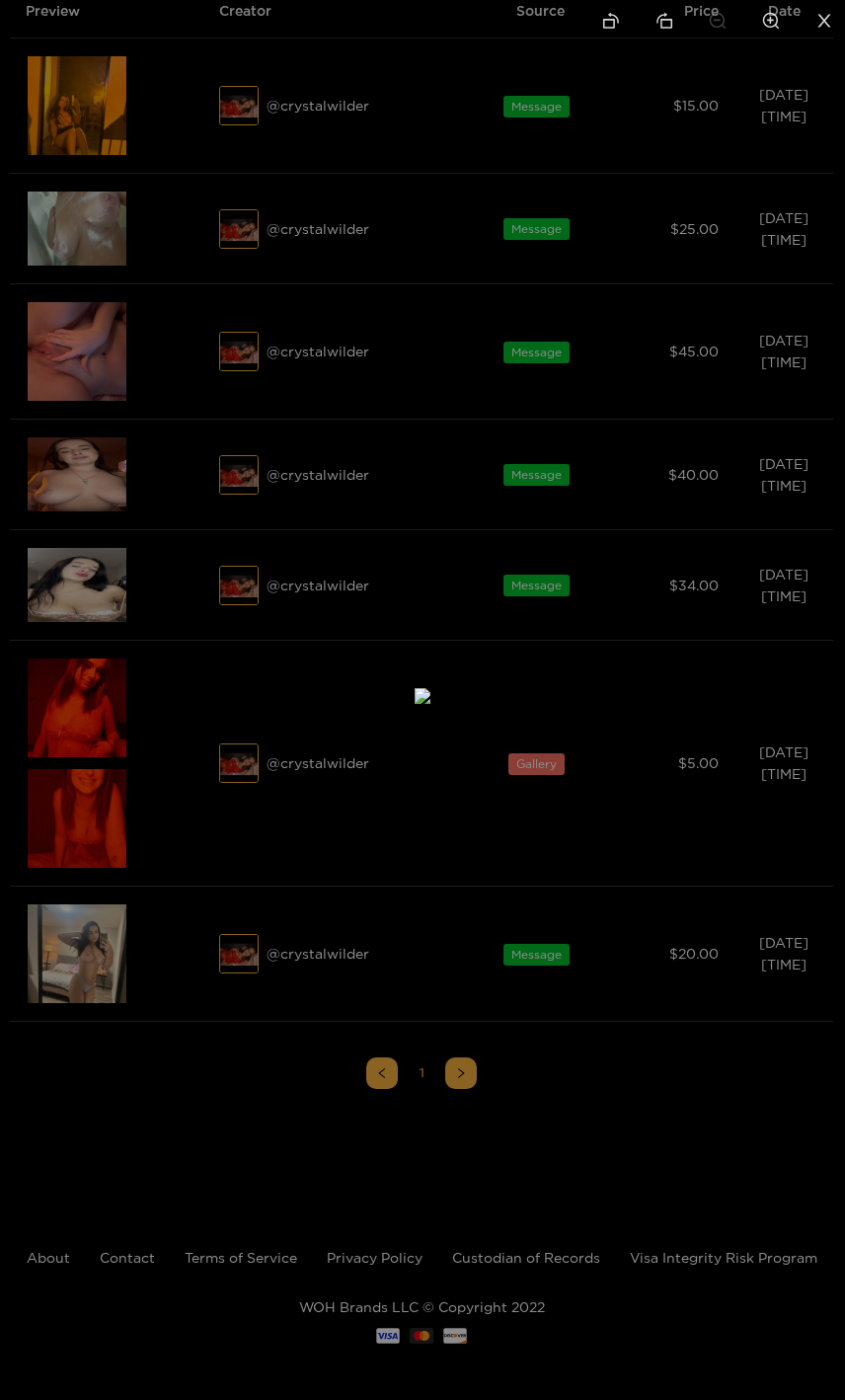 click at bounding box center [422, 700] 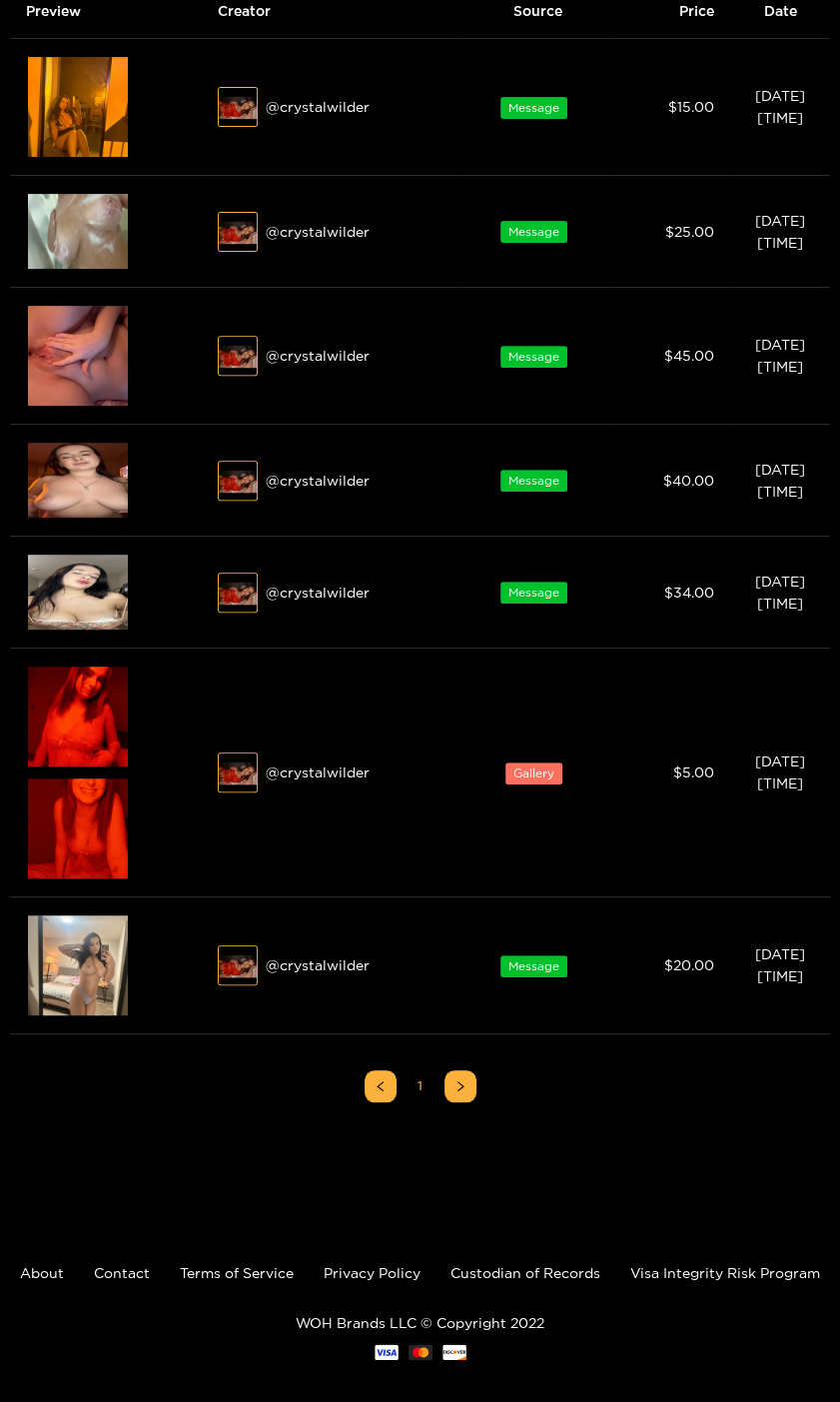 click on "Preview" at bounding box center (78, 965) 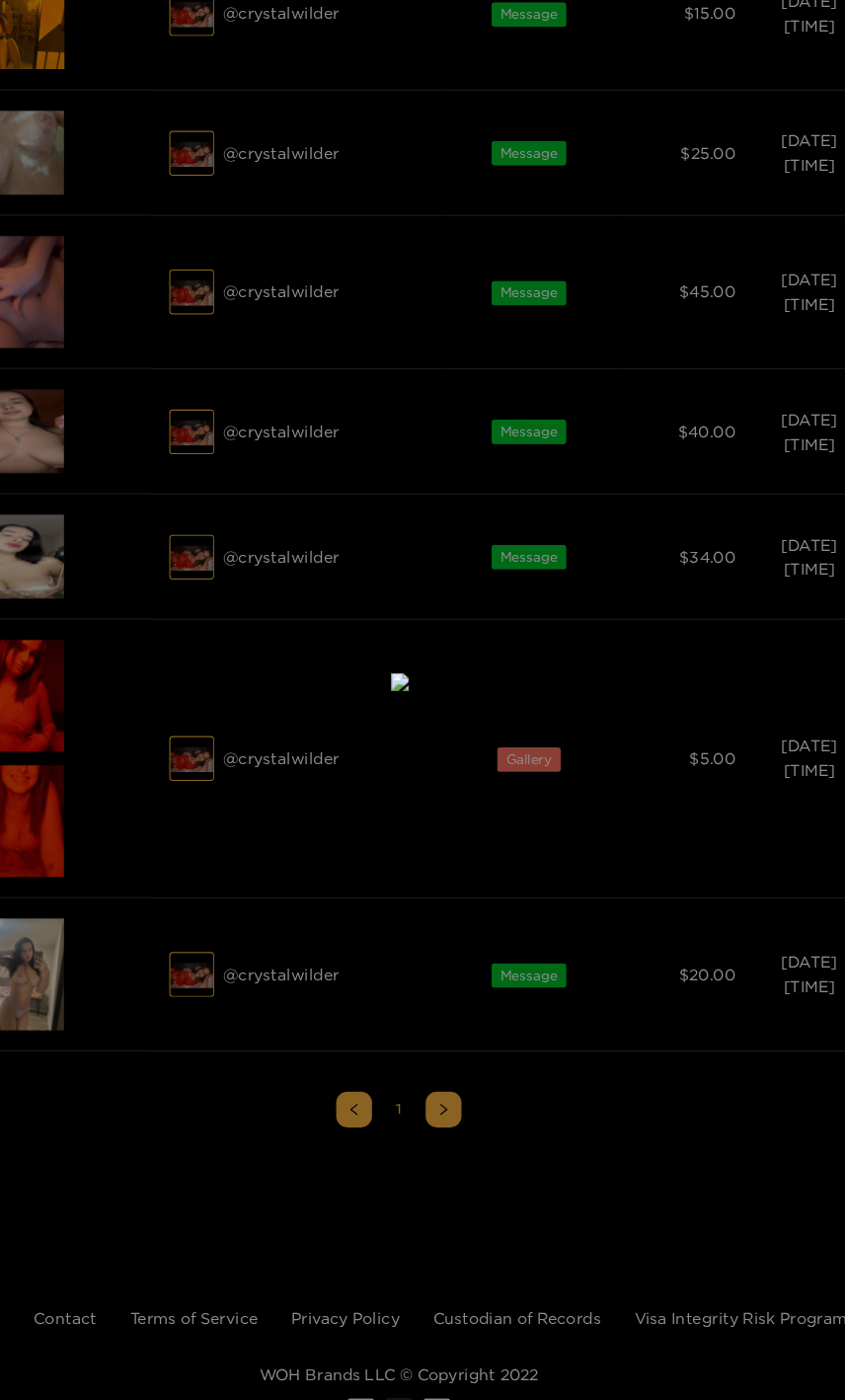scroll, scrollTop: 233, scrollLeft: 0, axis: vertical 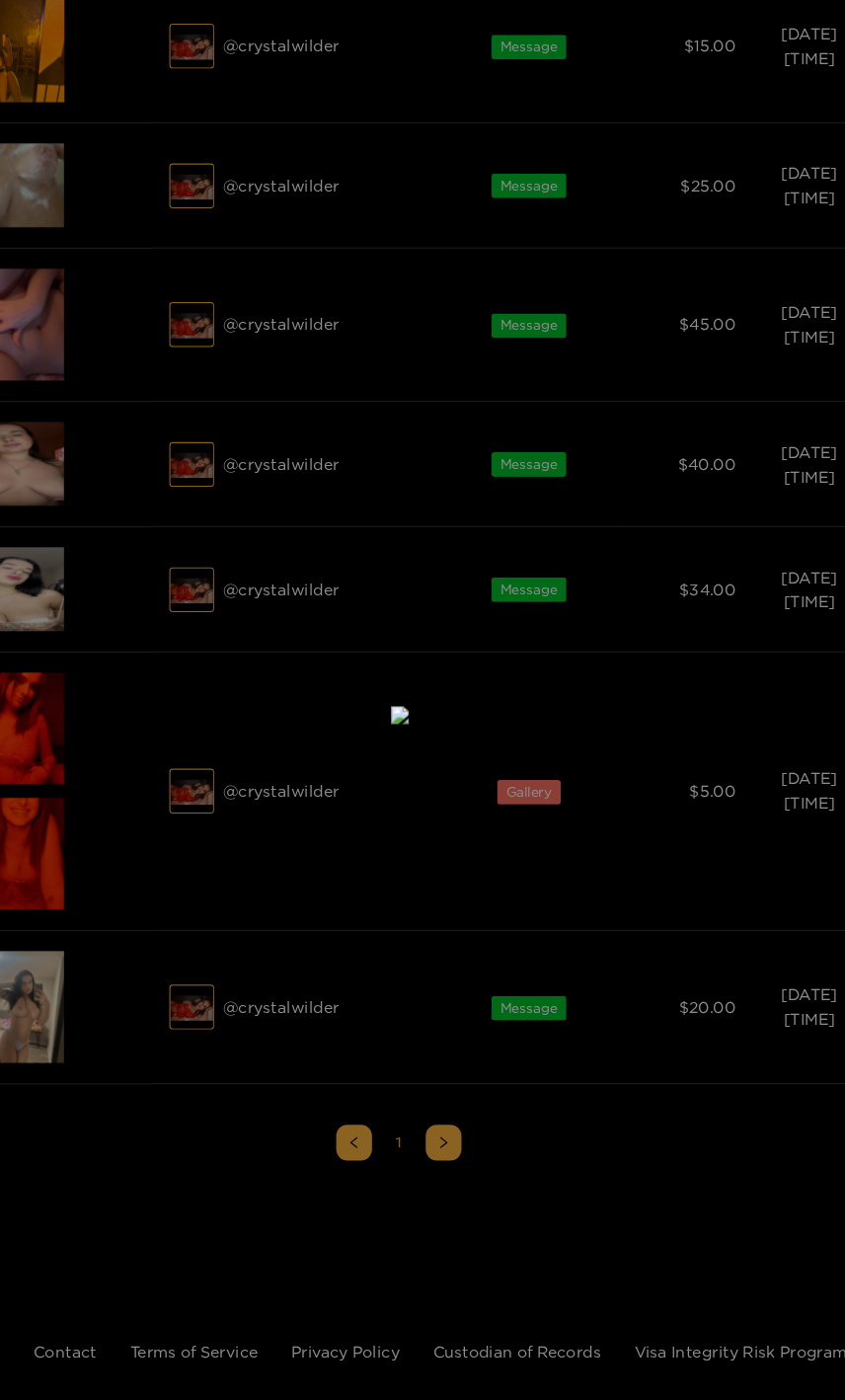 click at bounding box center (422, 700) 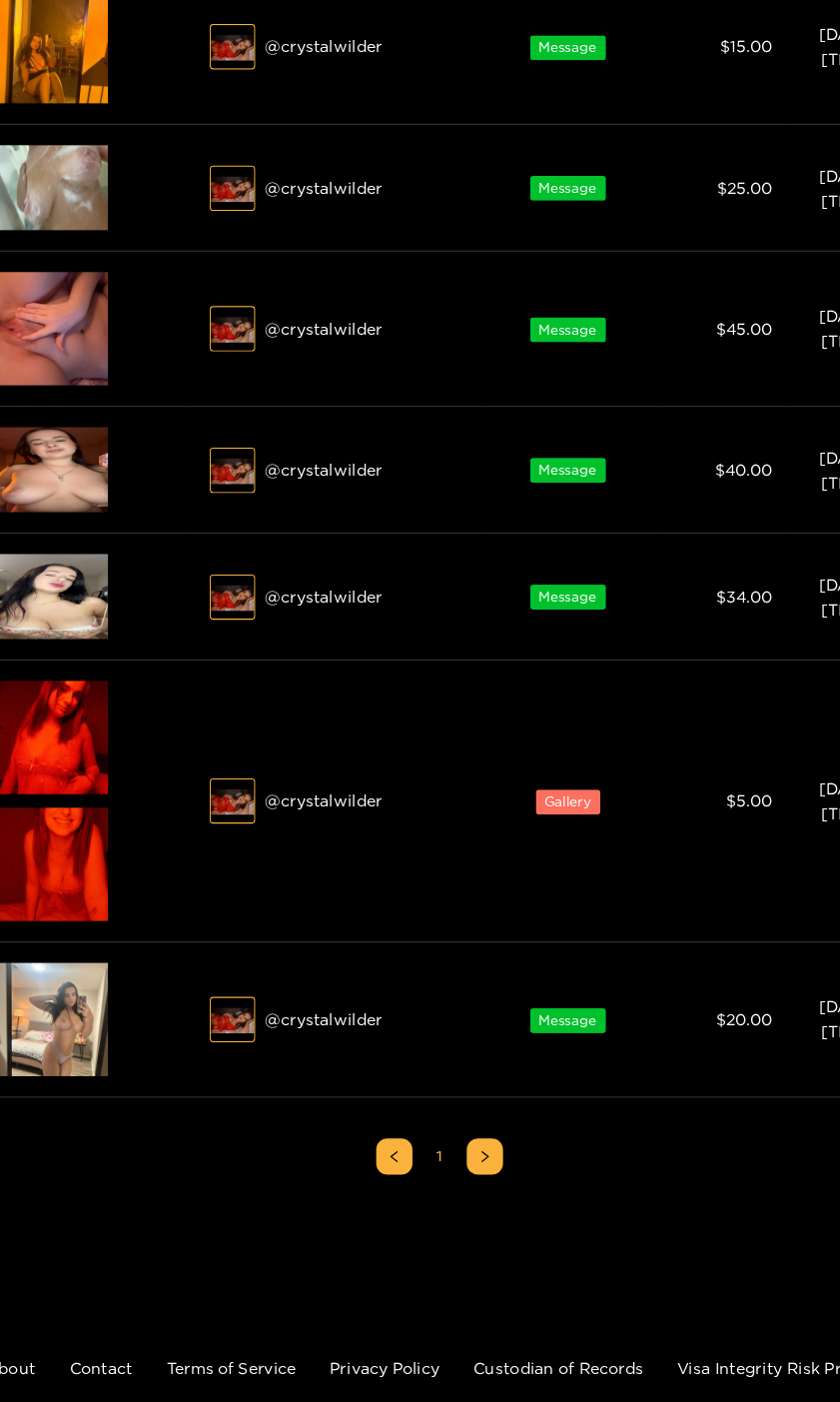 click at bounding box center [78, 592] 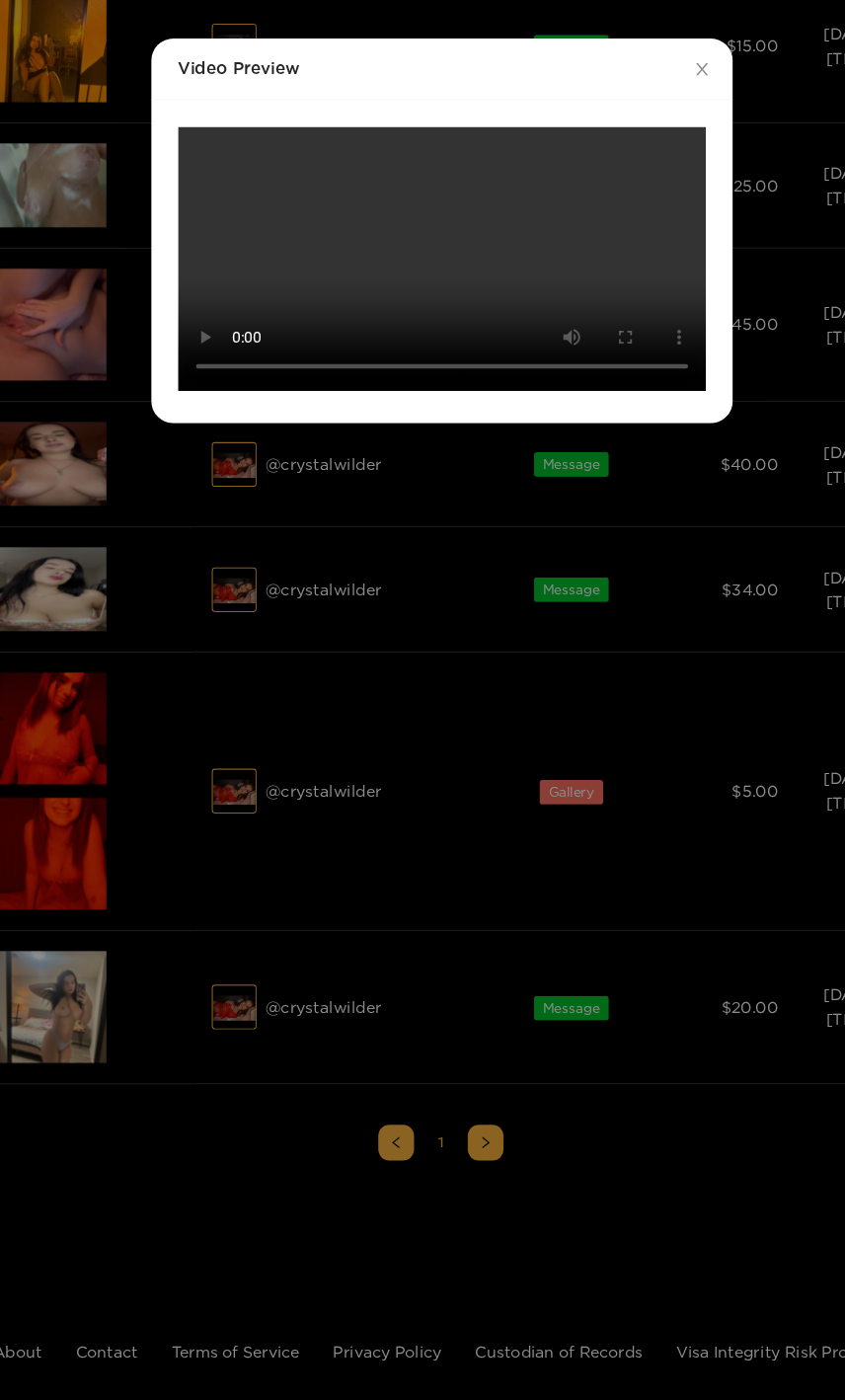 click on "Video Preview Your browser does not support the video tag." at bounding box center [422, 700] 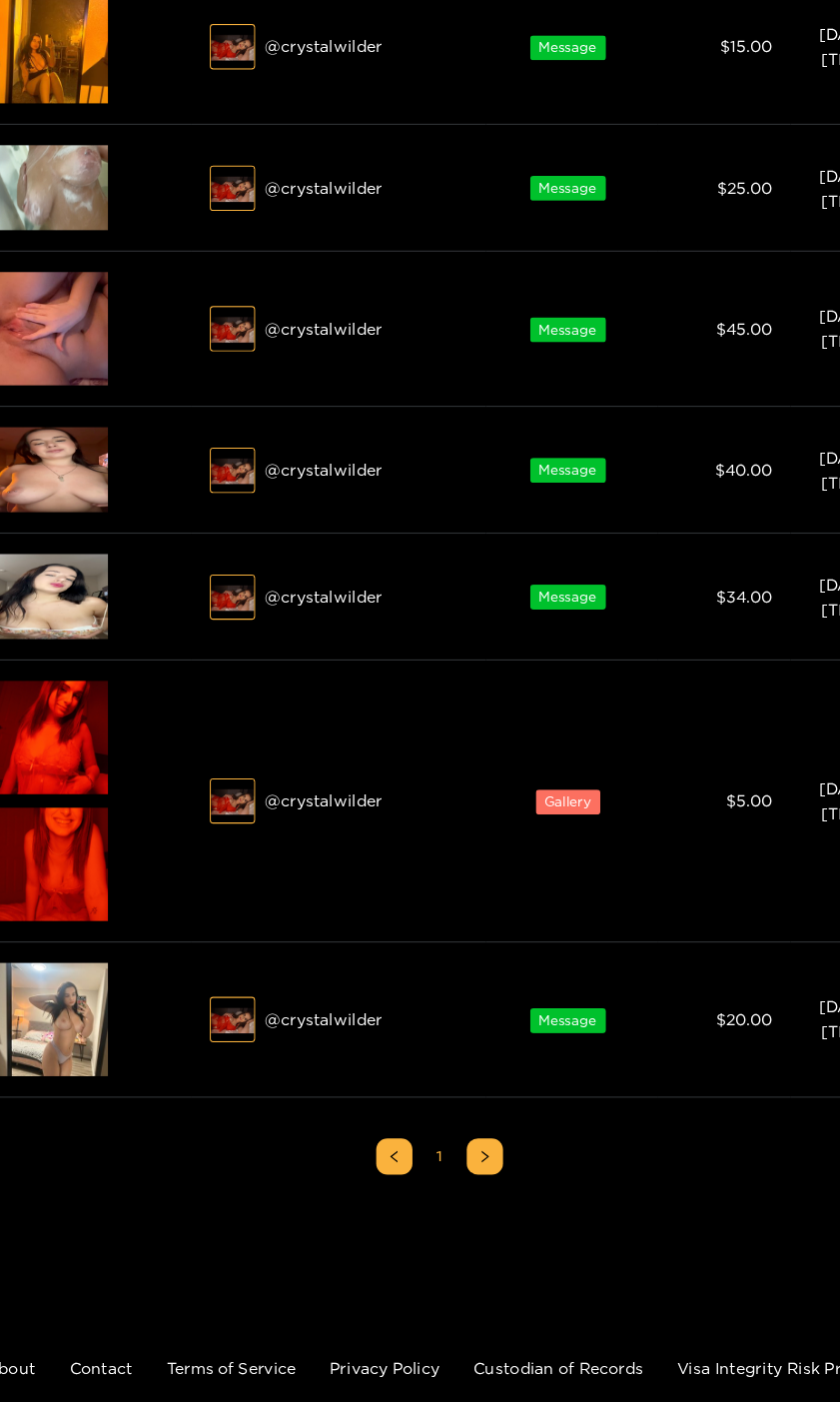 click at bounding box center (78, 480) 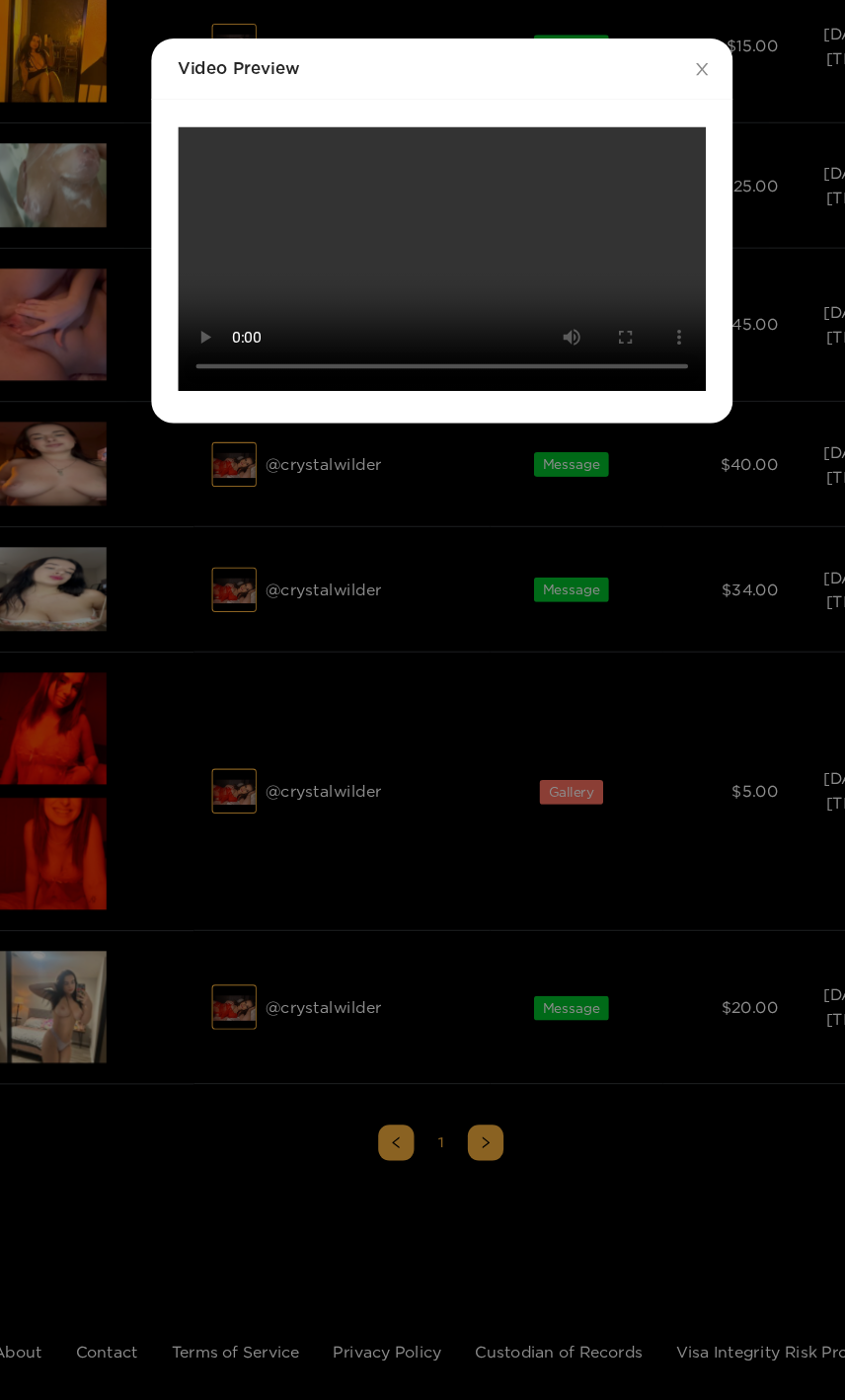 click on "Video Preview Your browser does not support the video tag." at bounding box center [422, 700] 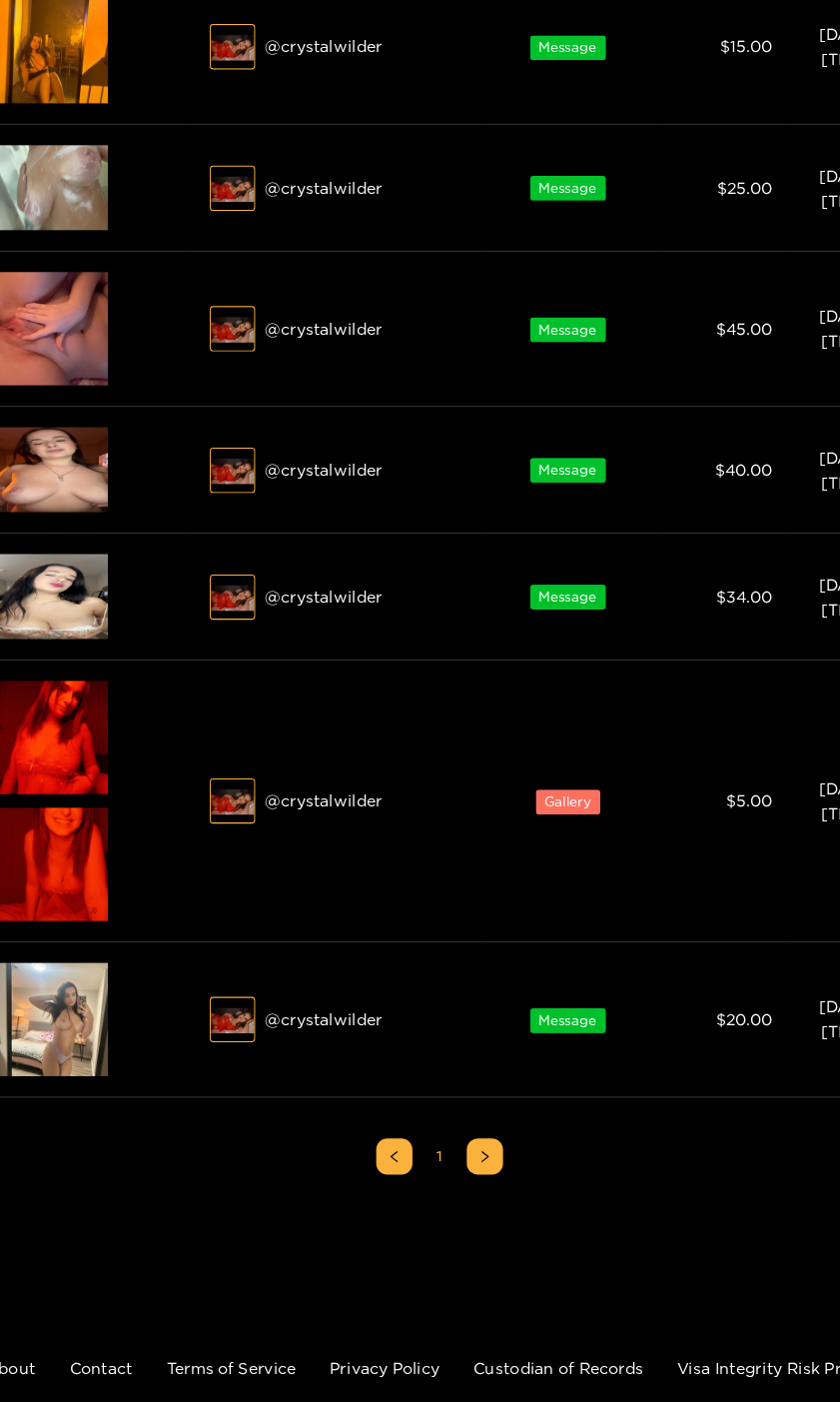 click at bounding box center [78, 231] 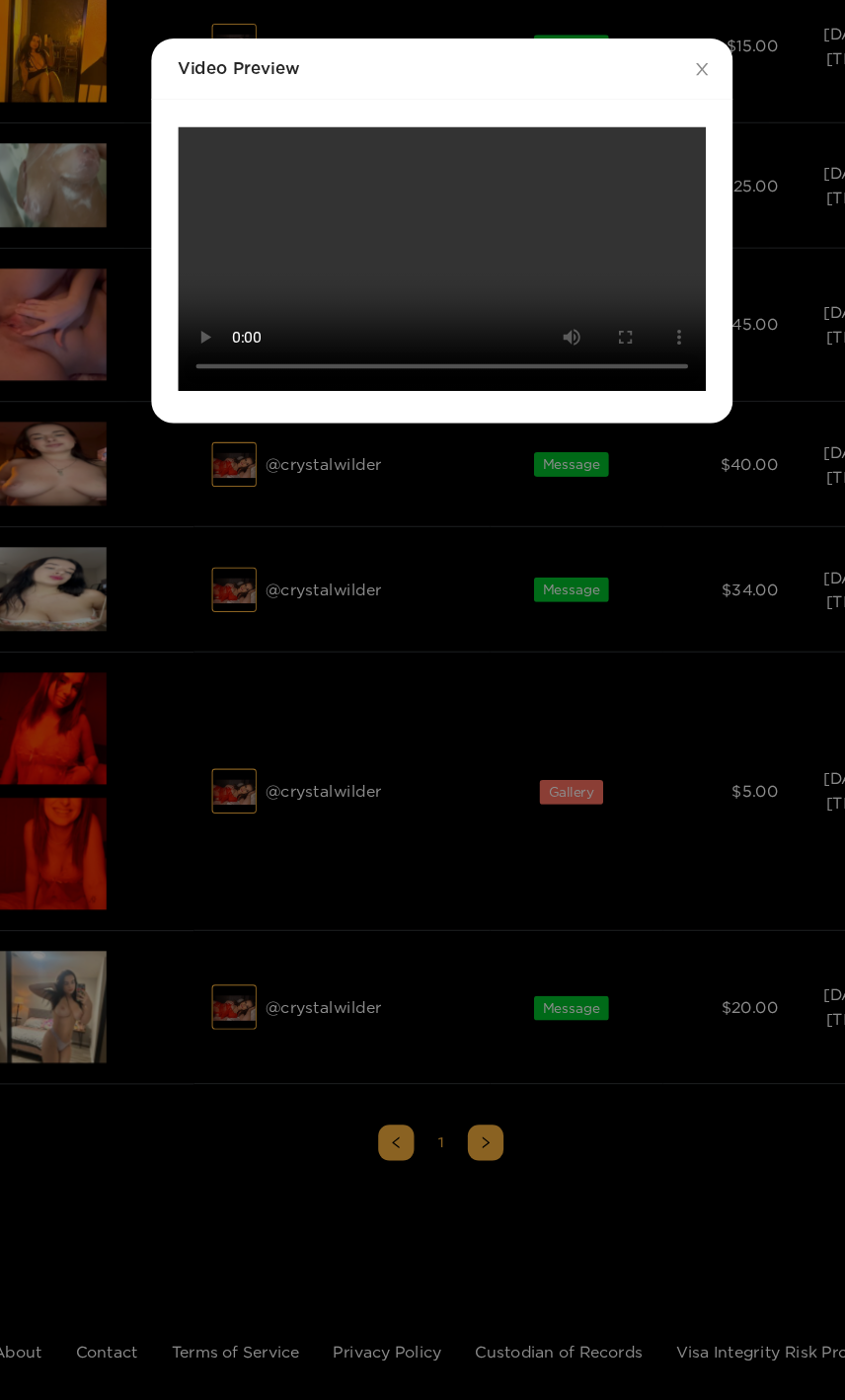 click on "Video Preview Your browser does not support the video tag." at bounding box center (422, 700) 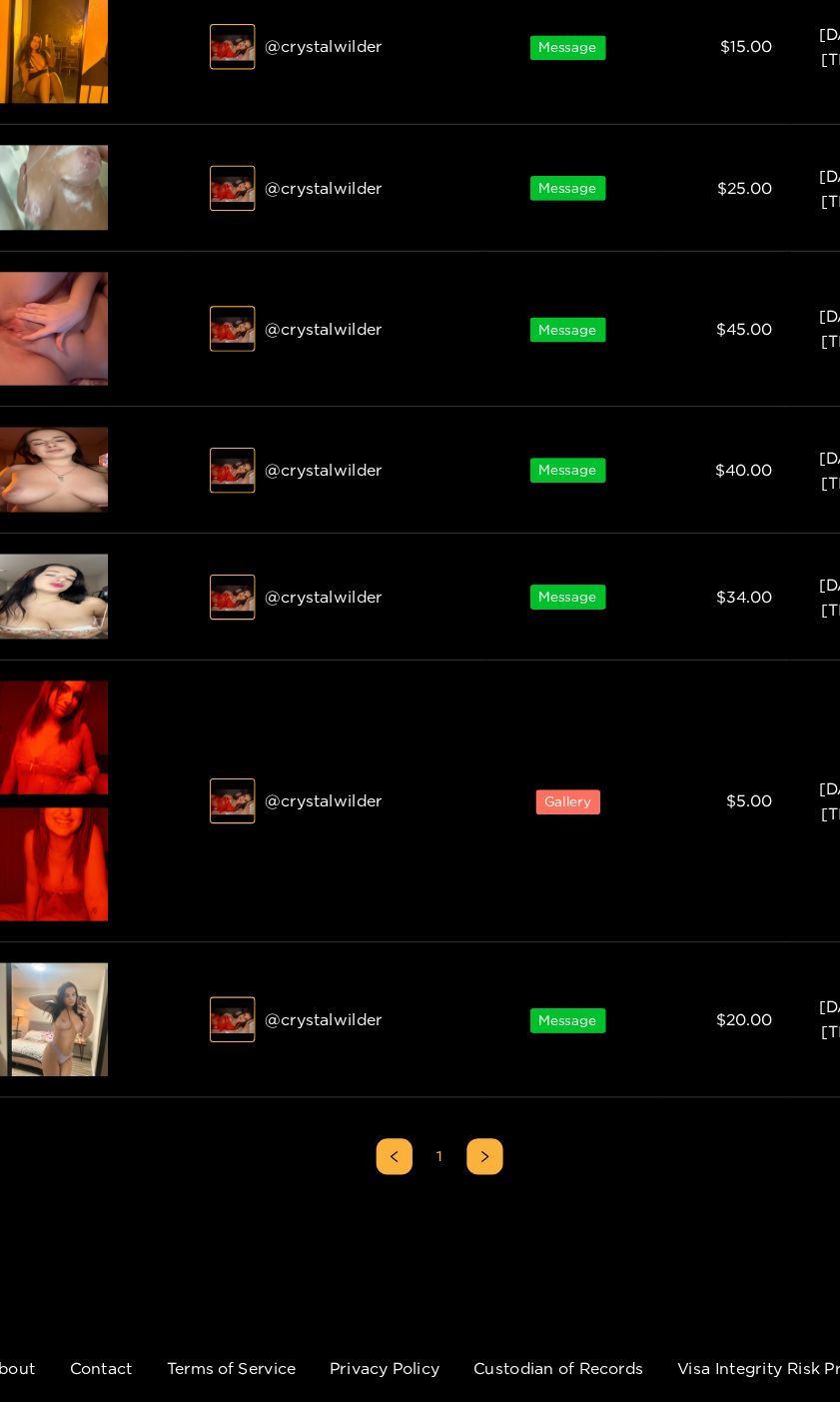 click at bounding box center [76, 345] 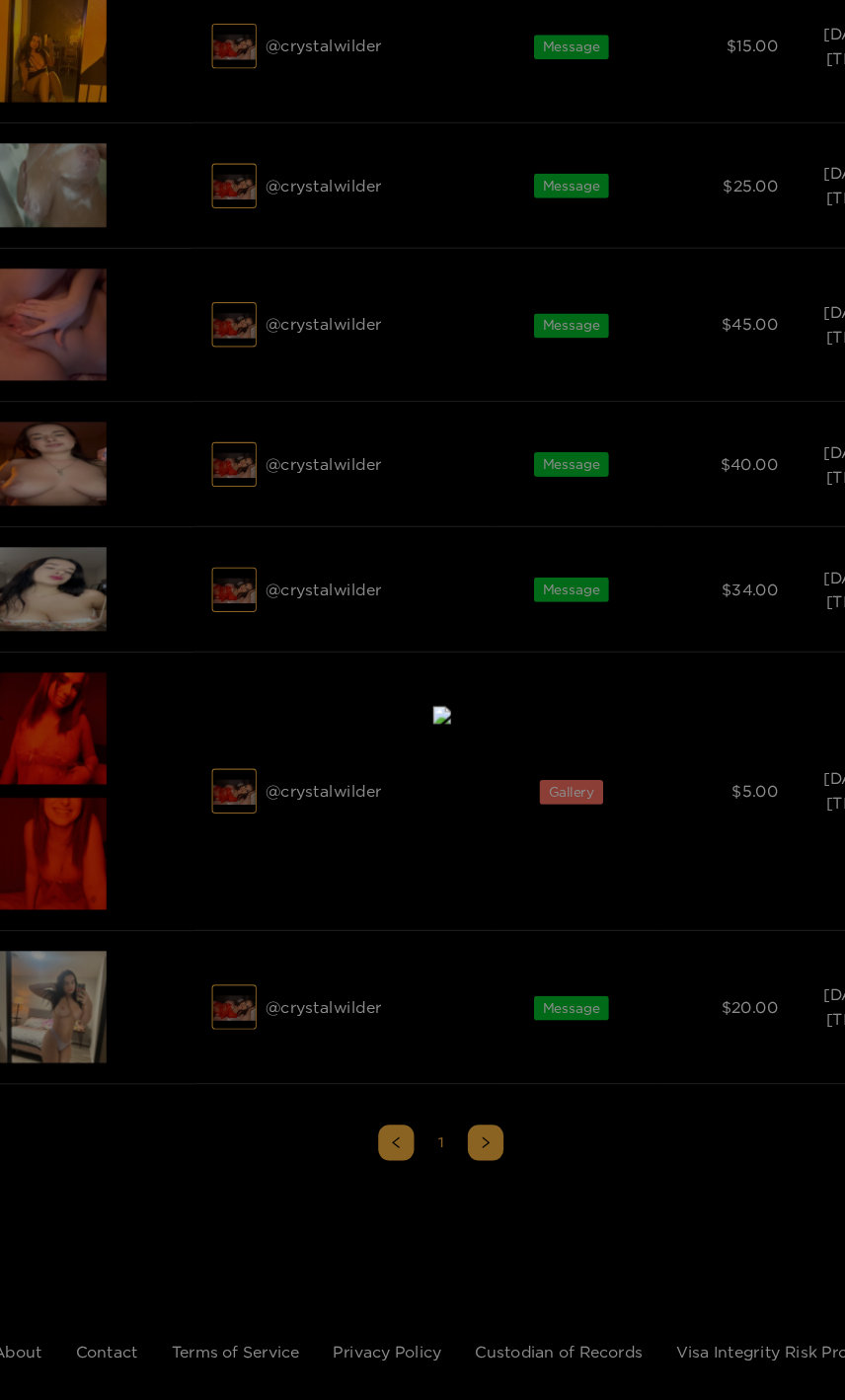 scroll, scrollTop: 233, scrollLeft: 0, axis: vertical 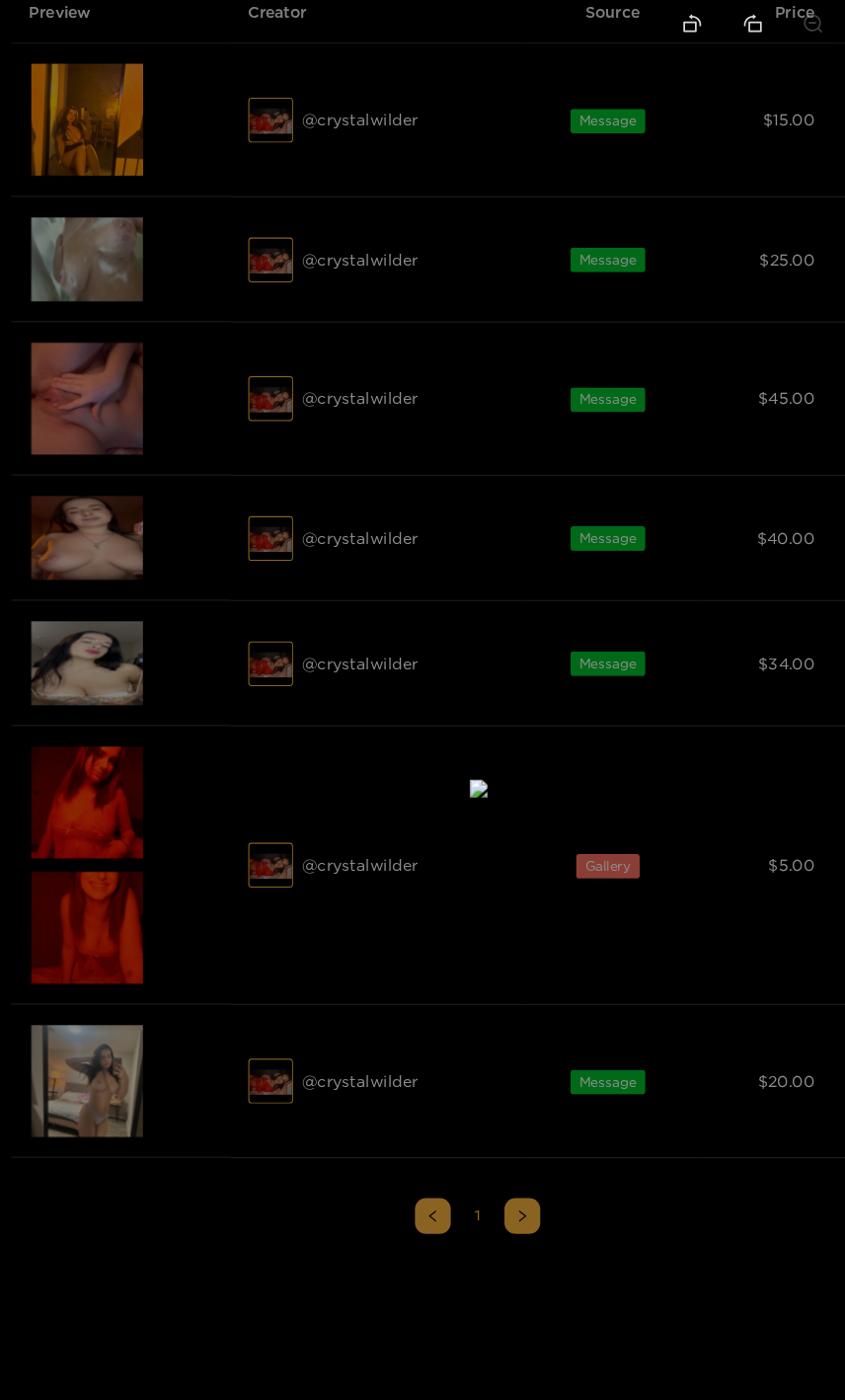 click at bounding box center (664, 22) 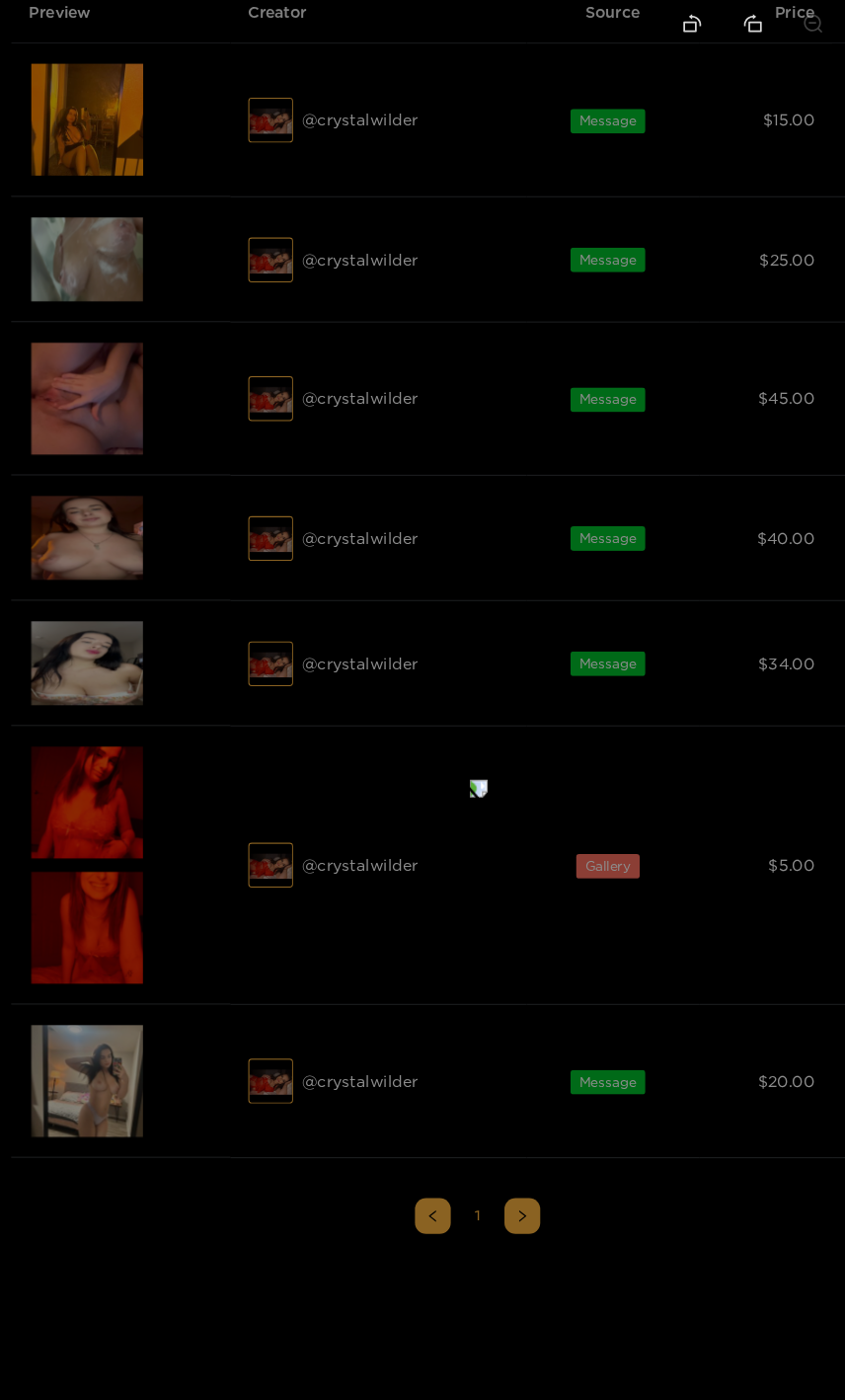 click at bounding box center (664, 22) 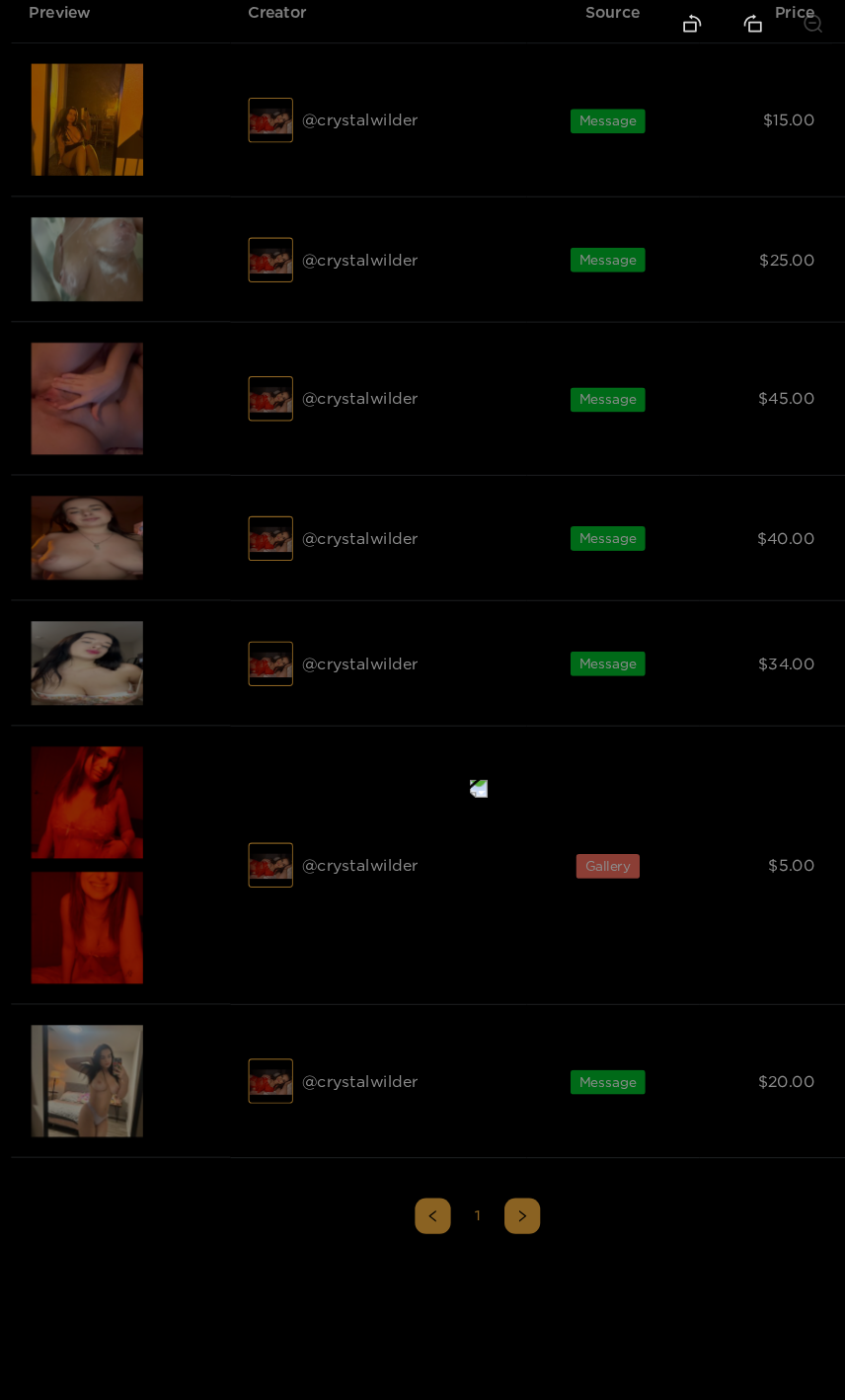 click at bounding box center (664, 22) 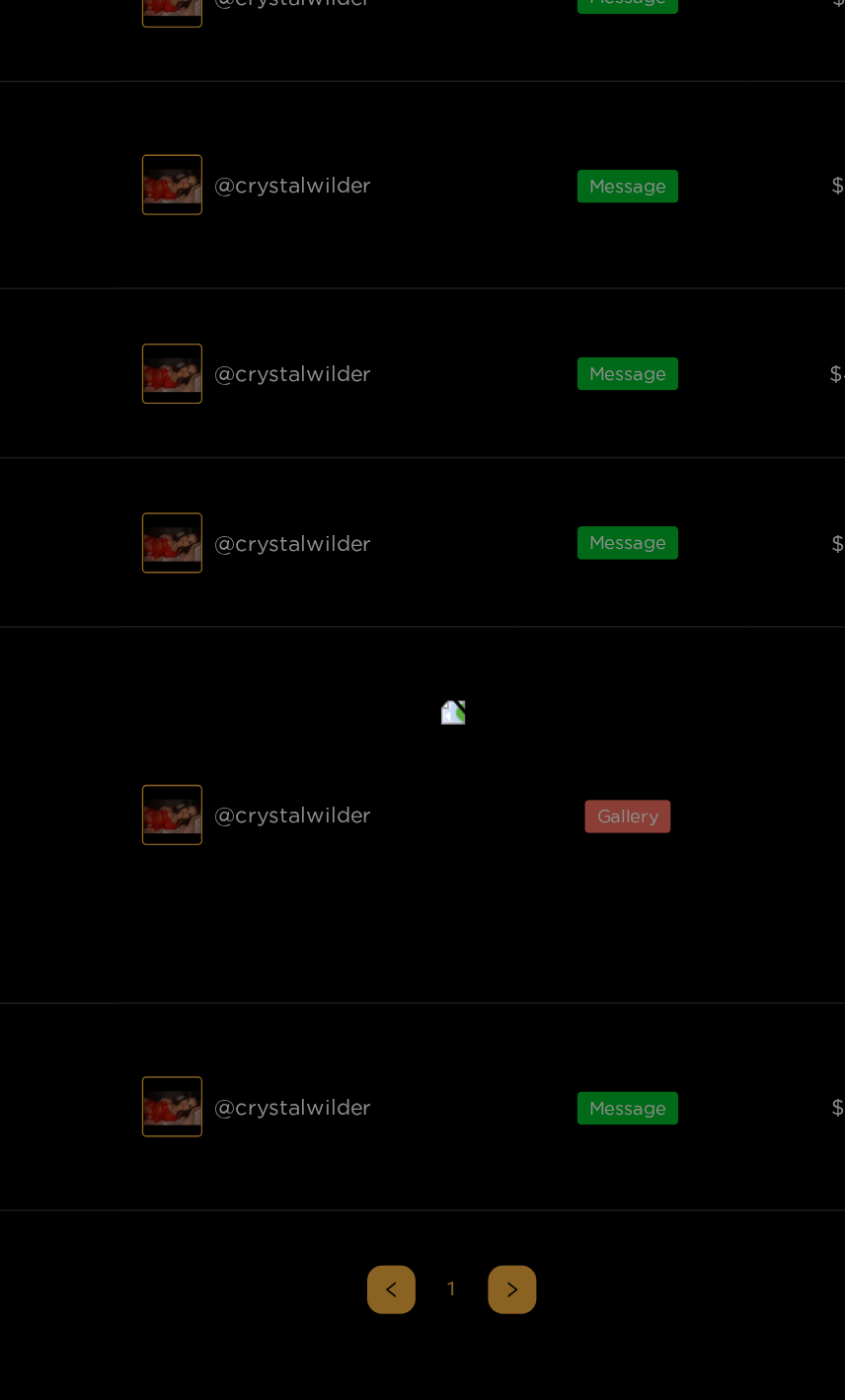 scroll, scrollTop: 233, scrollLeft: 0, axis: vertical 